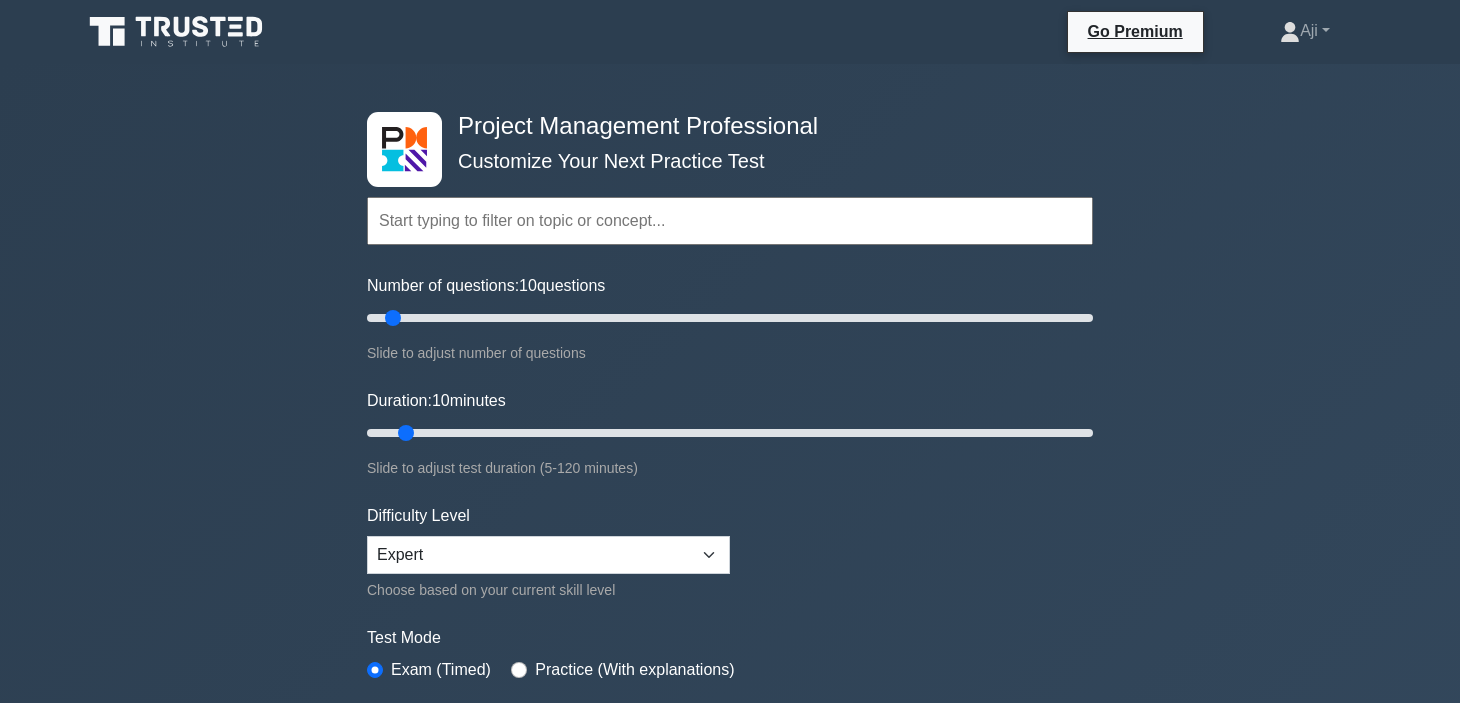scroll, scrollTop: 0, scrollLeft: 0, axis: both 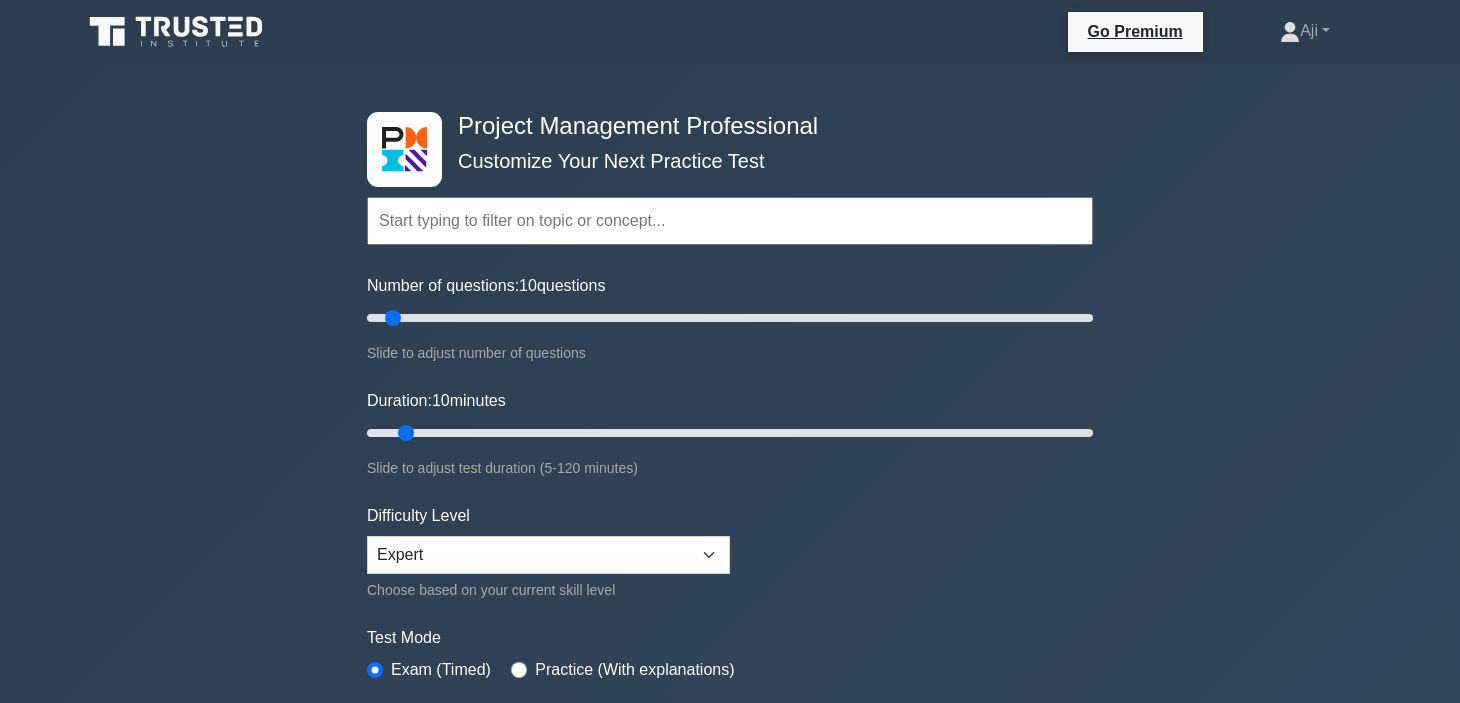 click at bounding box center [730, 221] 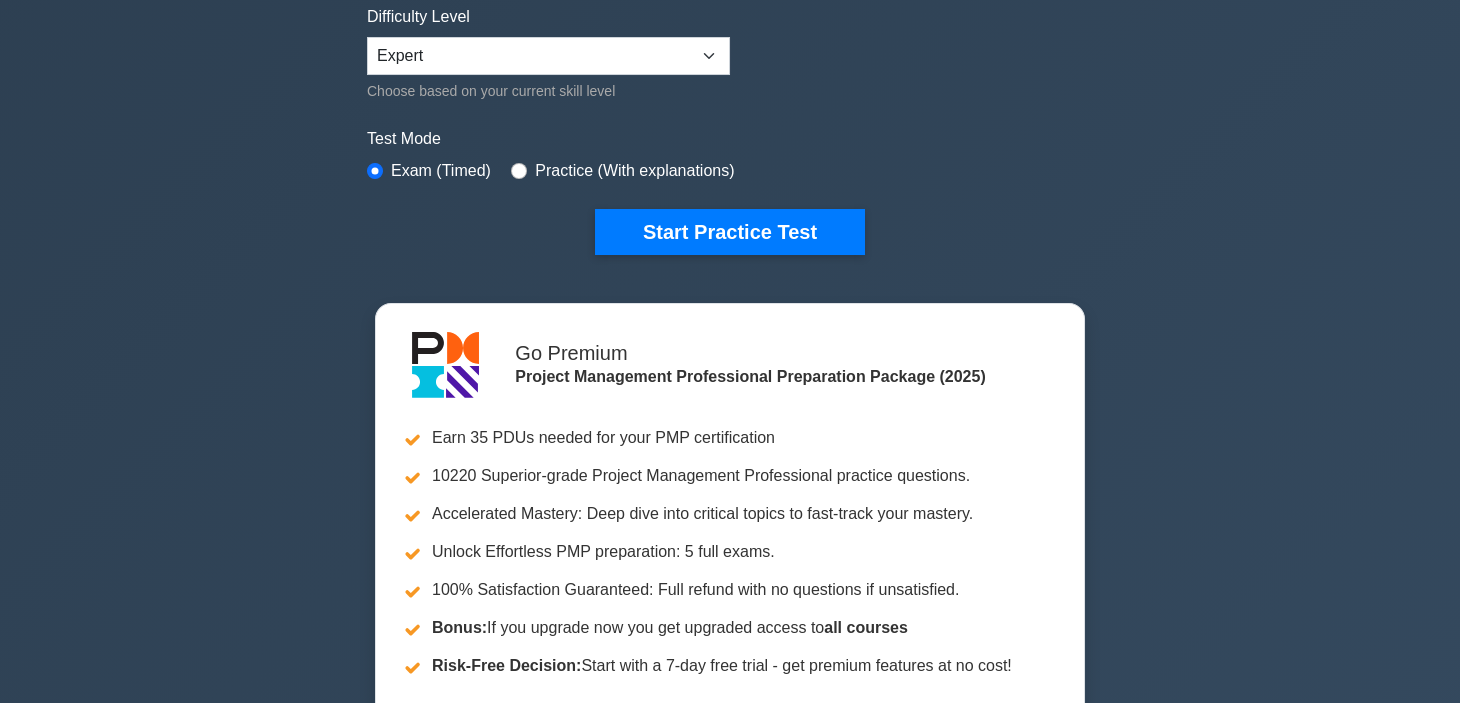 scroll, scrollTop: 0, scrollLeft: 0, axis: both 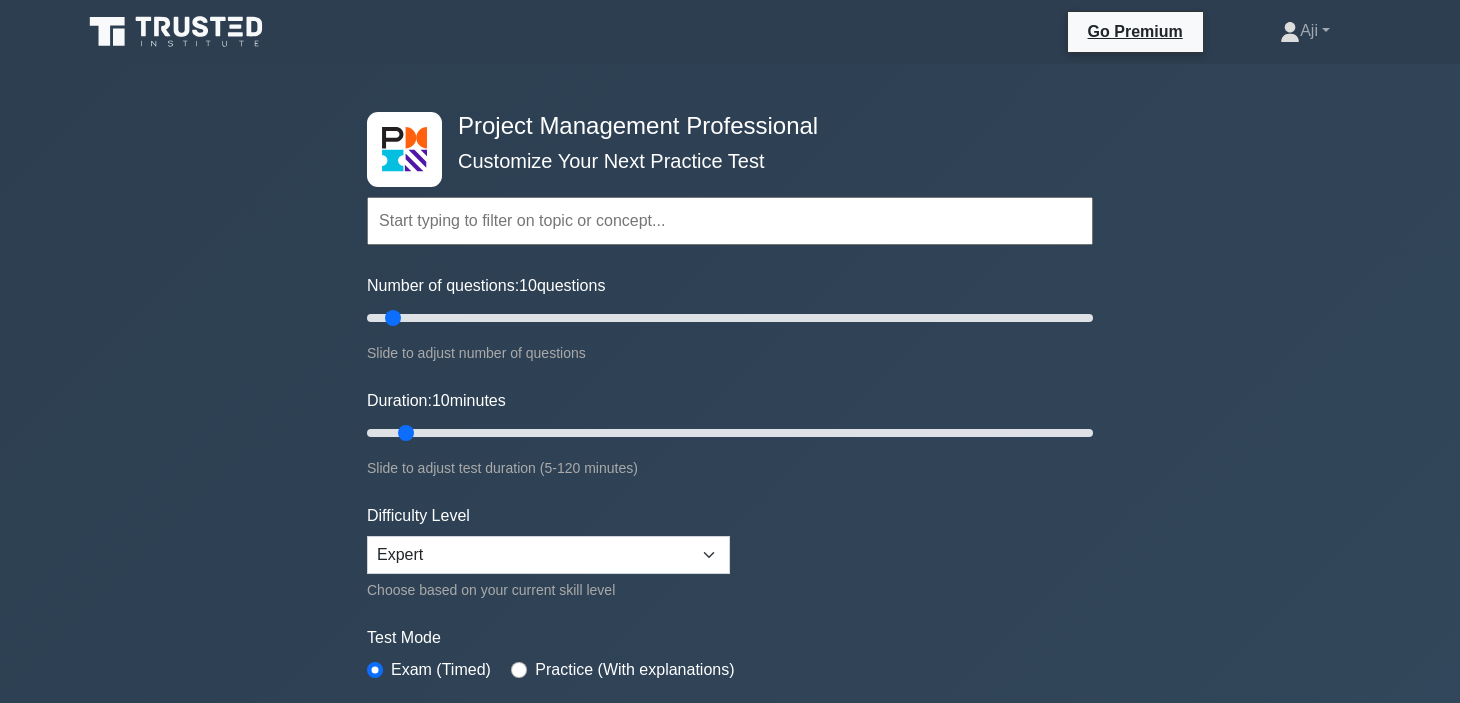 click at bounding box center (730, 221) 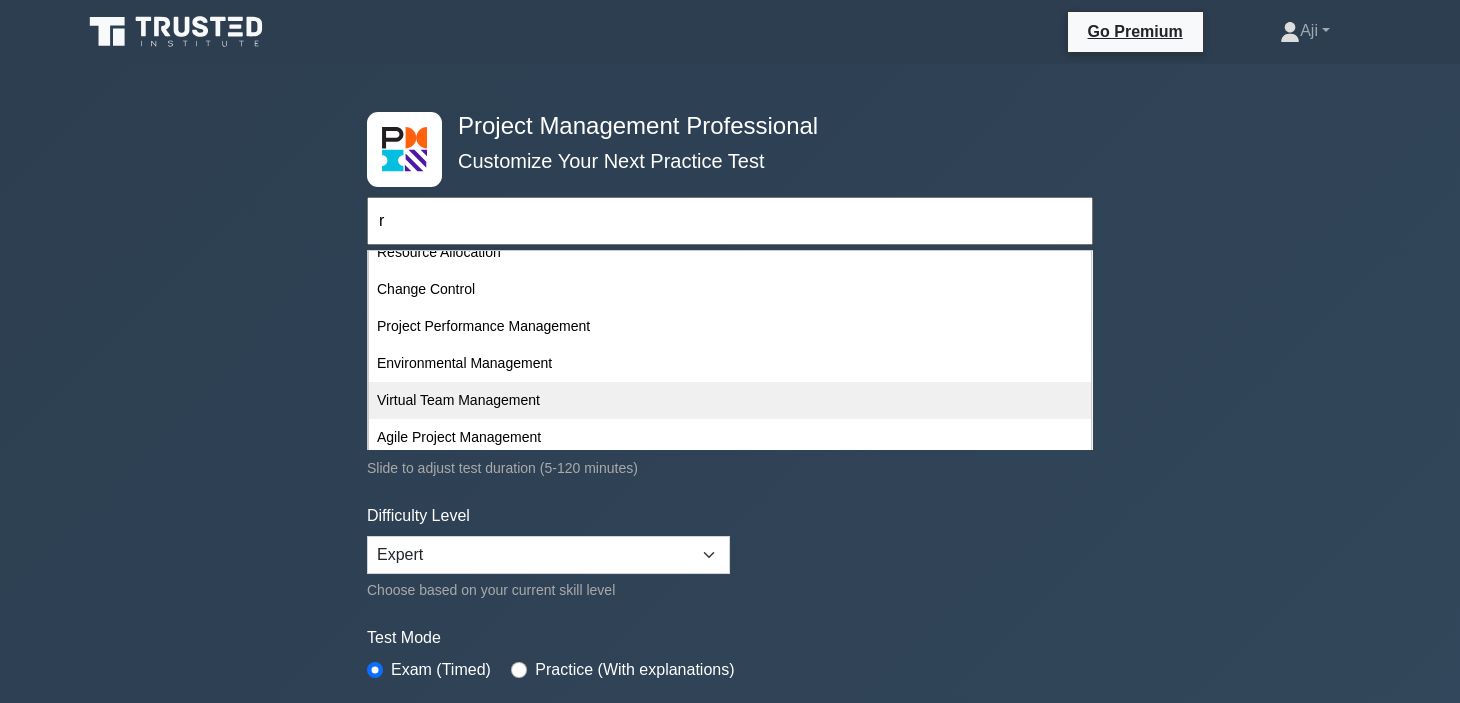 scroll, scrollTop: 0, scrollLeft: 0, axis: both 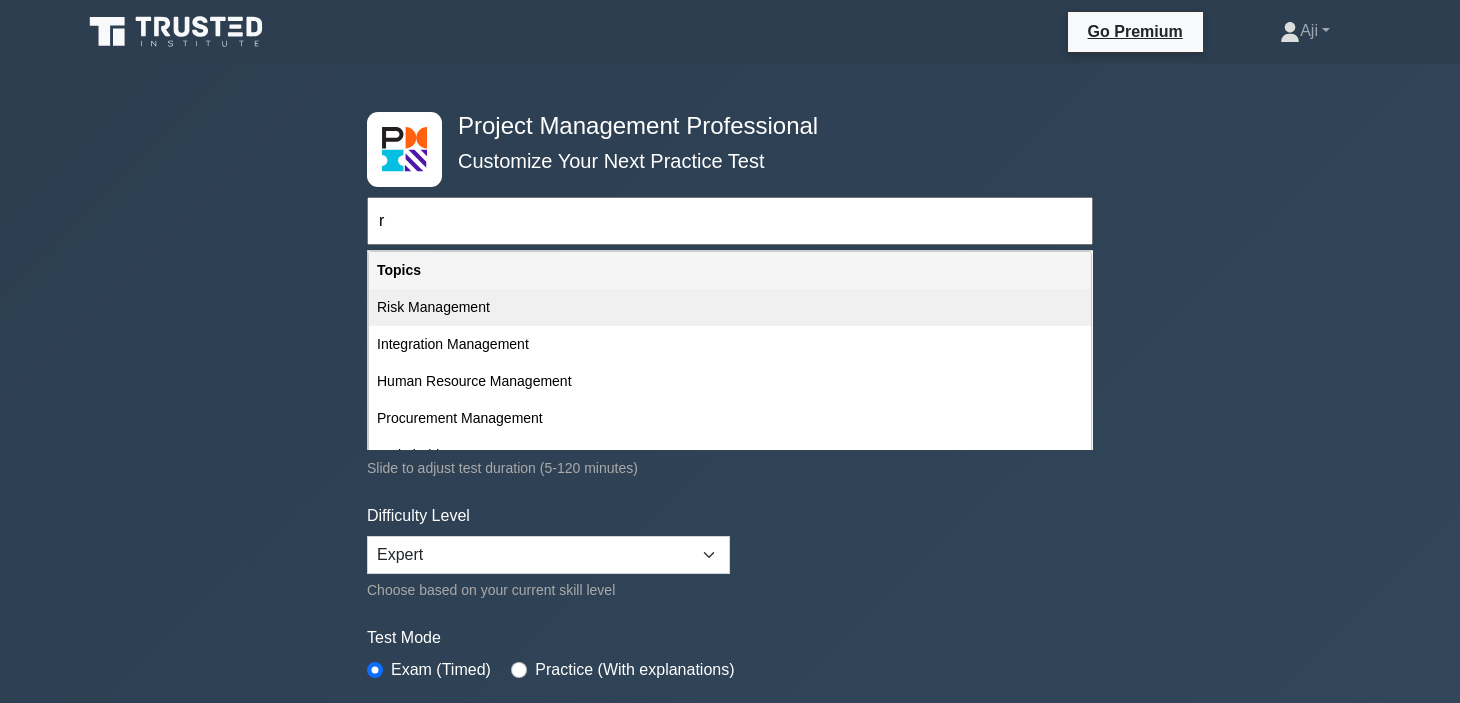 click on "Risk Management" at bounding box center [730, 307] 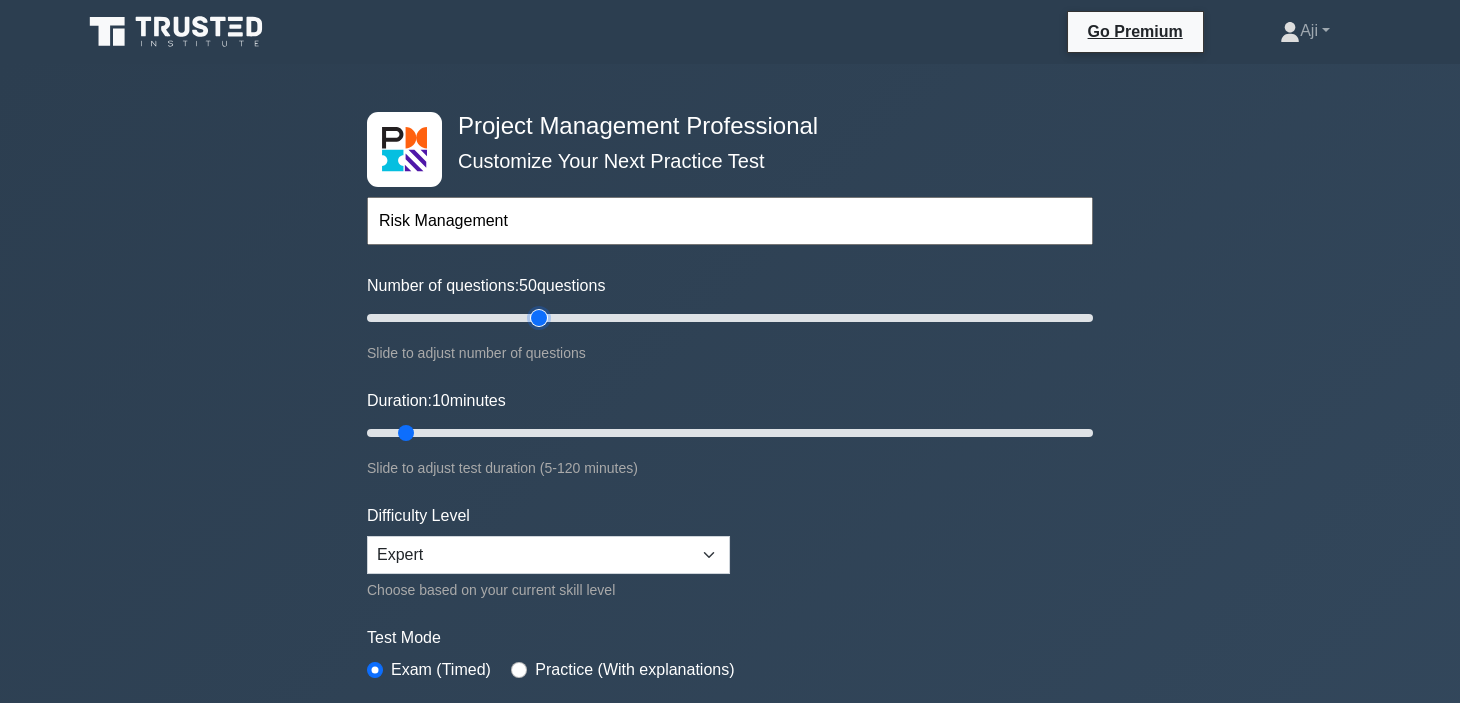 type on "50" 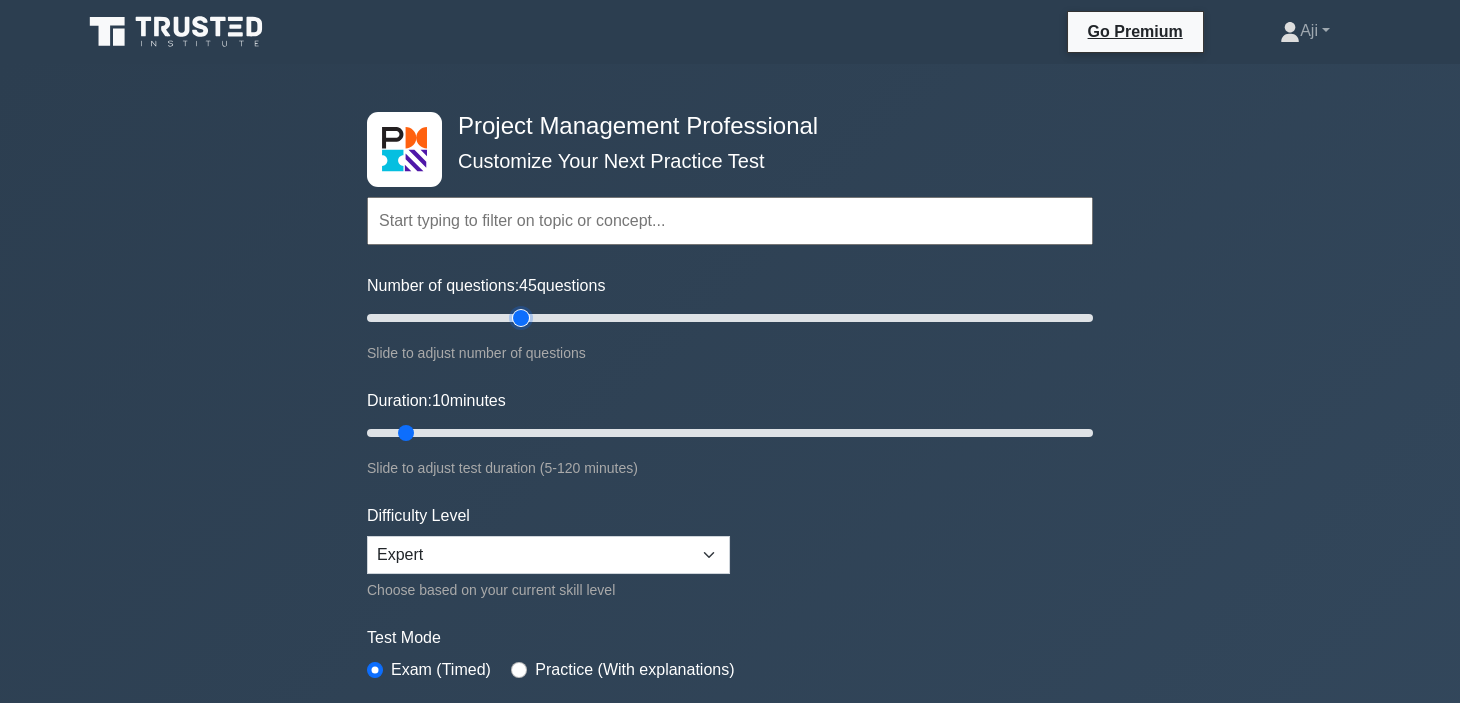 click on "Number of questions:  45  questions" at bounding box center (730, 318) 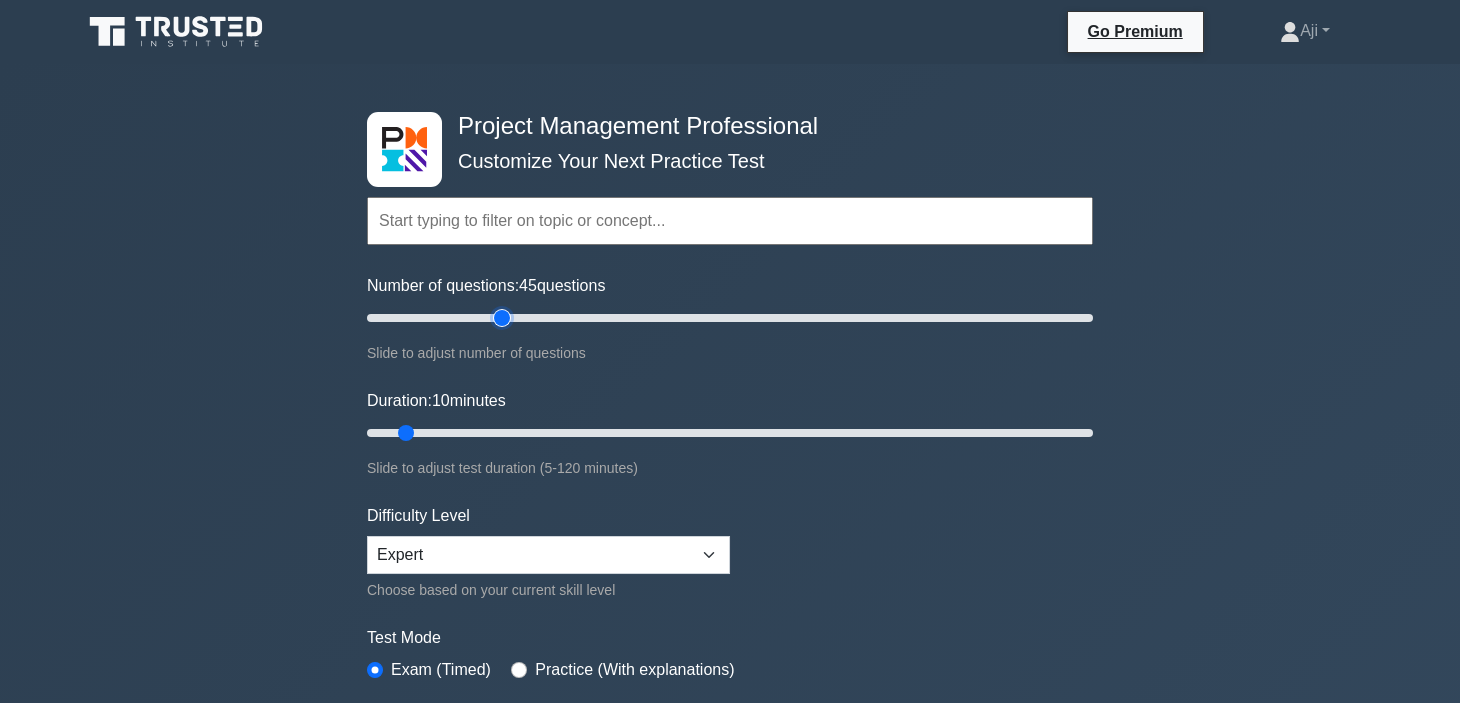 click on "Number of questions:  45  questions" at bounding box center [730, 318] 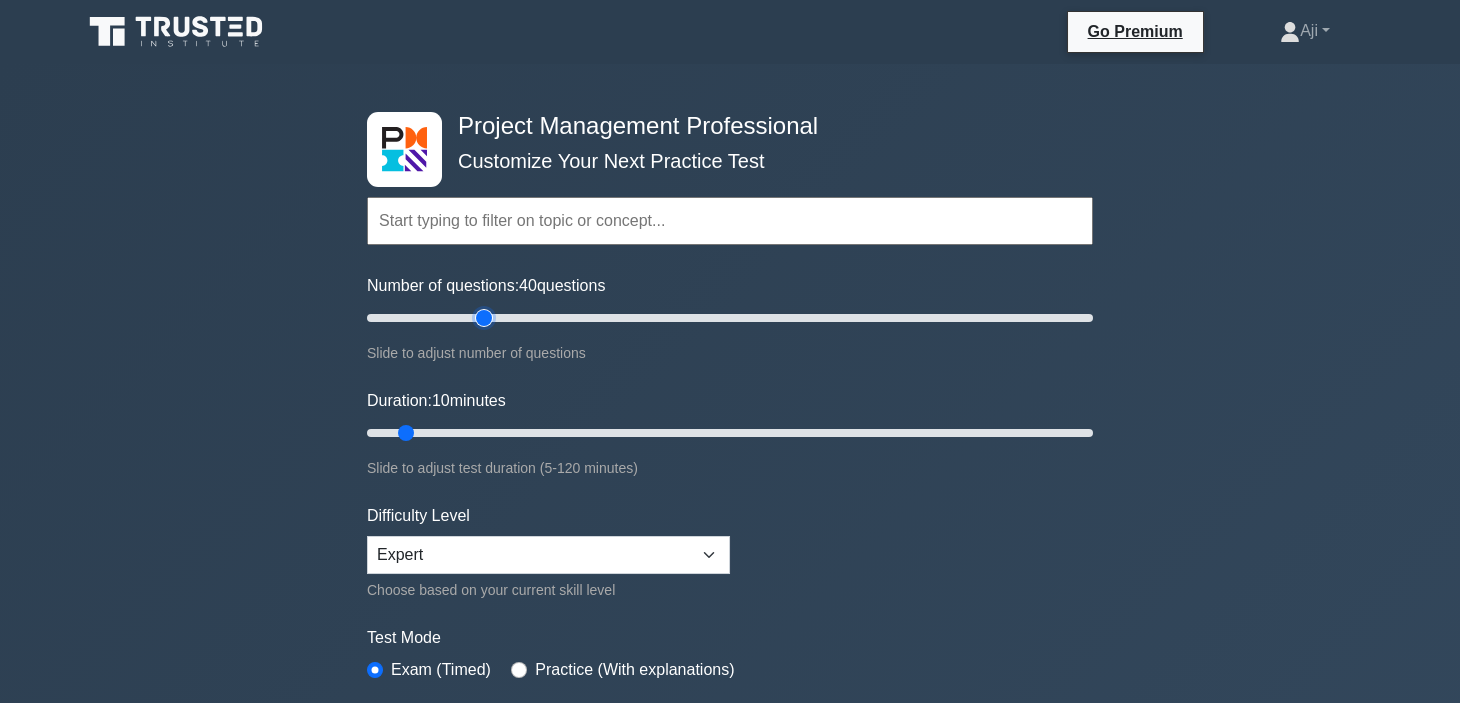 click on "Number of questions:  40  questions" at bounding box center (730, 318) 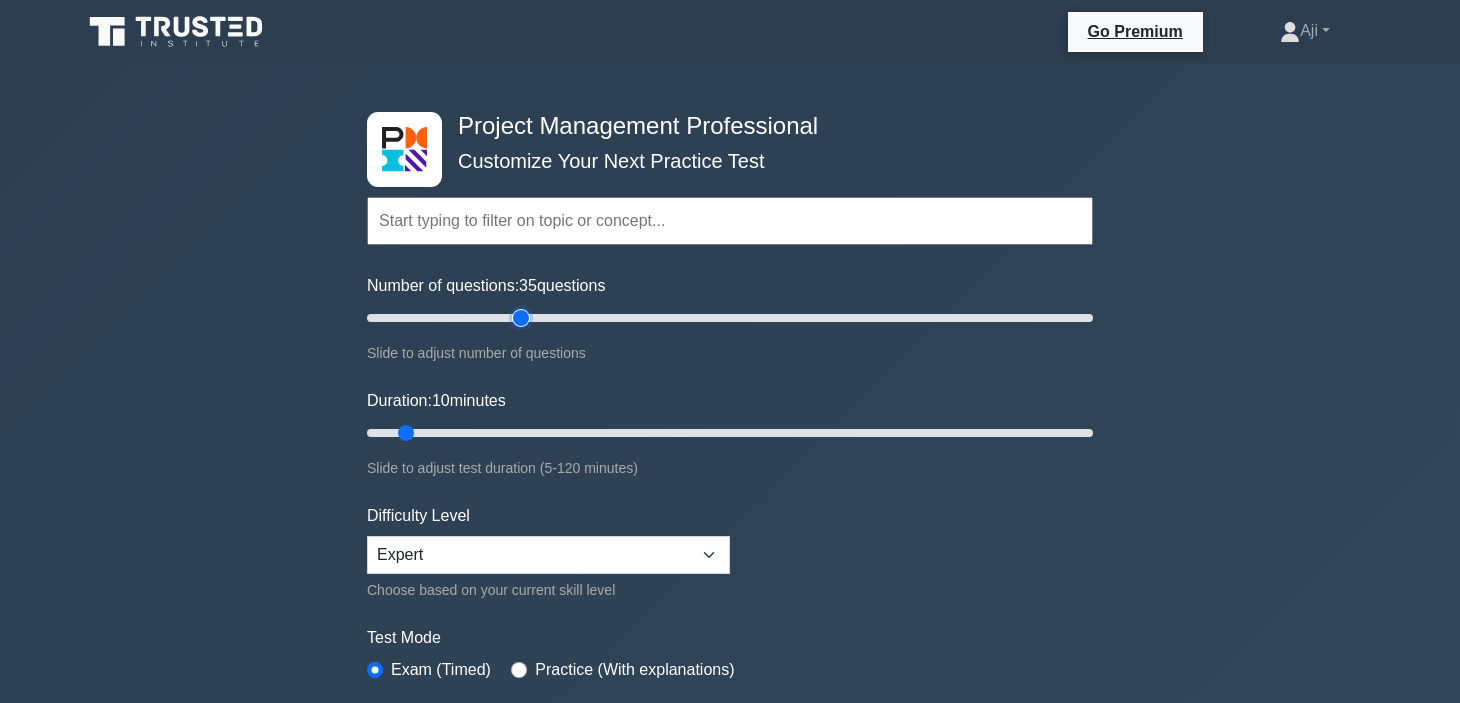 click on "Number of questions:  35  questions" at bounding box center (730, 318) 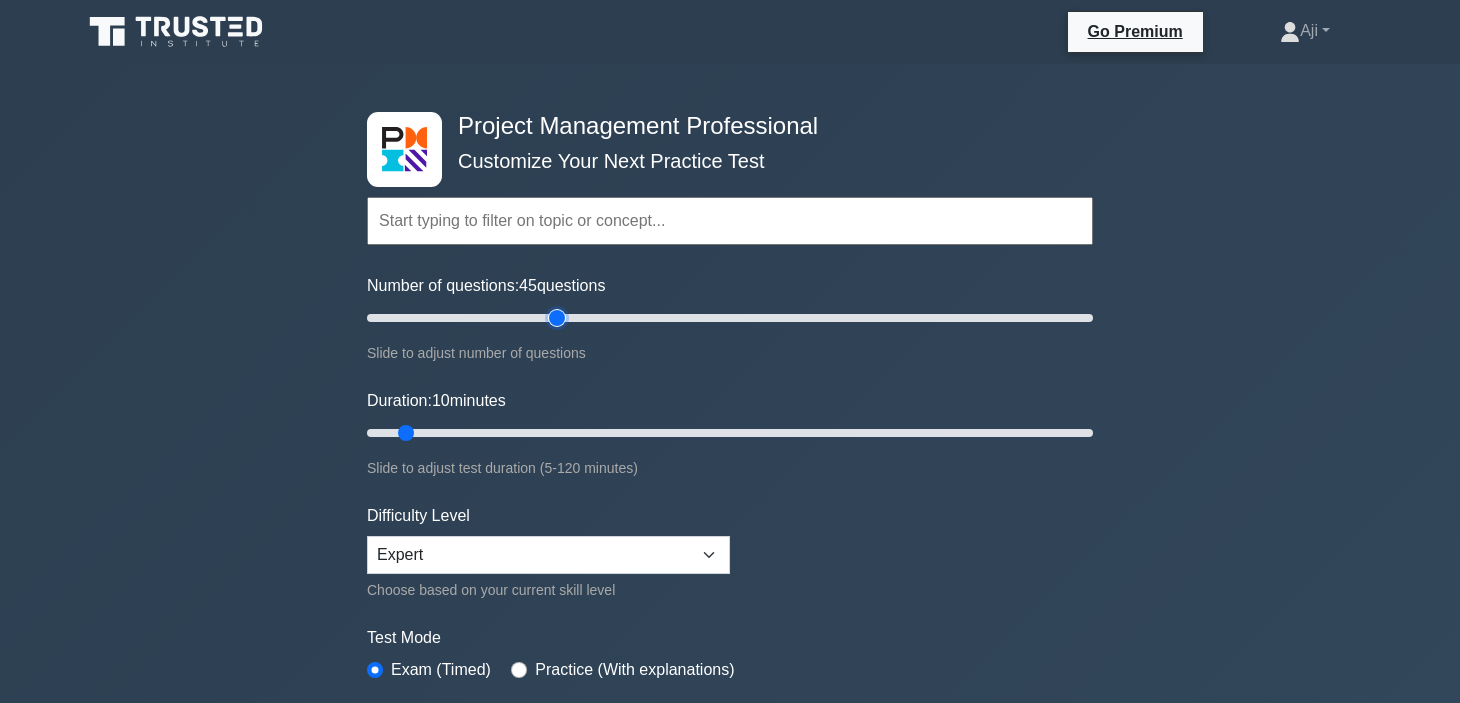 click on "Number of questions:  45  questions" at bounding box center (730, 318) 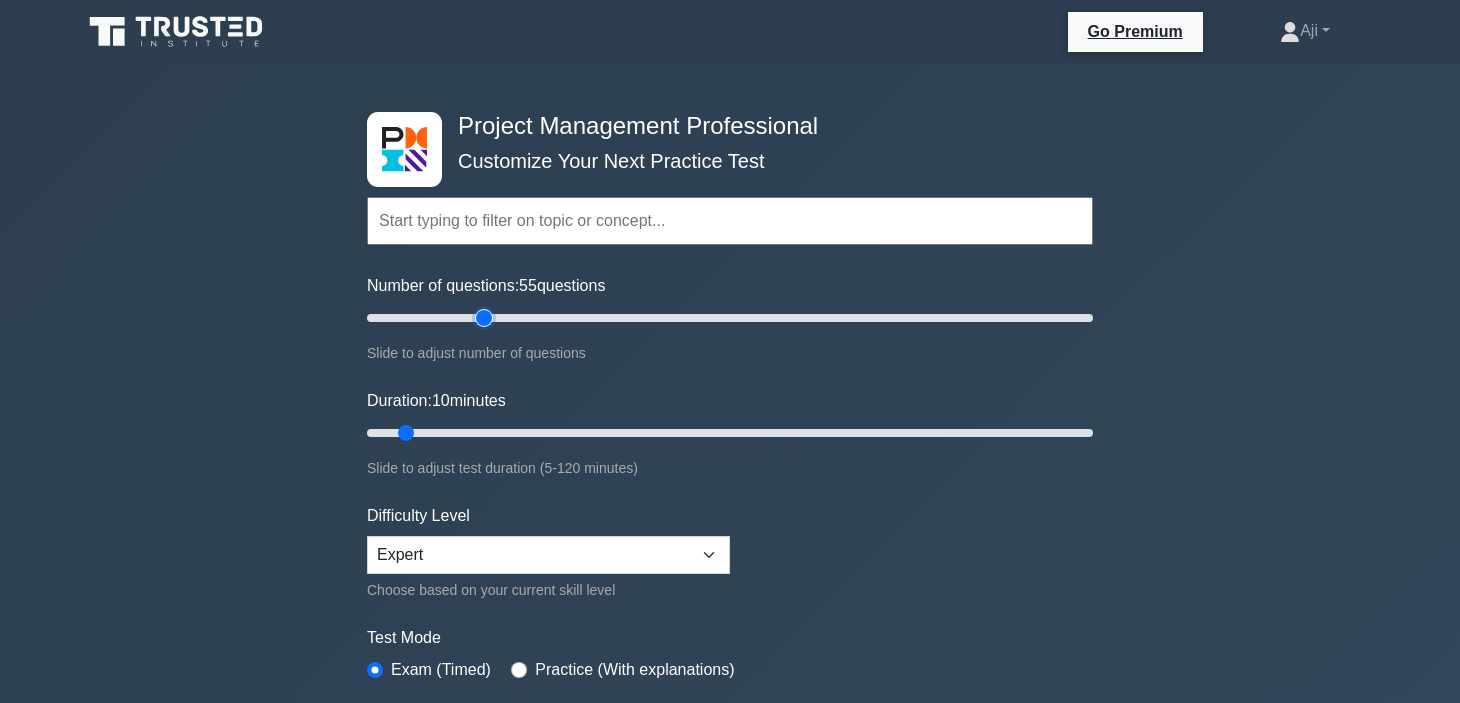 click on "Number of questions:  55  questions" at bounding box center [730, 318] 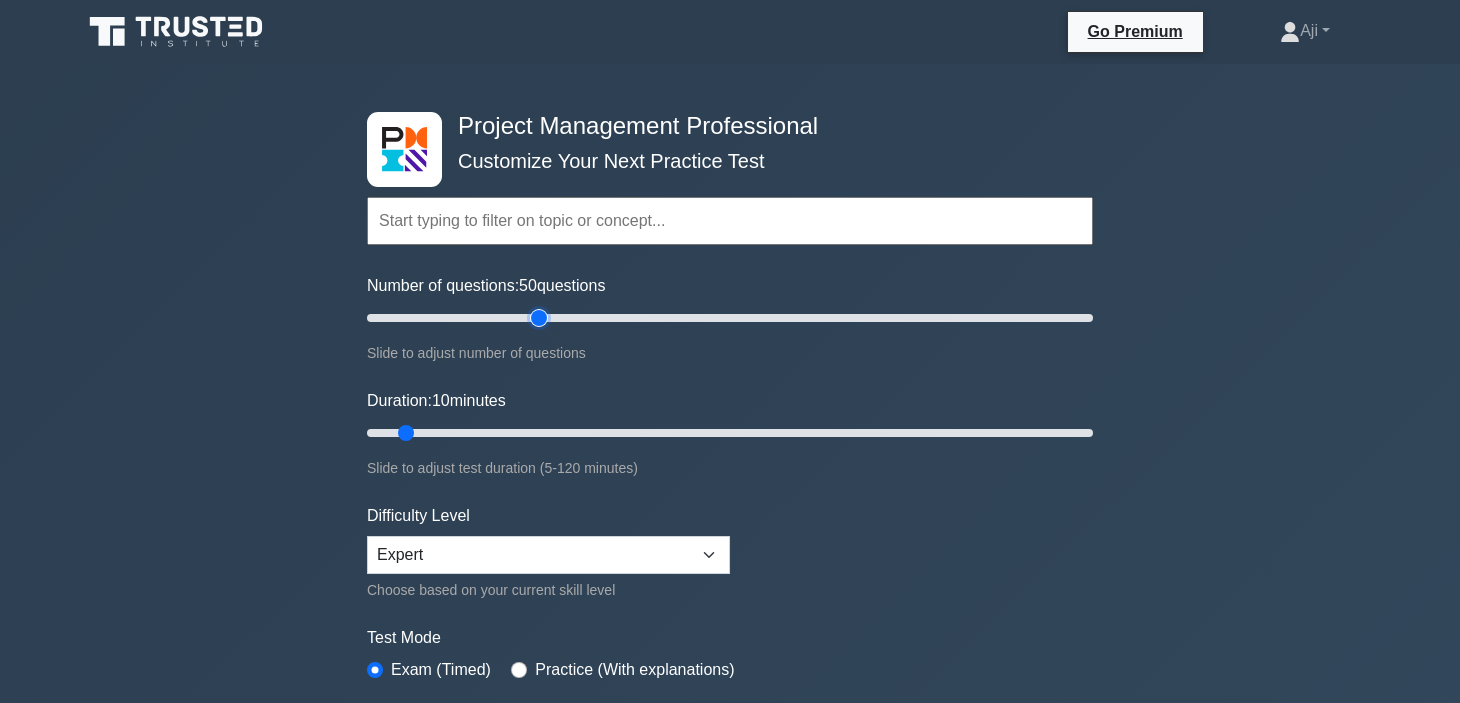 click on "Number of questions:  50  questions" at bounding box center [730, 318] 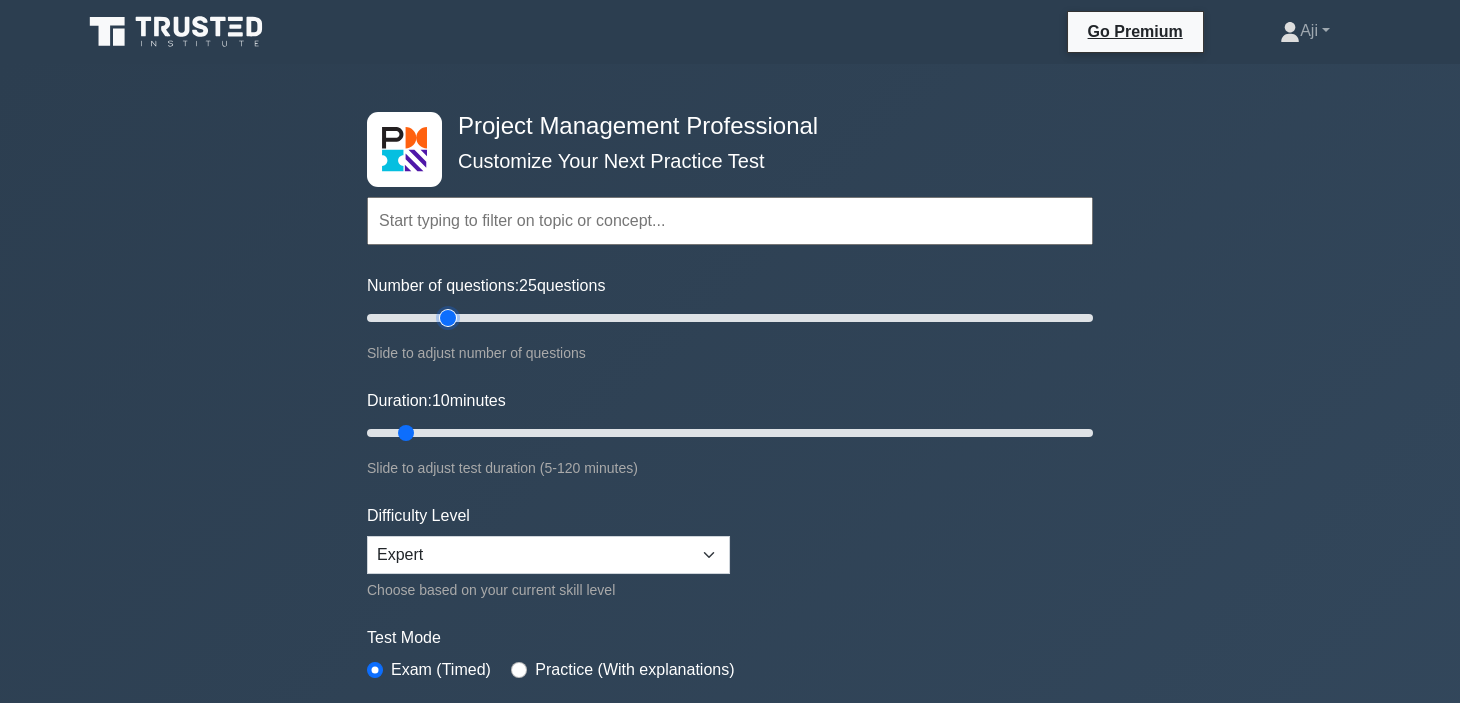 click on "Number of questions:  25  questions" at bounding box center [730, 318] 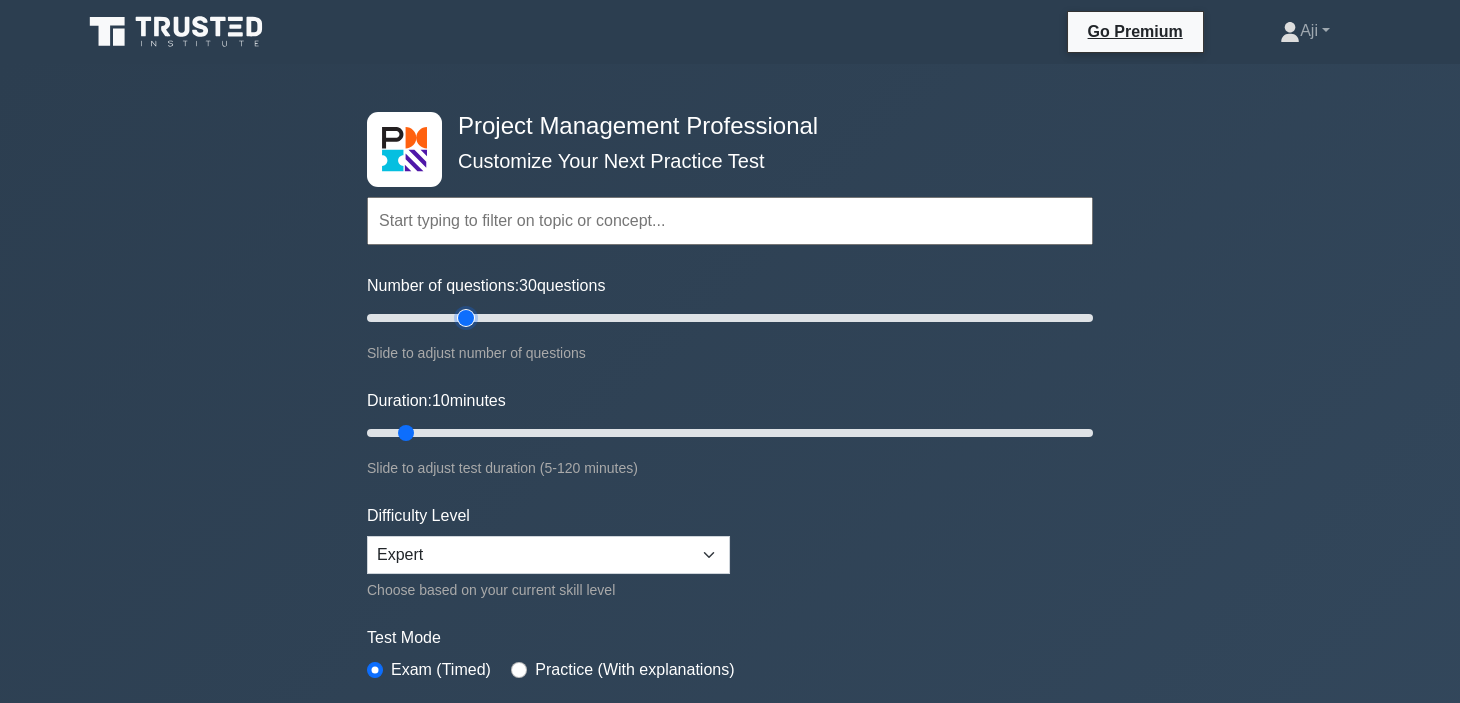 type on "30" 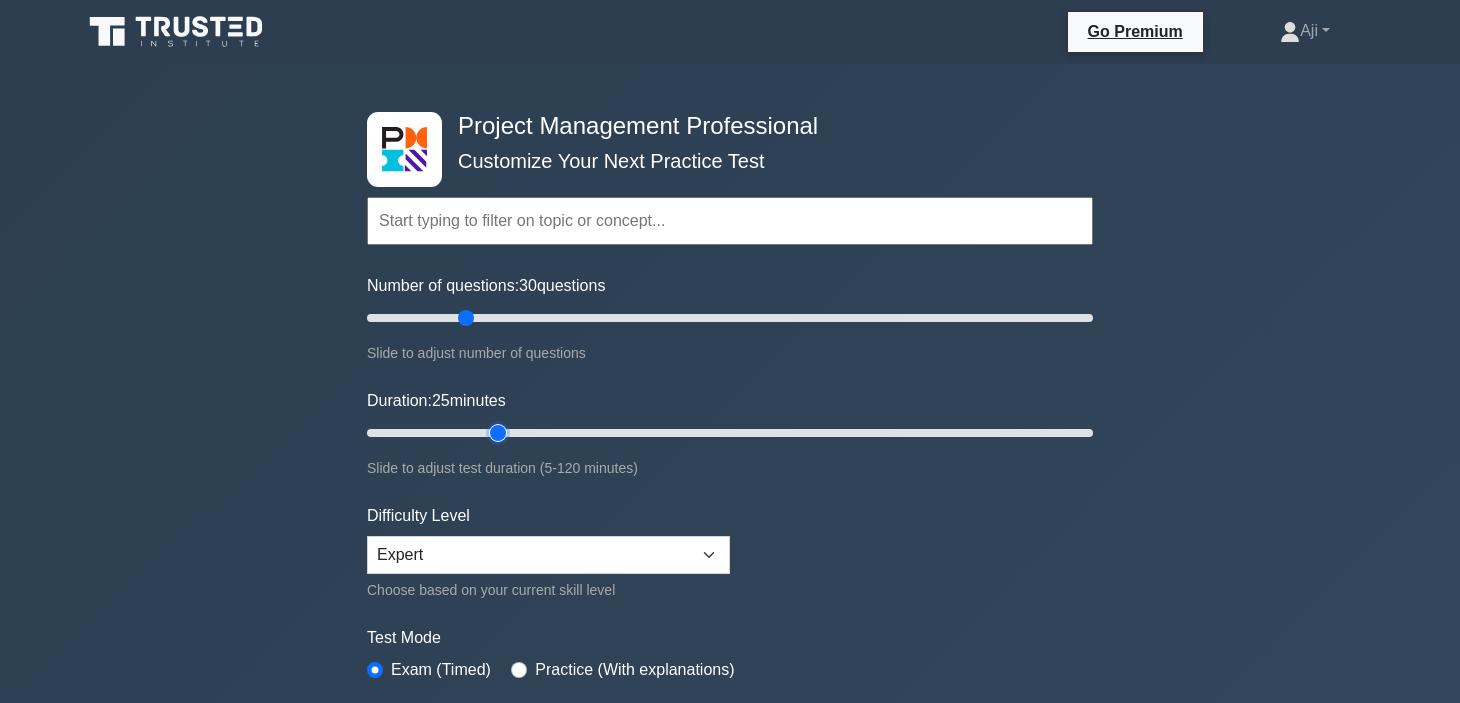click on "Duration:  25  minutes" at bounding box center [730, 433] 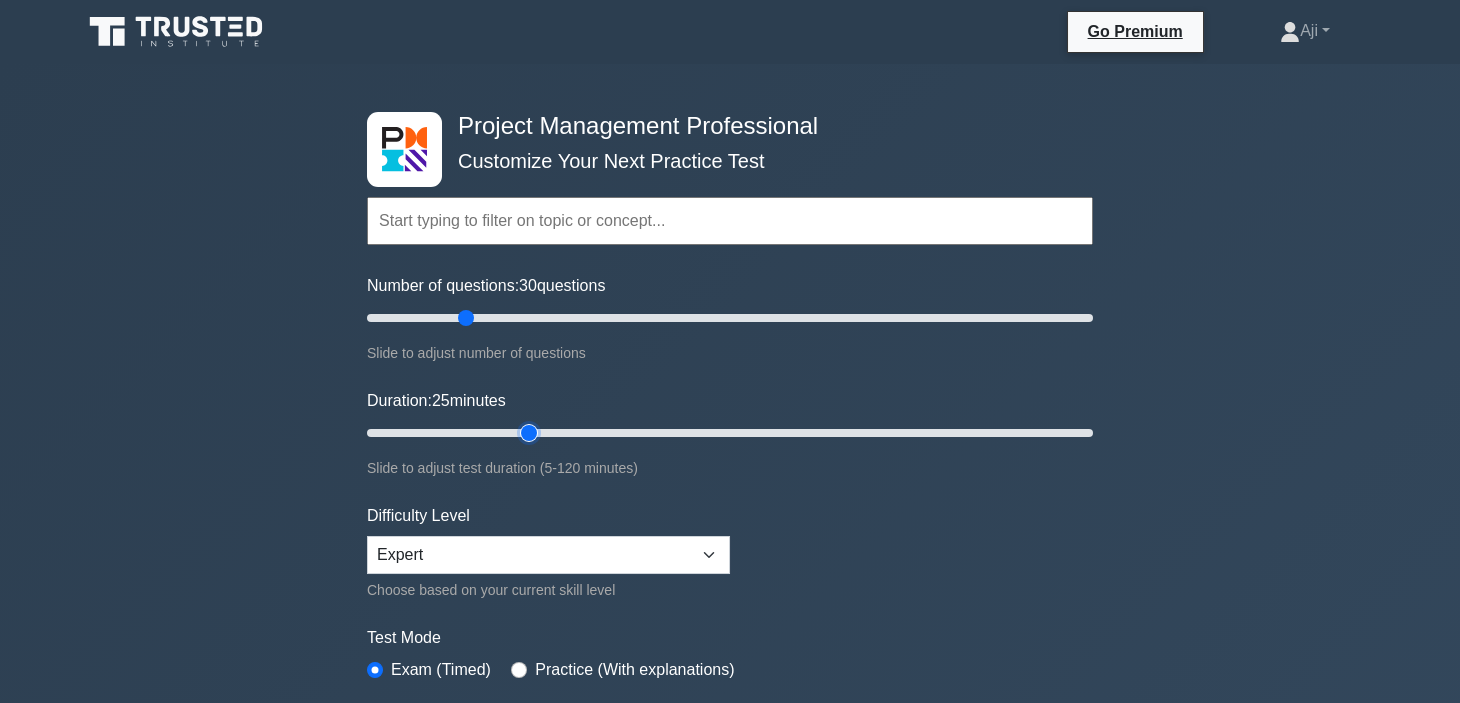 click on "Duration:  25  minutes" at bounding box center (730, 433) 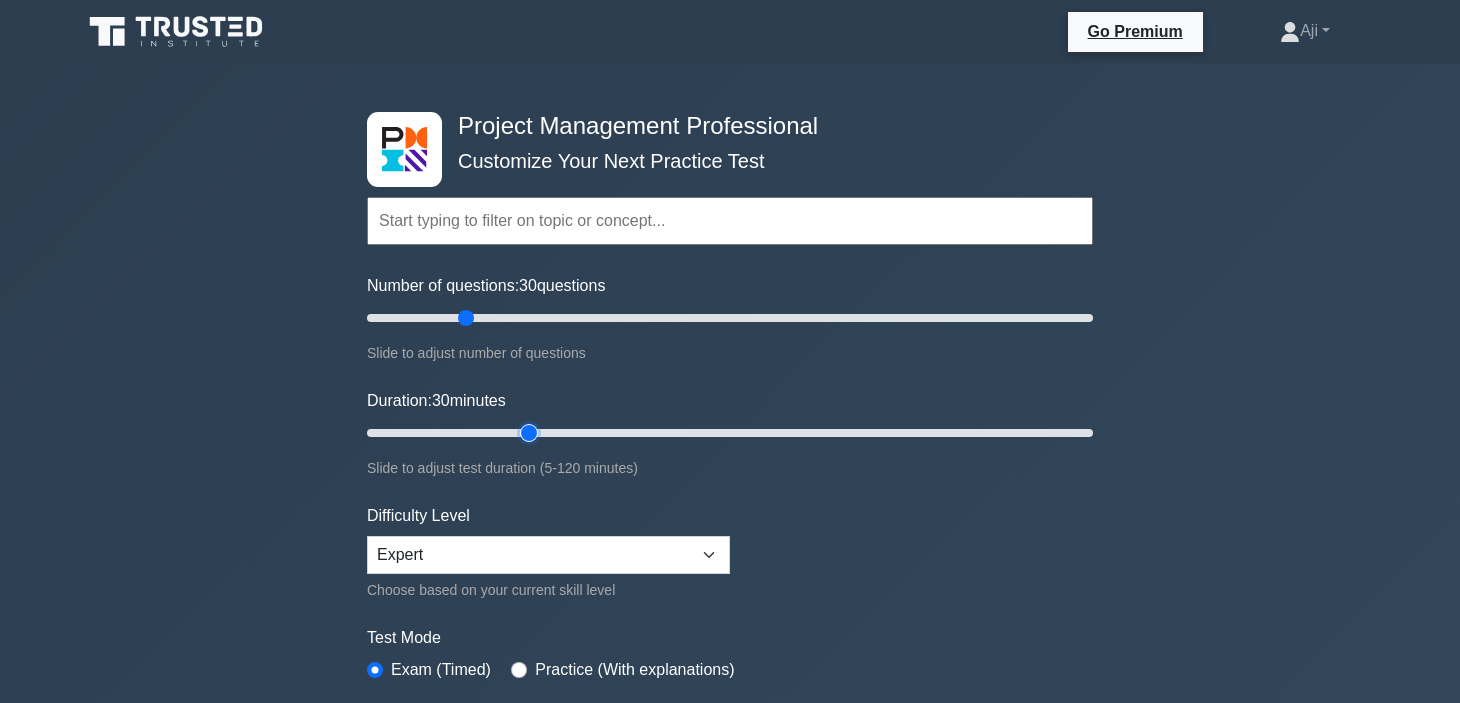 click on "Duration:  30  minutes" at bounding box center [730, 433] 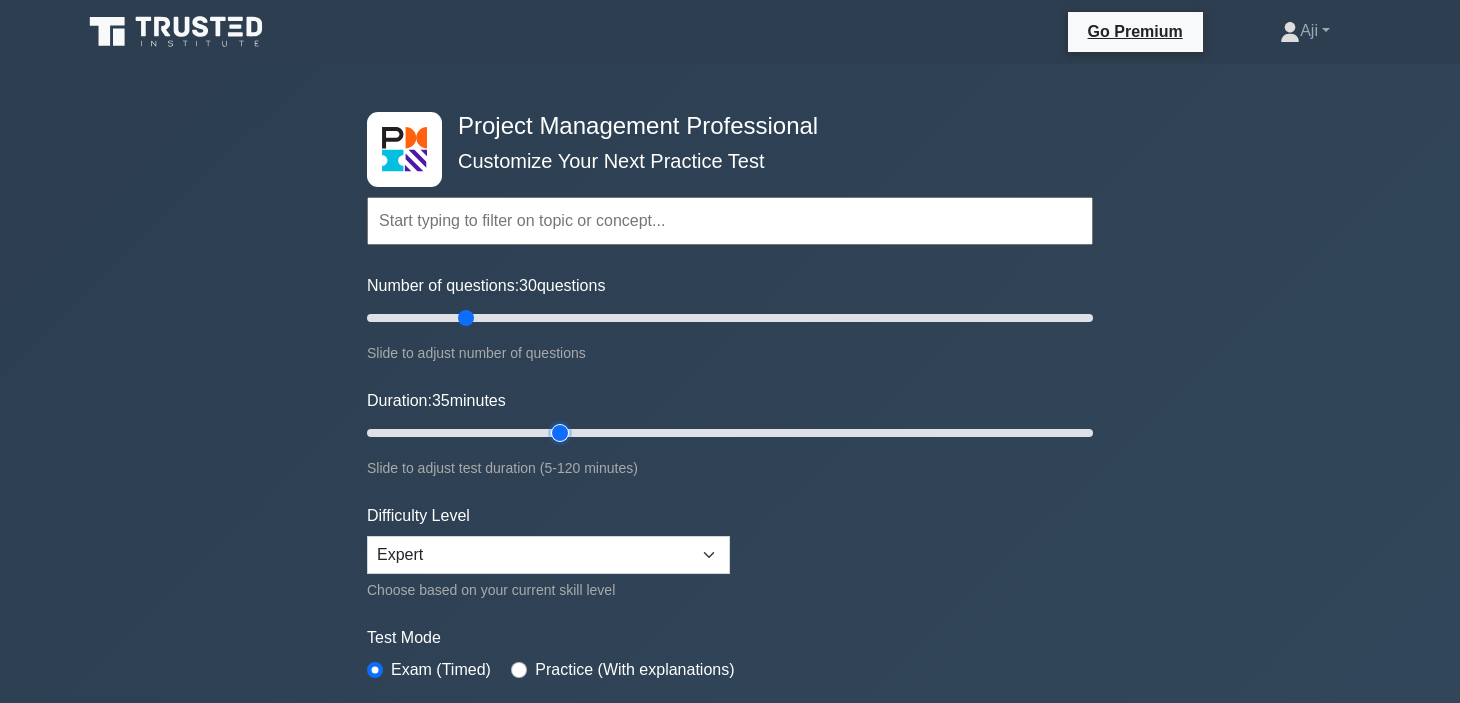 type on "35" 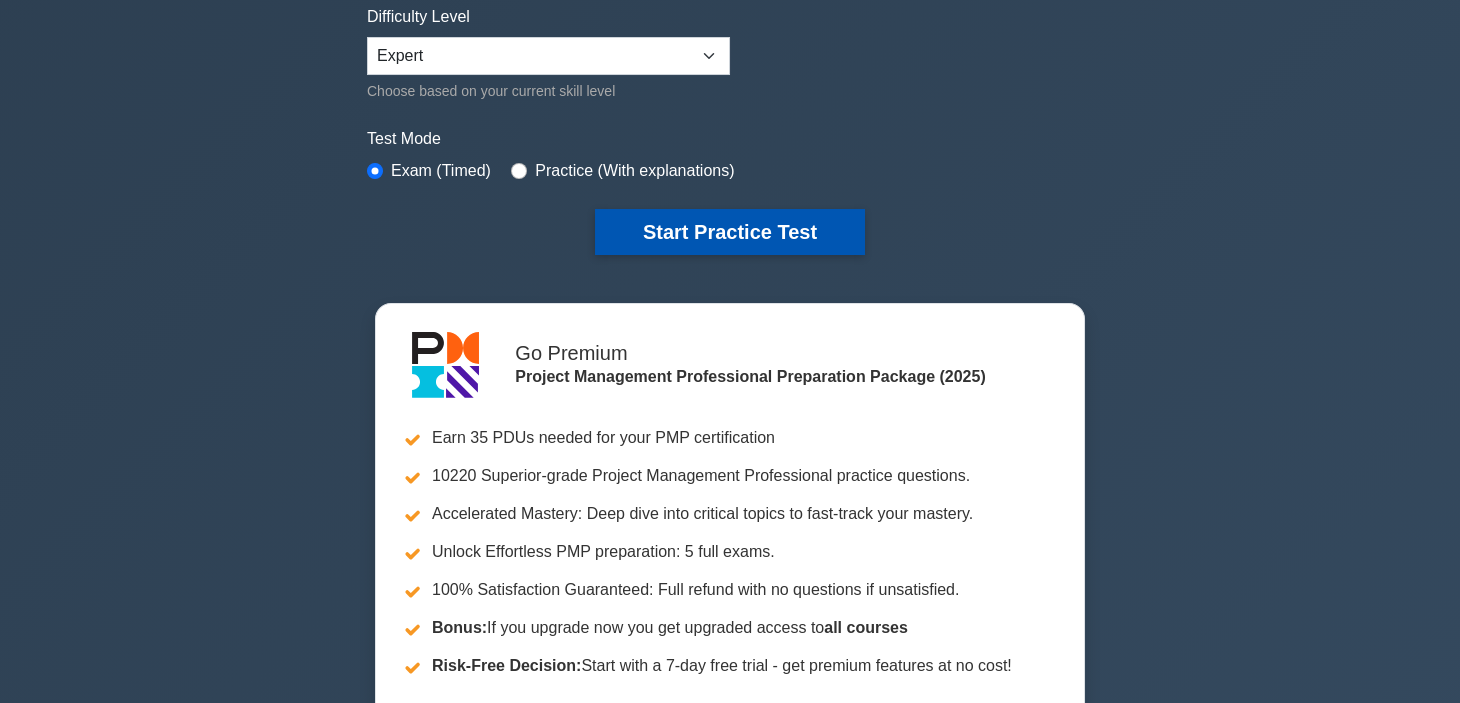click on "Start Practice Test" at bounding box center [730, 232] 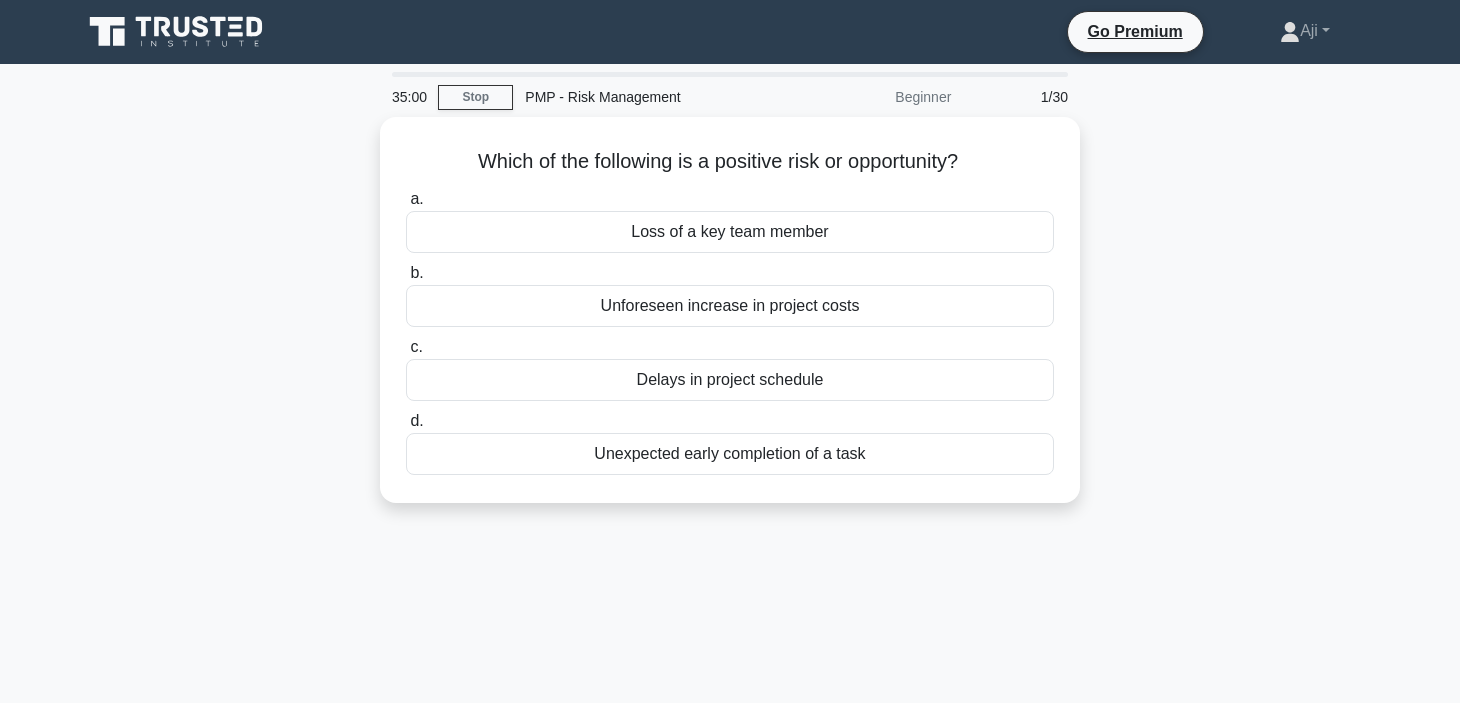 scroll, scrollTop: 0, scrollLeft: 0, axis: both 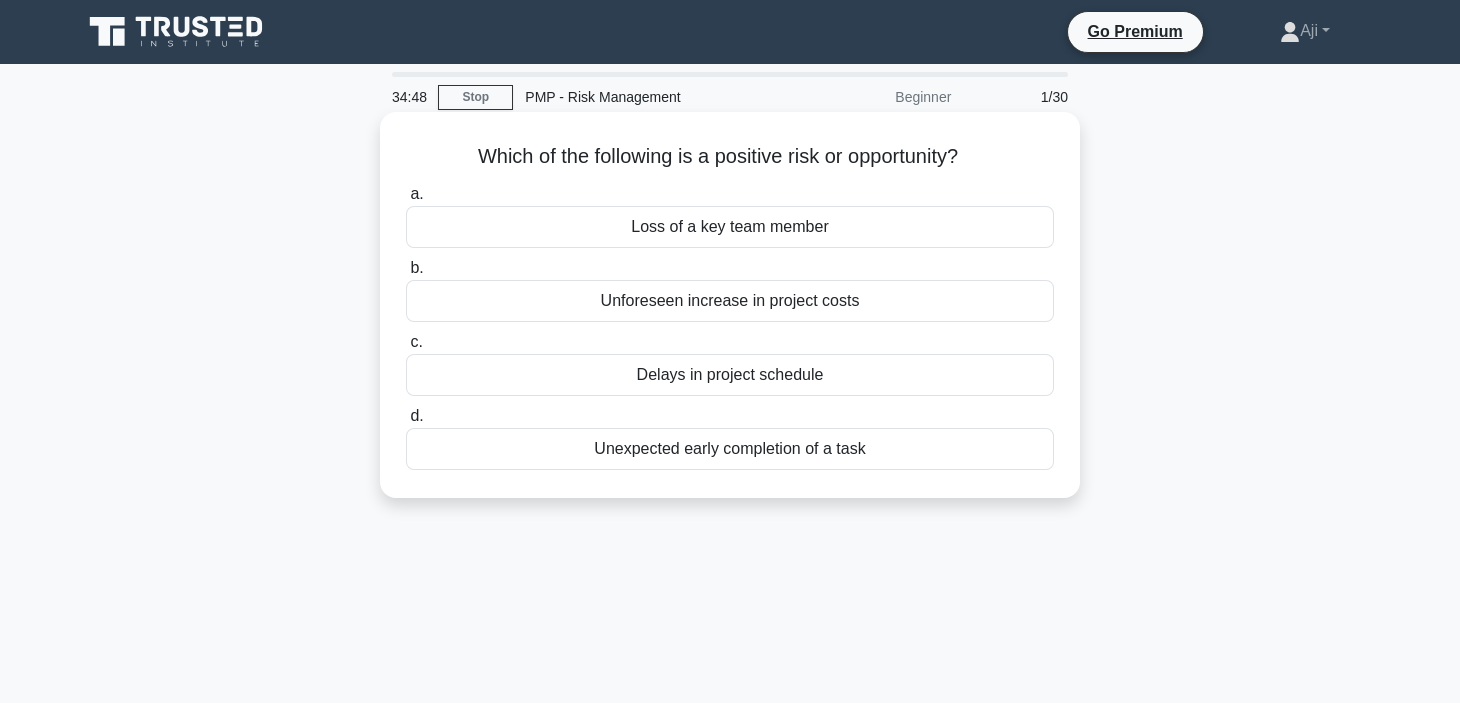 click on "Unexpected early completion of a task" at bounding box center [730, 449] 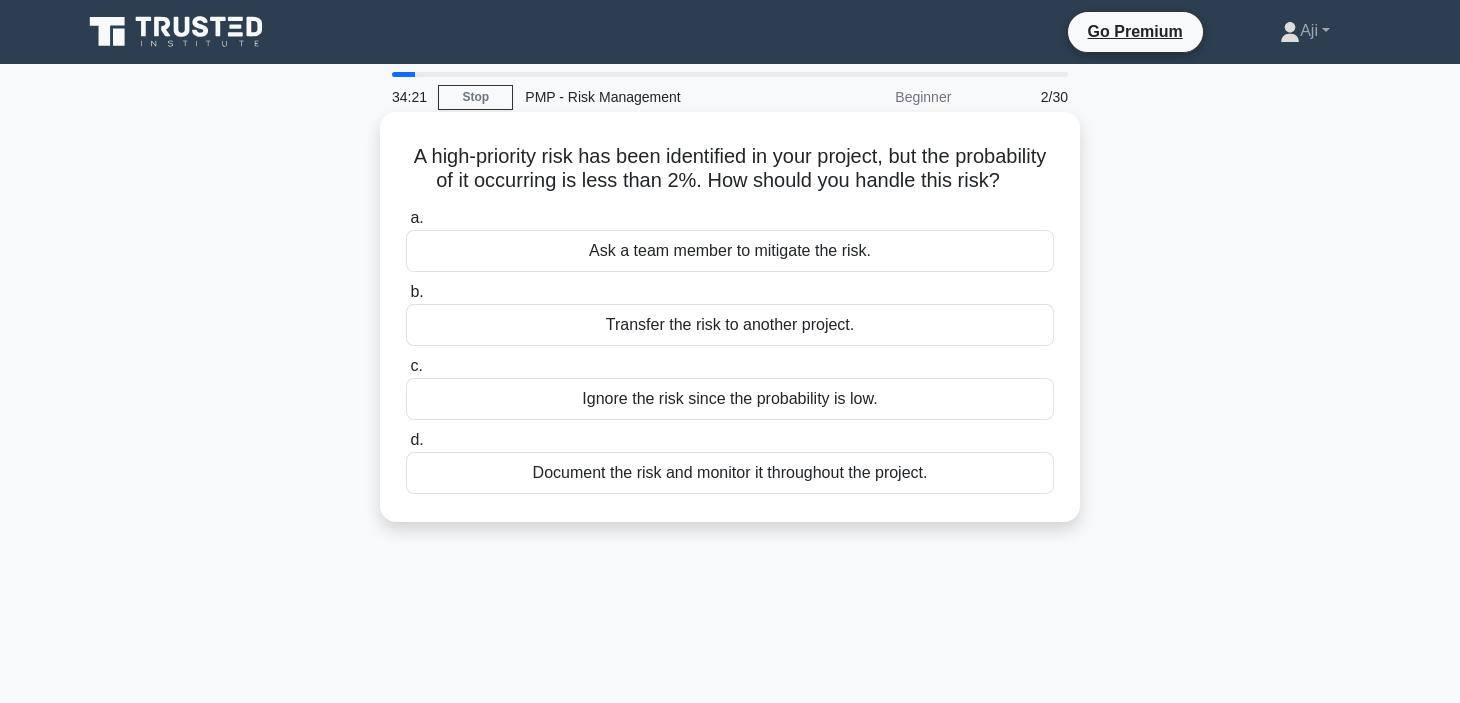click on "Document the risk and monitor it throughout the project." at bounding box center (730, 473) 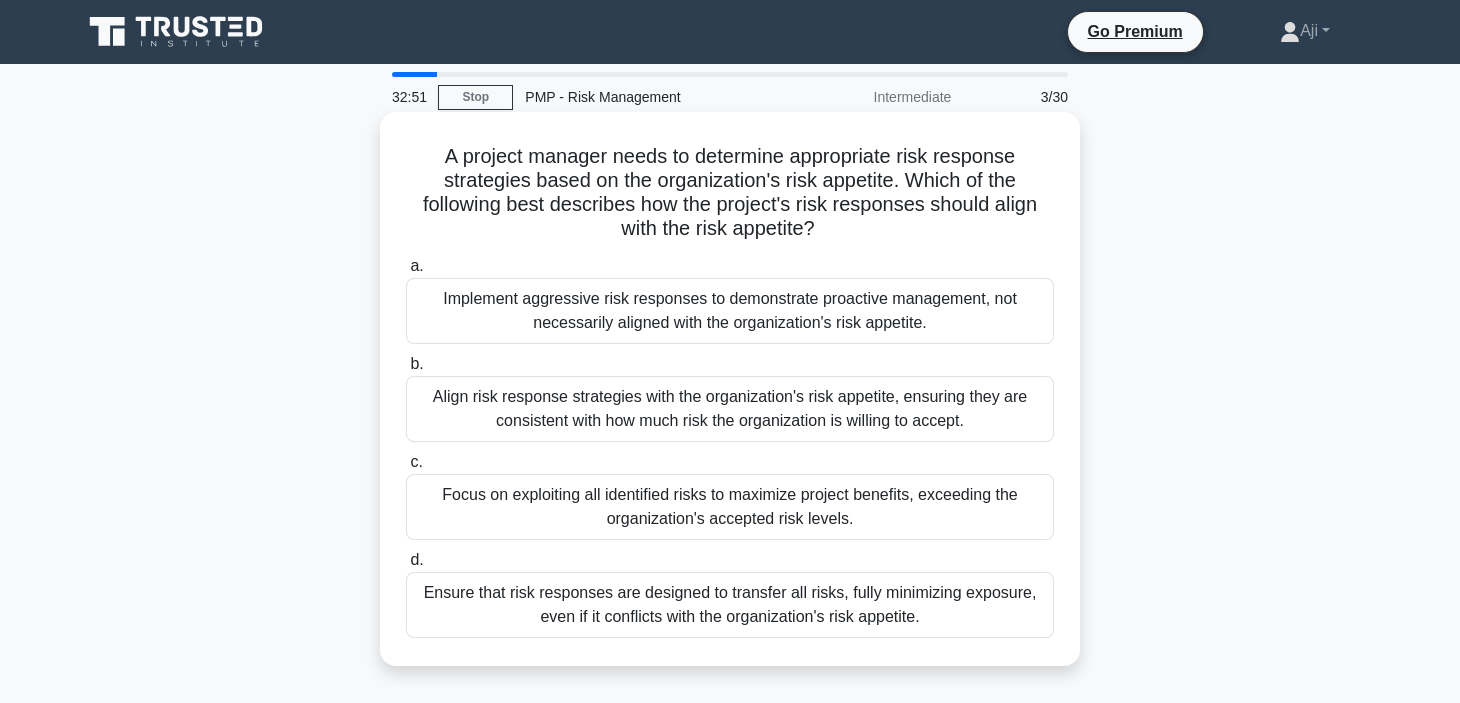 click on "Align risk response strategies with the organization's risk appetite, ensuring they are consistent with how much risk the organization is willing to accept." at bounding box center (730, 409) 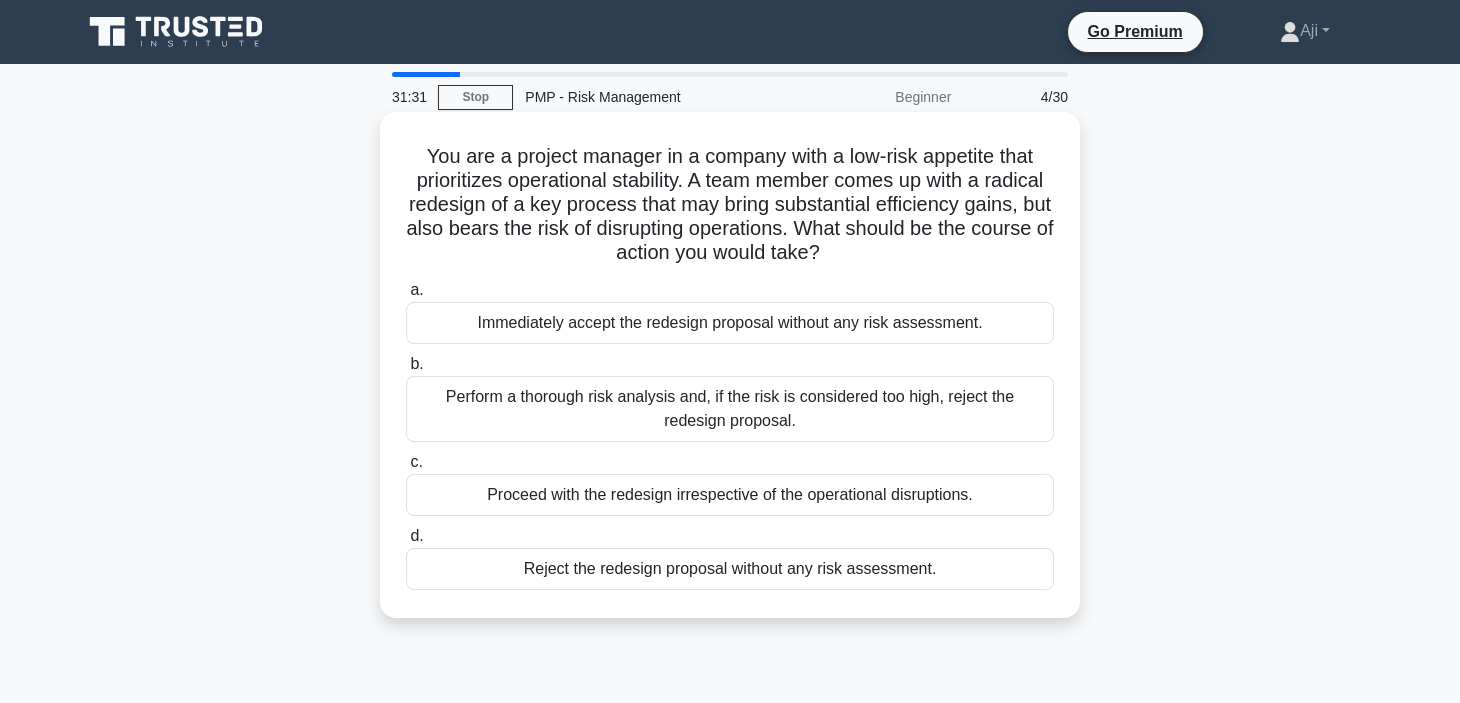 click on "Perform a thorough risk analysis and, if the risk is considered too high, reject the redesign proposal." at bounding box center (730, 409) 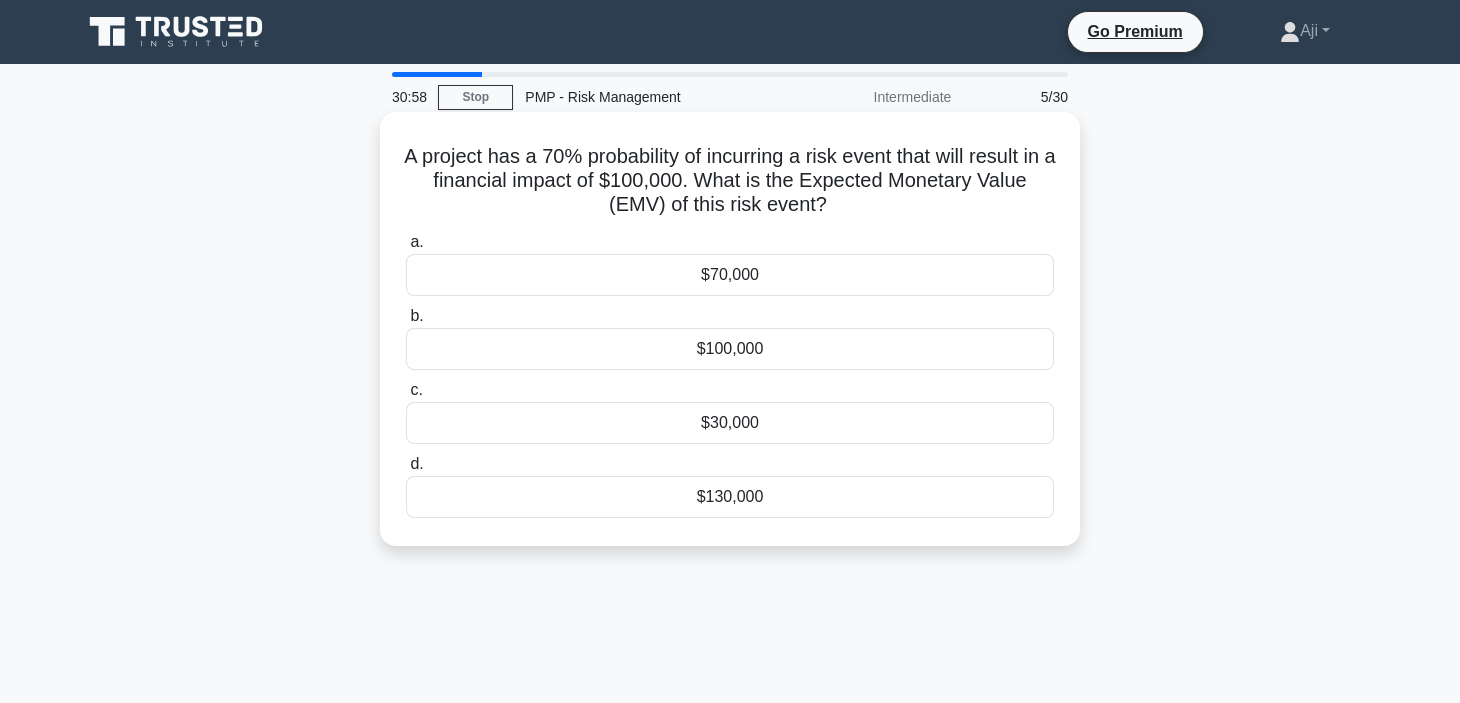 click on "$70,000" at bounding box center (730, 275) 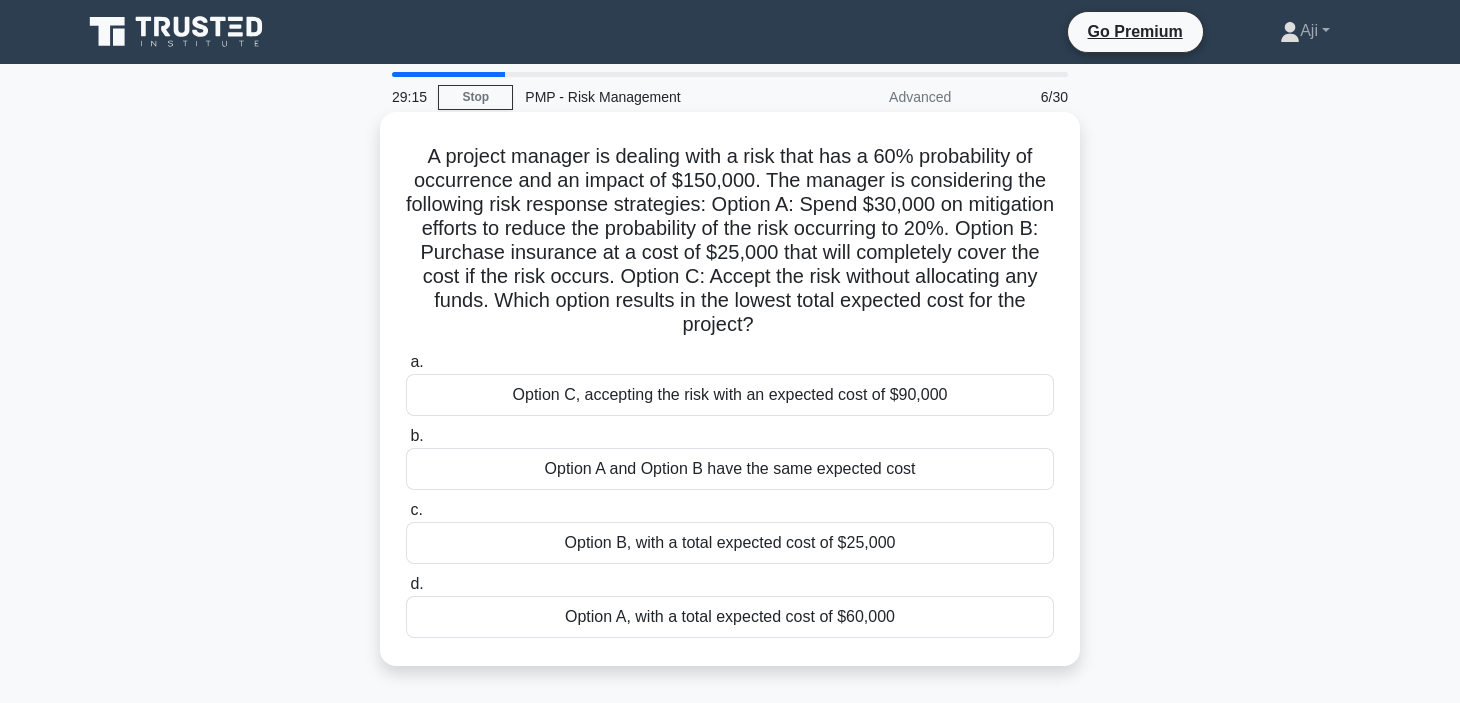 click on "Option B, with a total expected cost of $25,000" at bounding box center [730, 543] 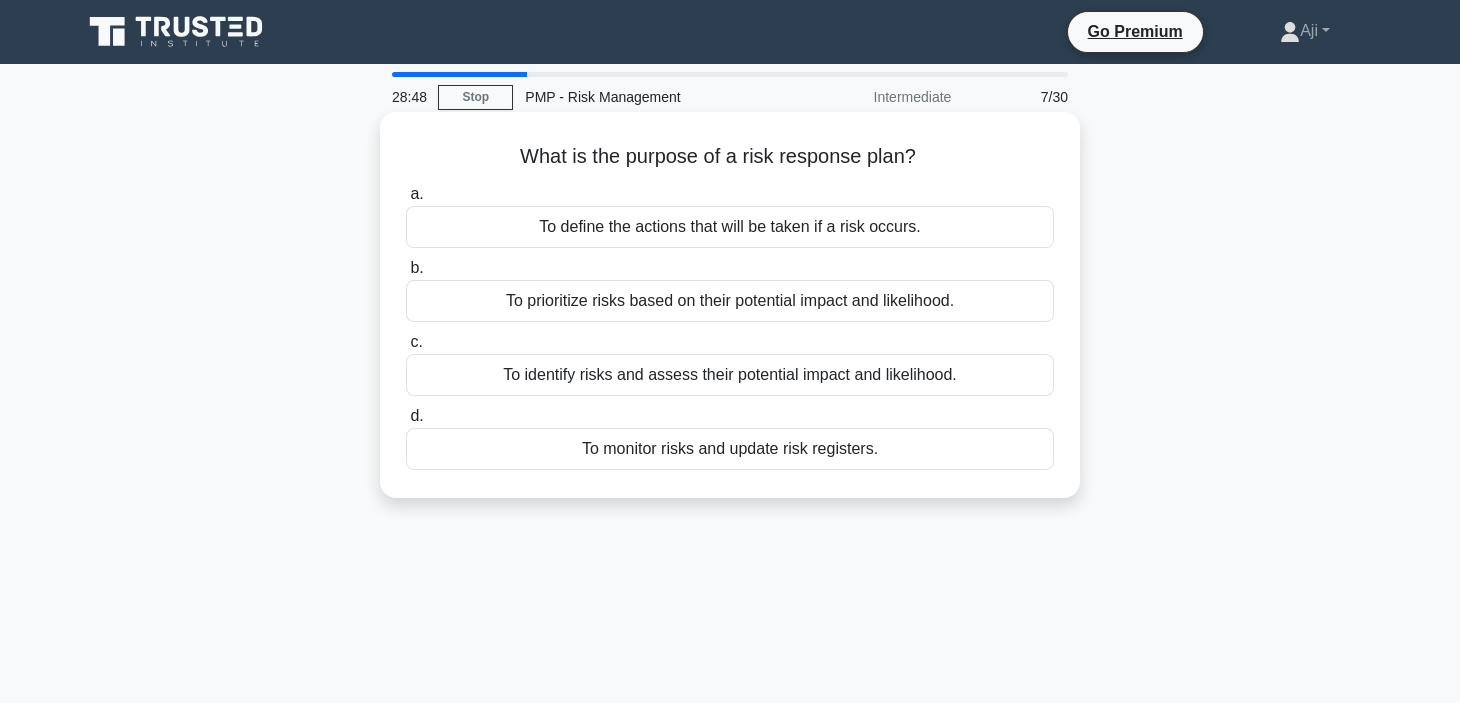 click on "To define the actions that will be taken if a risk occurs." at bounding box center [730, 227] 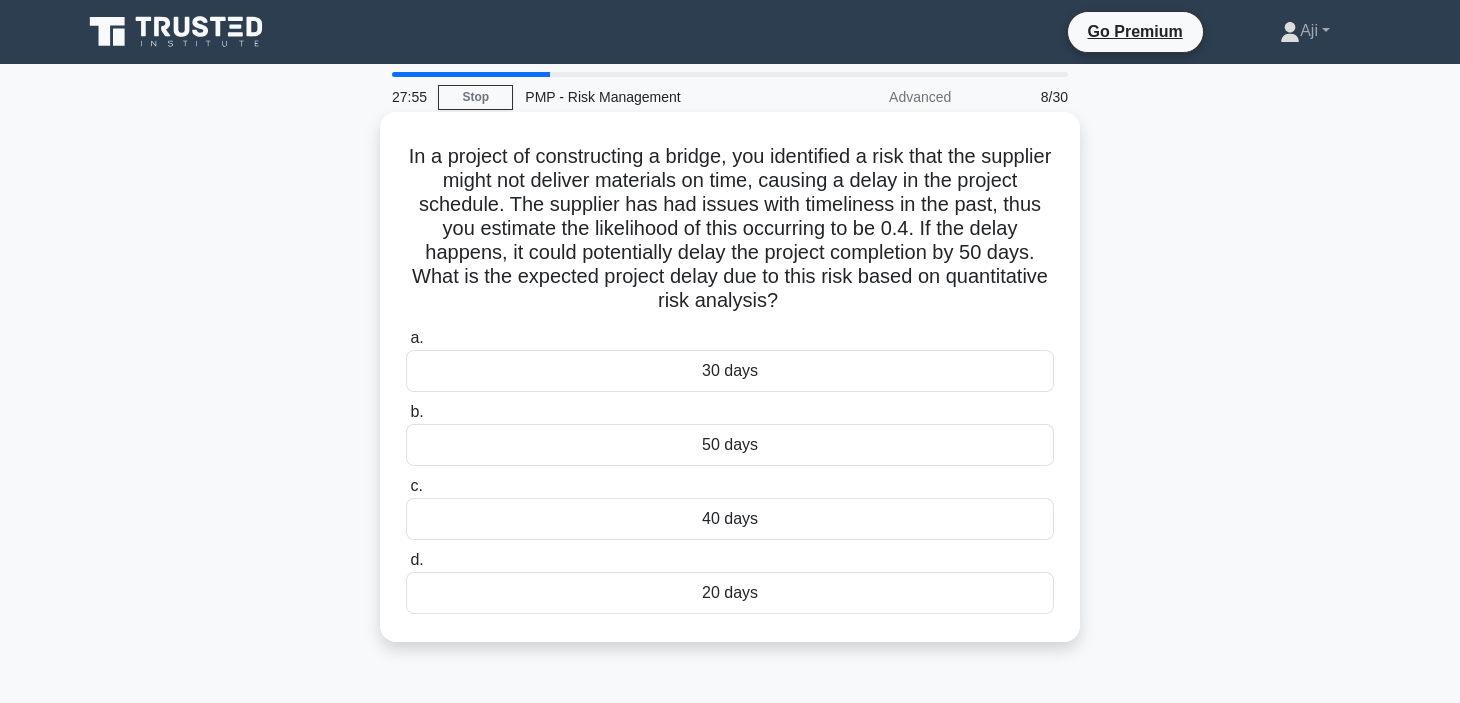 click on "20 days" at bounding box center [730, 593] 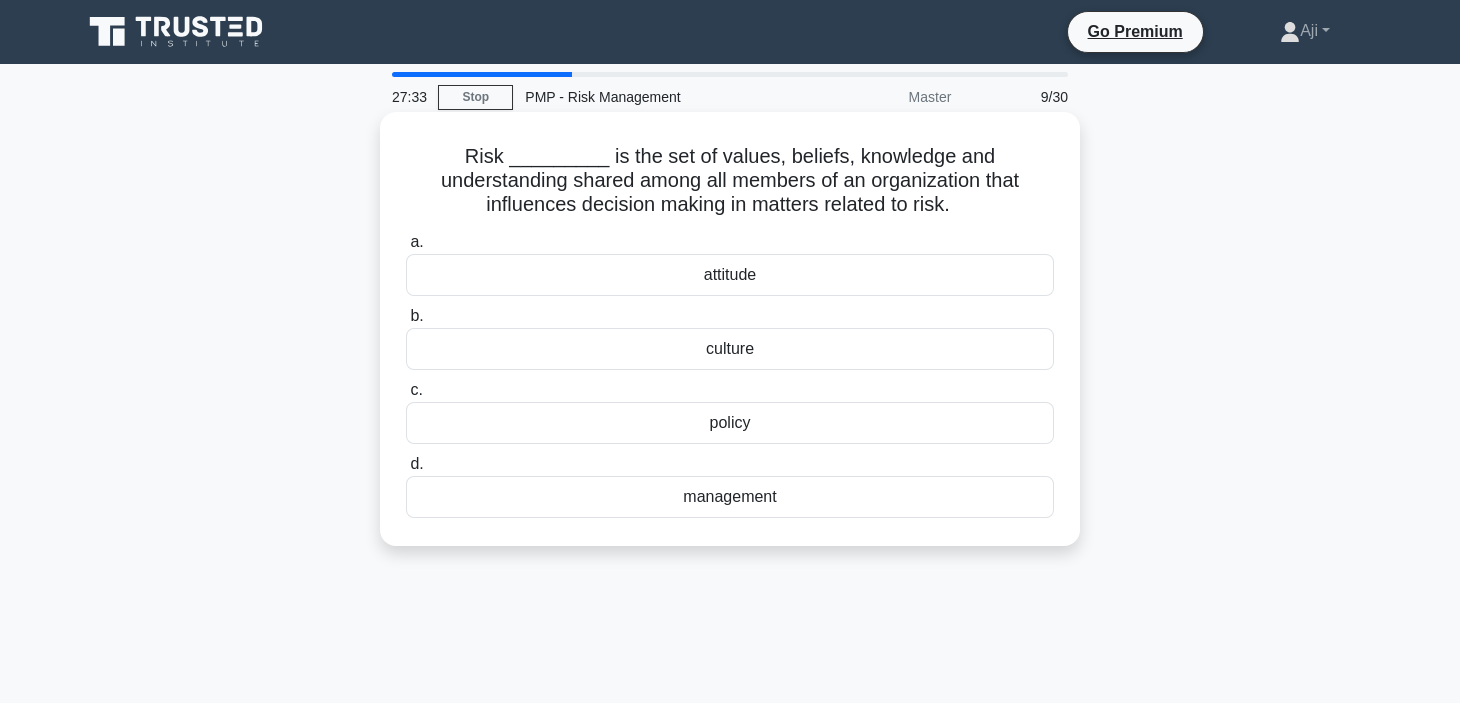 click on "attitude" at bounding box center (730, 275) 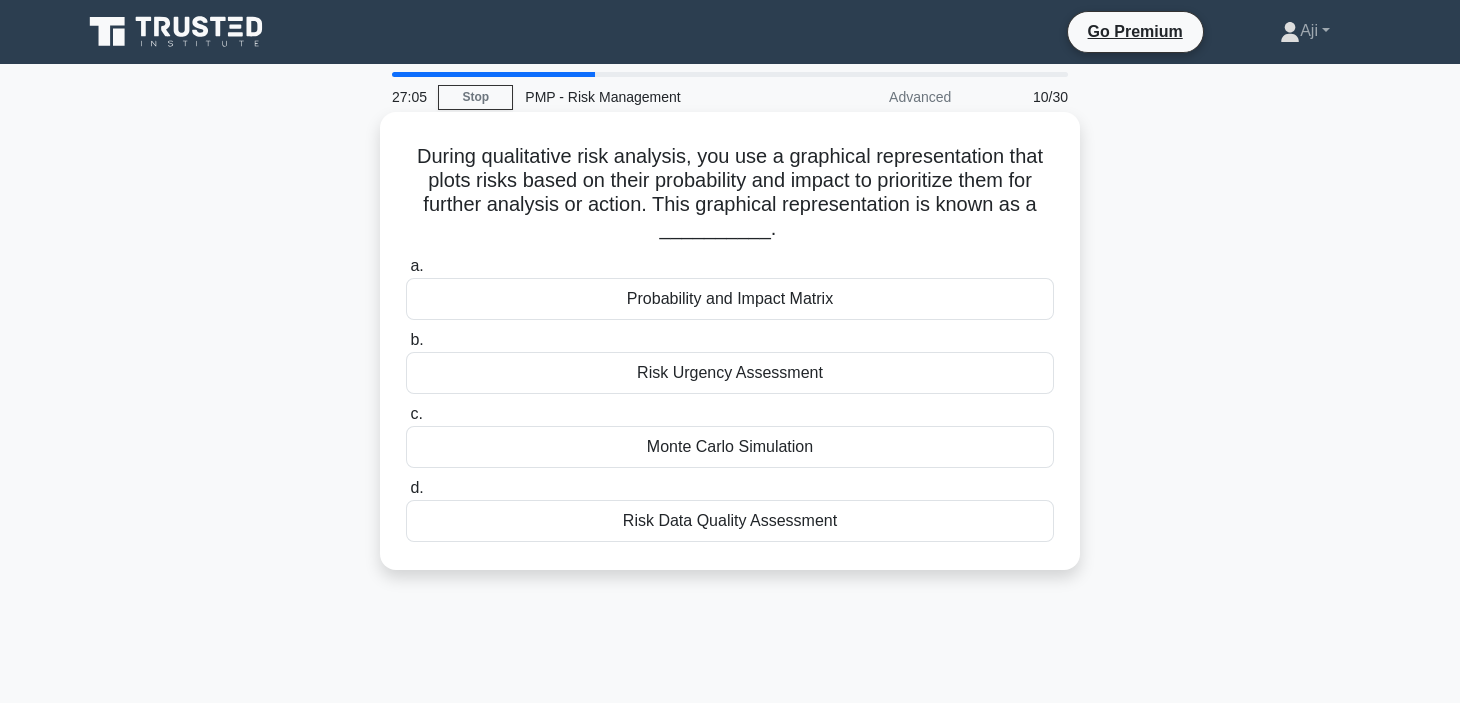 click on "Probability and Impact Matrix" at bounding box center (730, 299) 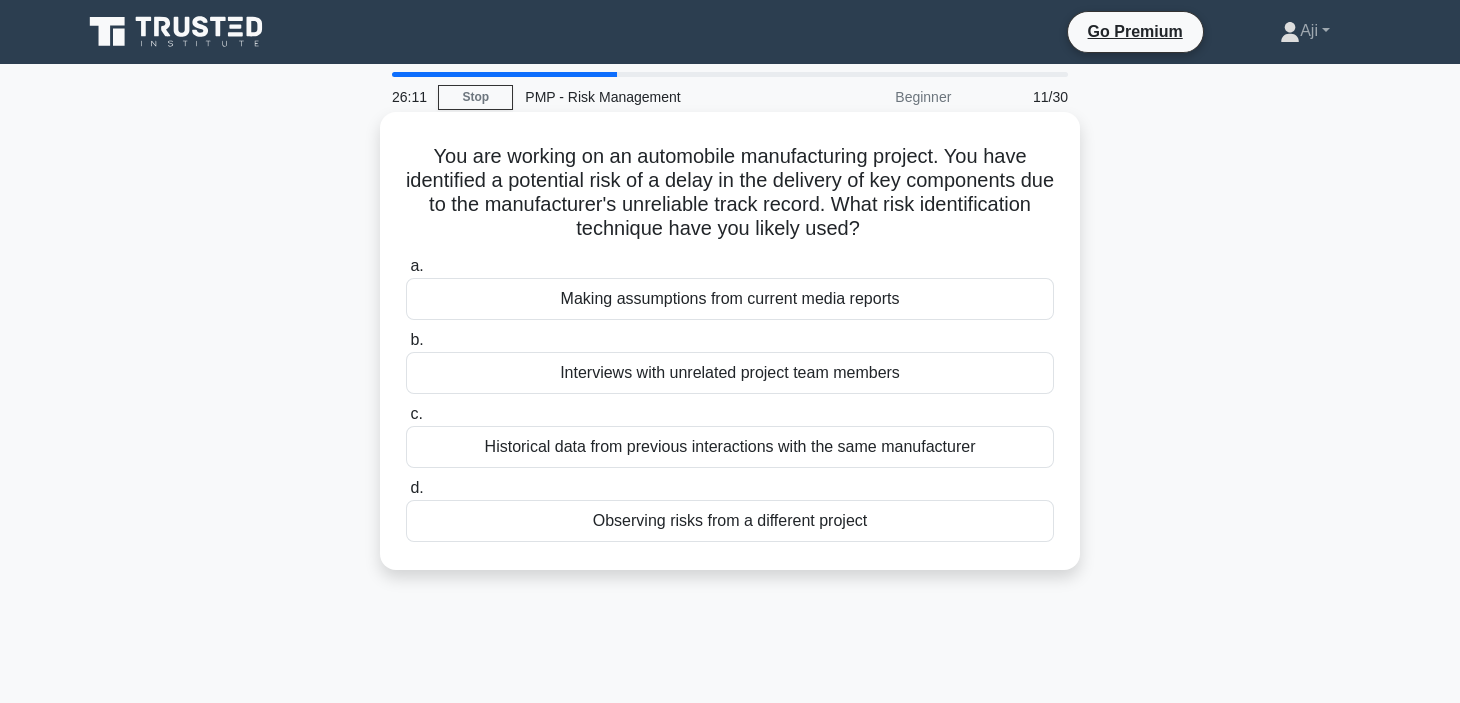 click on "Historical data from previous interactions with the same manufacturer" at bounding box center (730, 447) 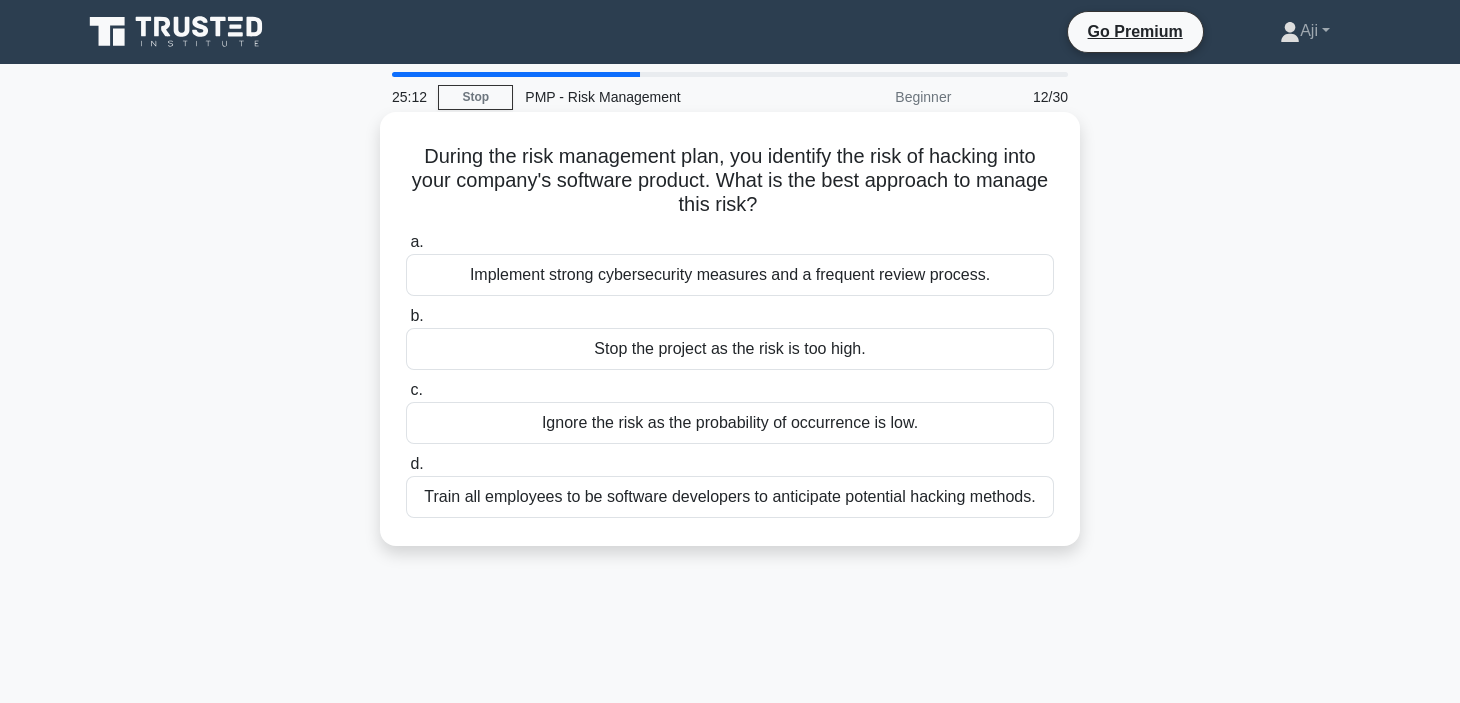 click on "Implement strong cybersecurity measures and a frequent review process." at bounding box center [730, 275] 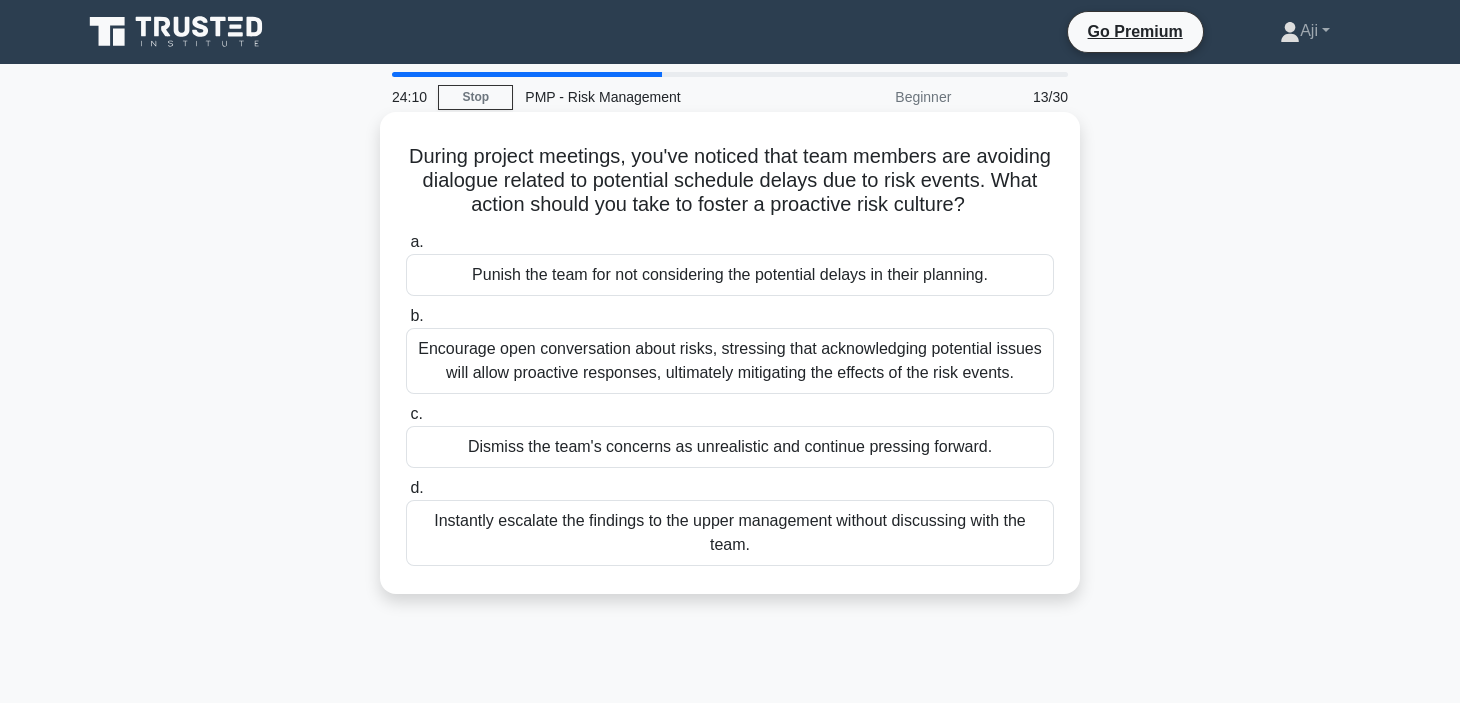 click on "Encourage open conversation about risks, stressing that acknowledging potential issues will allow proactive responses, ultimately mitigating the effects of the risk events." at bounding box center [730, 361] 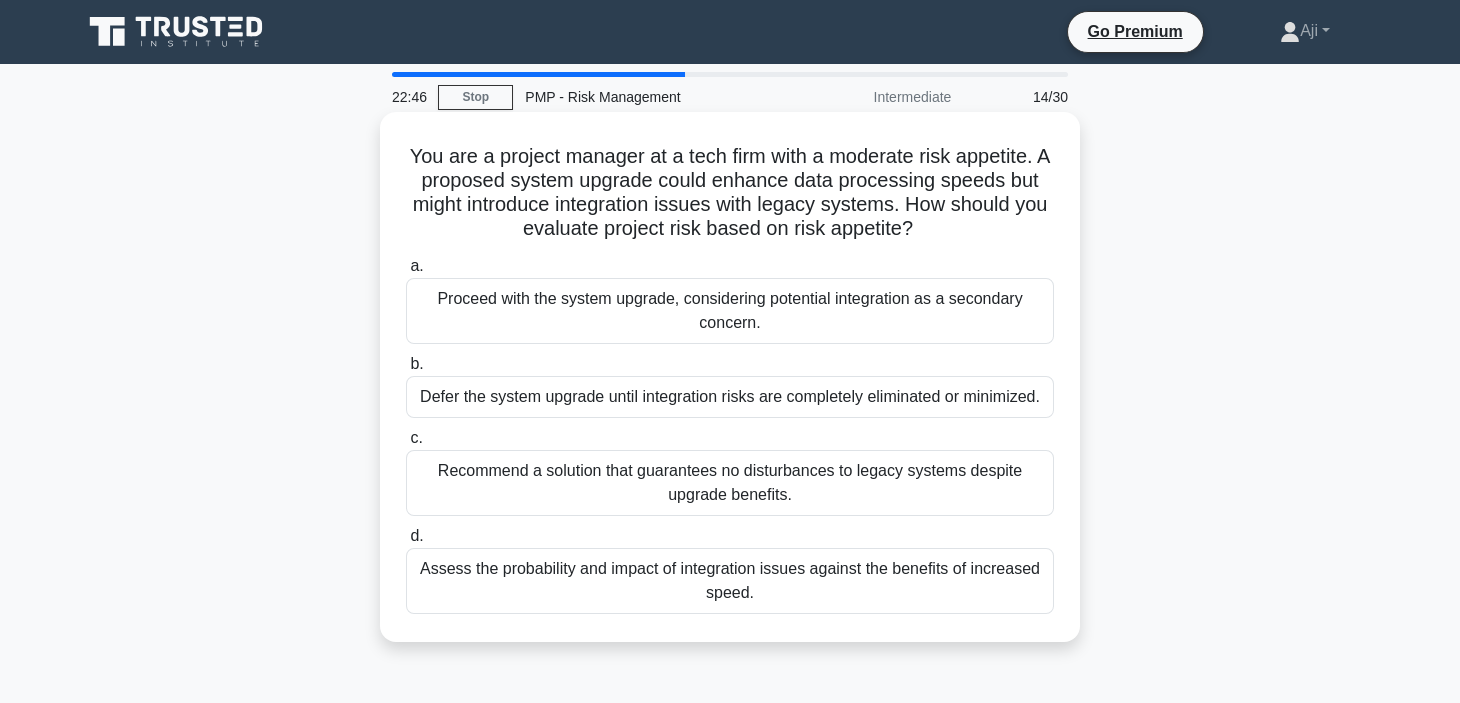 click on "Assess the probability and impact of integration issues against the benefits of increased speed." at bounding box center [730, 581] 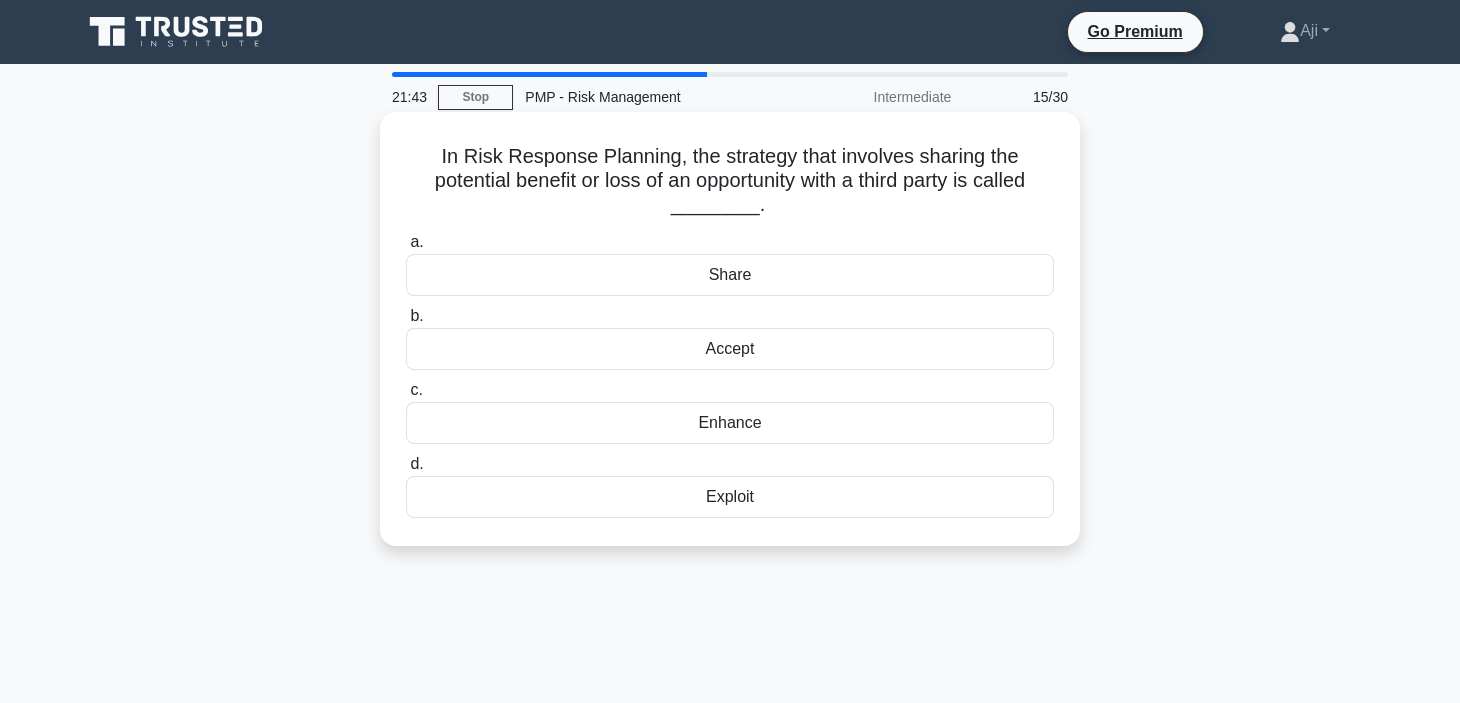 click on "Share" at bounding box center [730, 275] 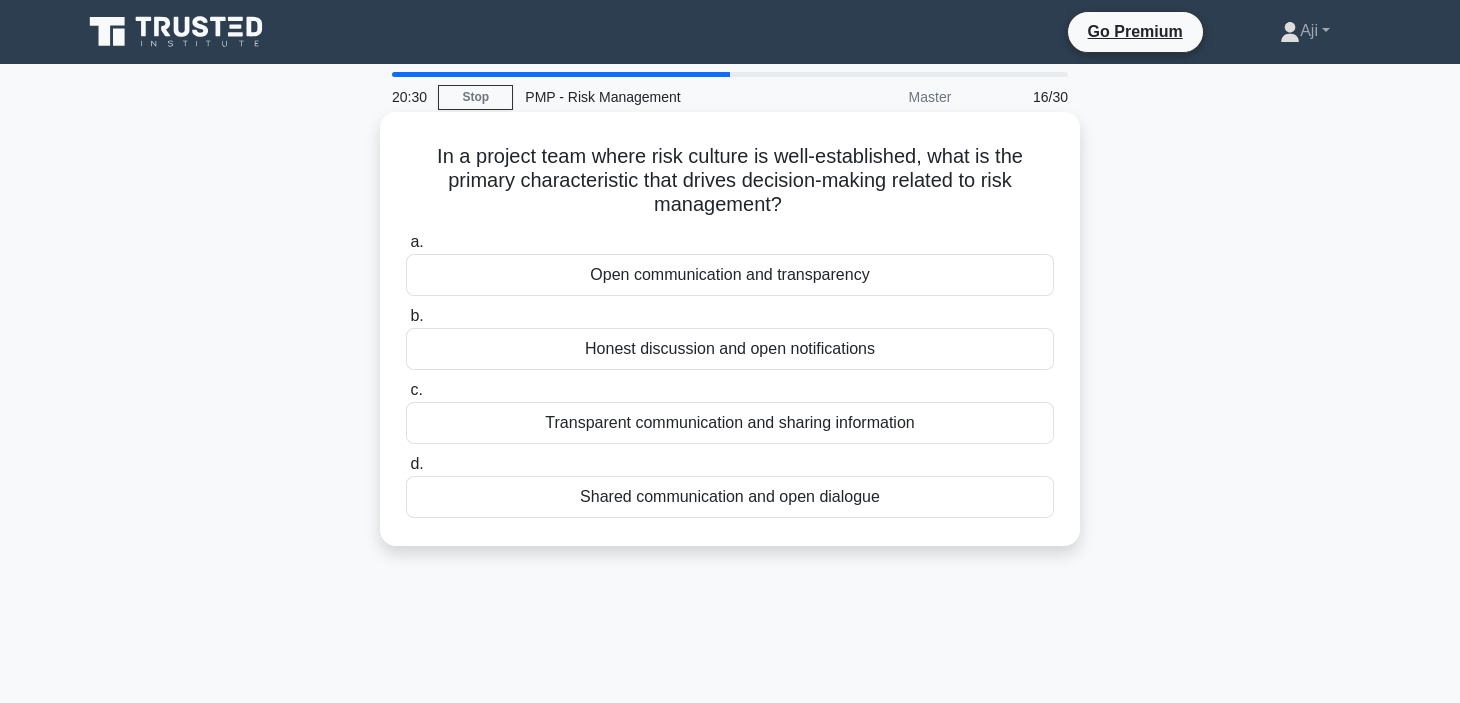 click on "Honest discussion and open notifications" at bounding box center (730, 349) 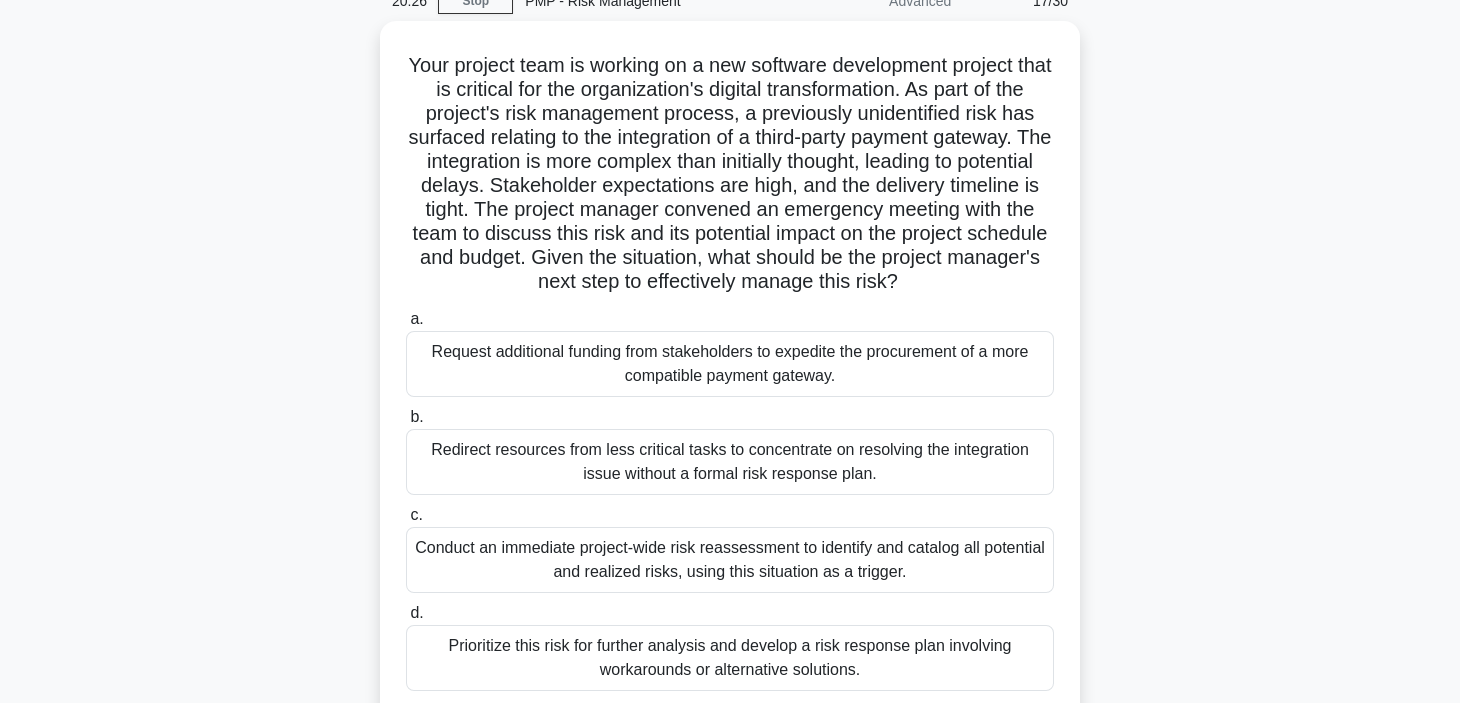 scroll, scrollTop: 76, scrollLeft: 0, axis: vertical 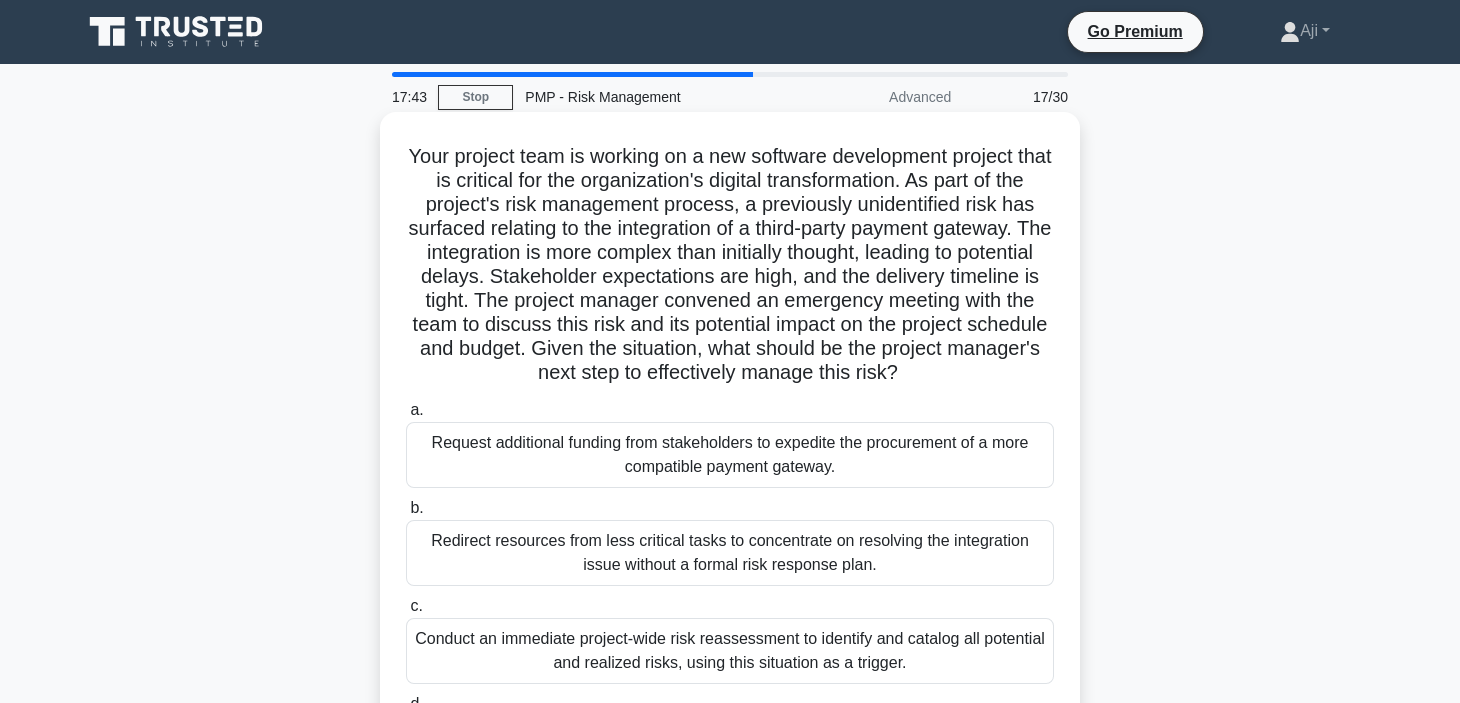 click on "Request additional funding from stakeholders to expedite the procurement of a more compatible payment gateway." at bounding box center (730, 455) 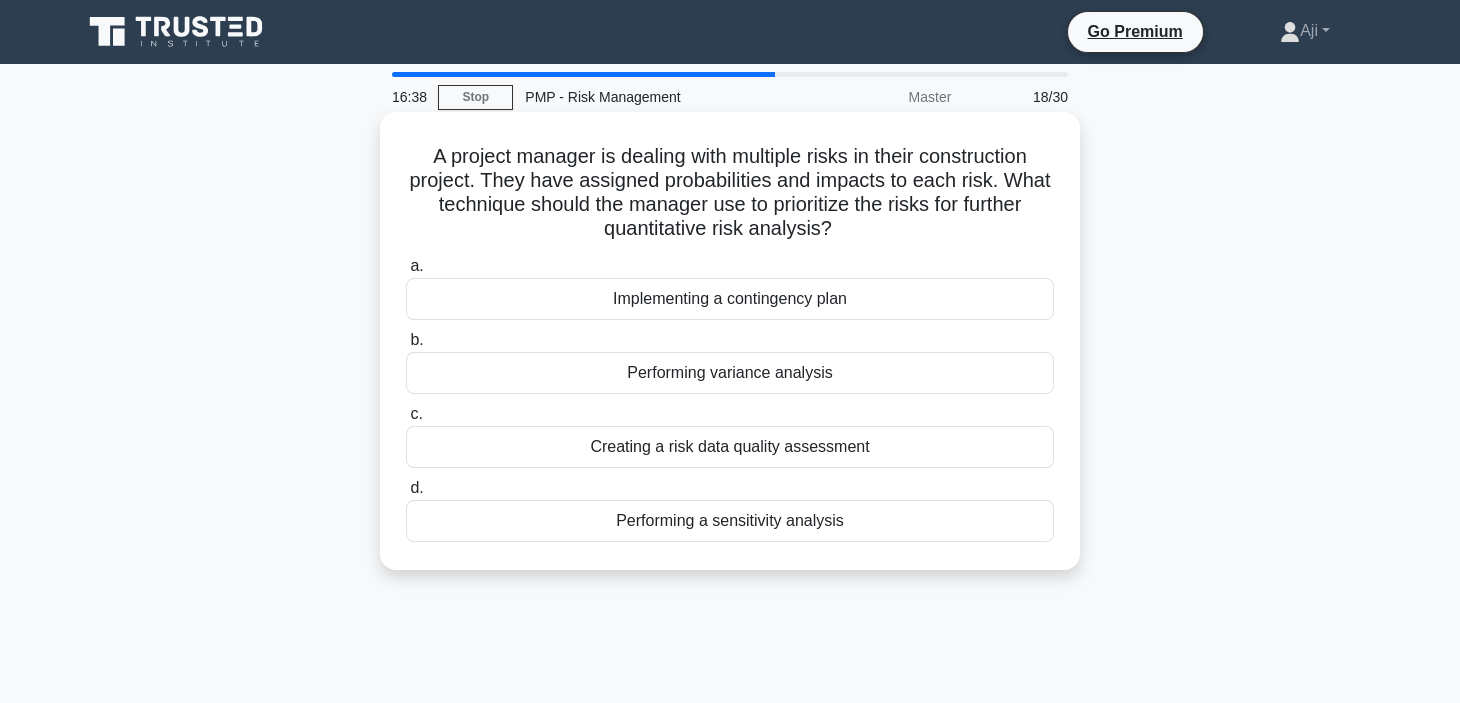 click on "Performing a sensitivity analysis" at bounding box center (730, 521) 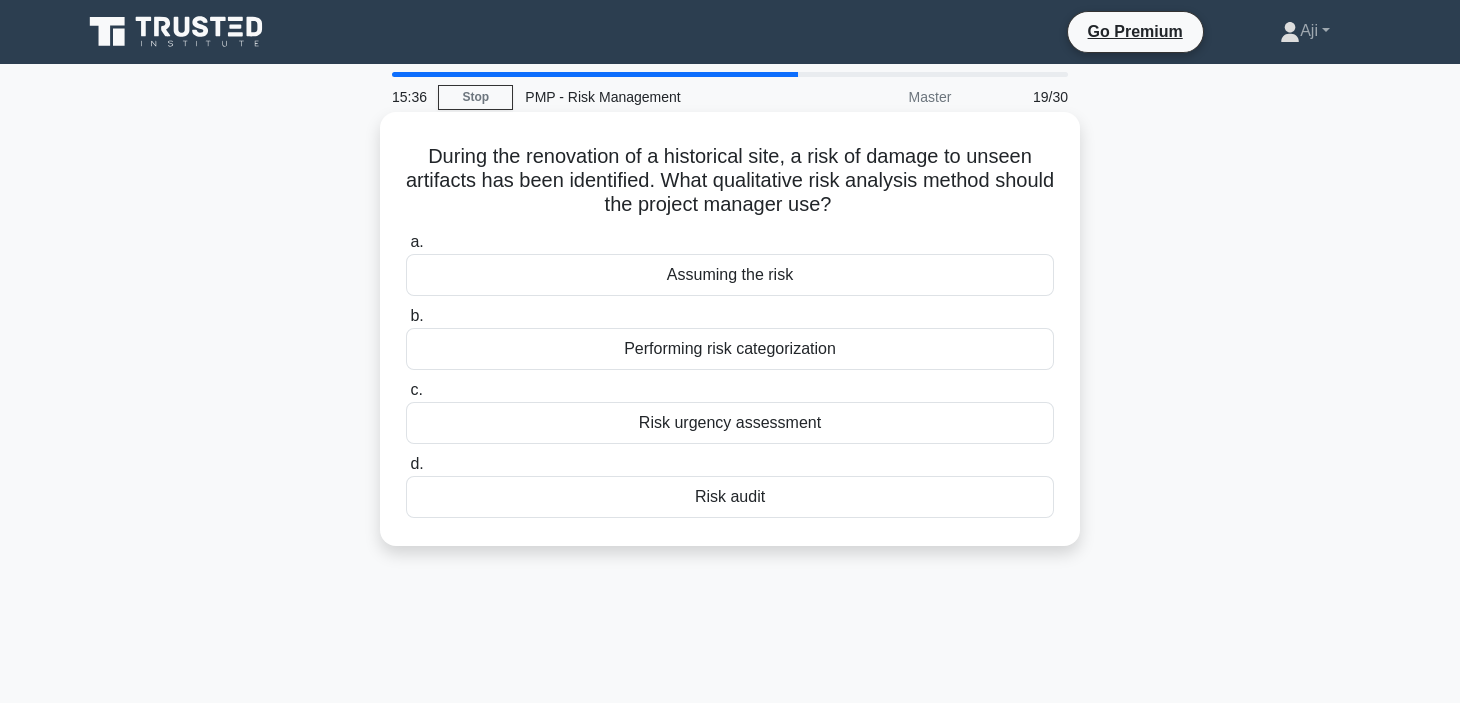 click on "Performing risk categorization" at bounding box center [730, 349] 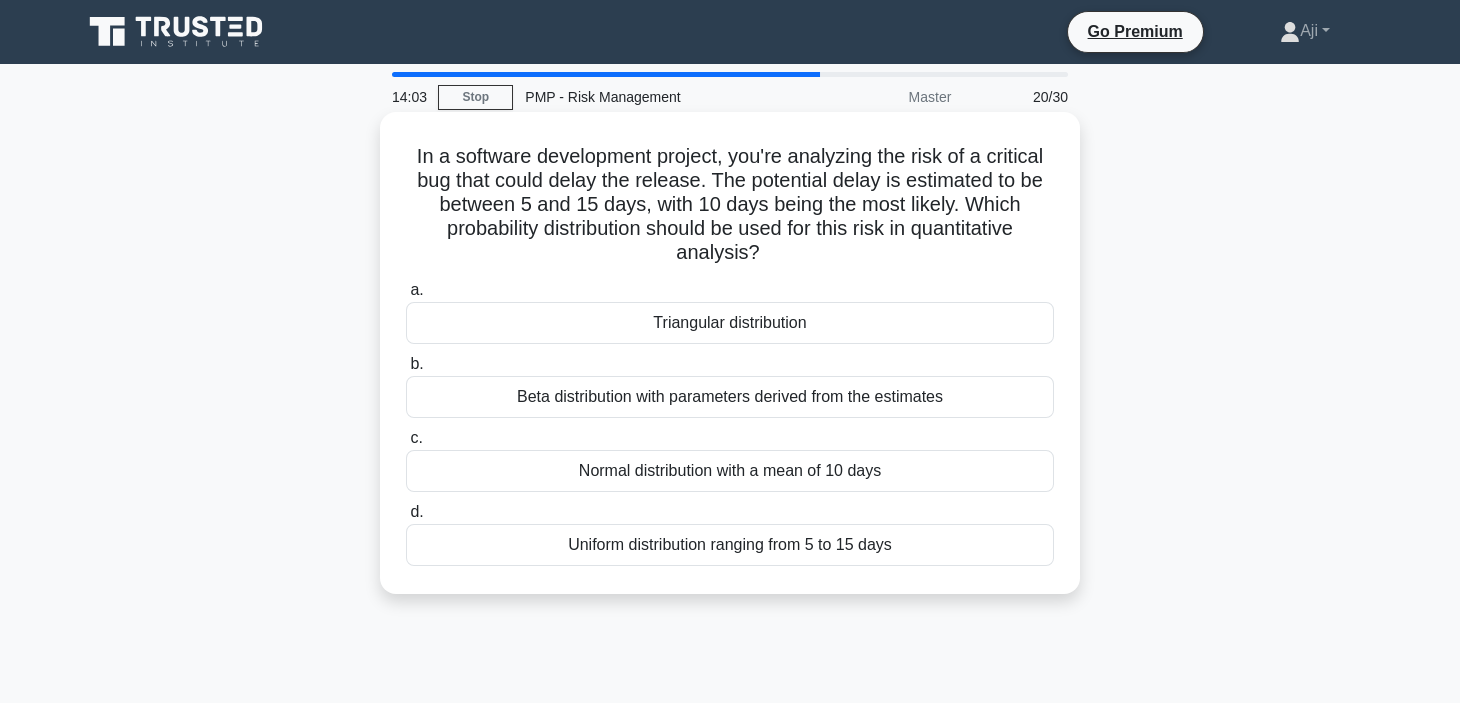 click on "Beta distribution with parameters derived from the estimates" at bounding box center [730, 397] 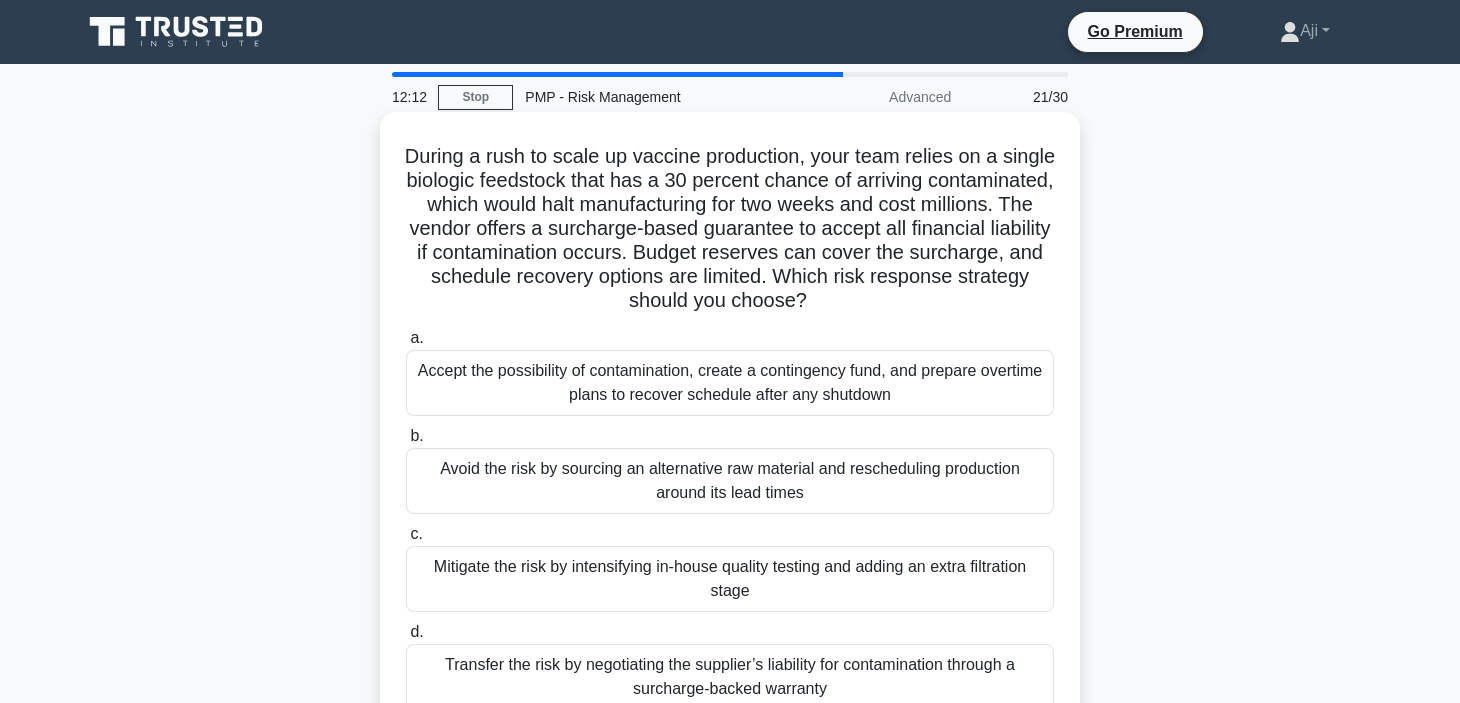 scroll, scrollTop: 377, scrollLeft: 0, axis: vertical 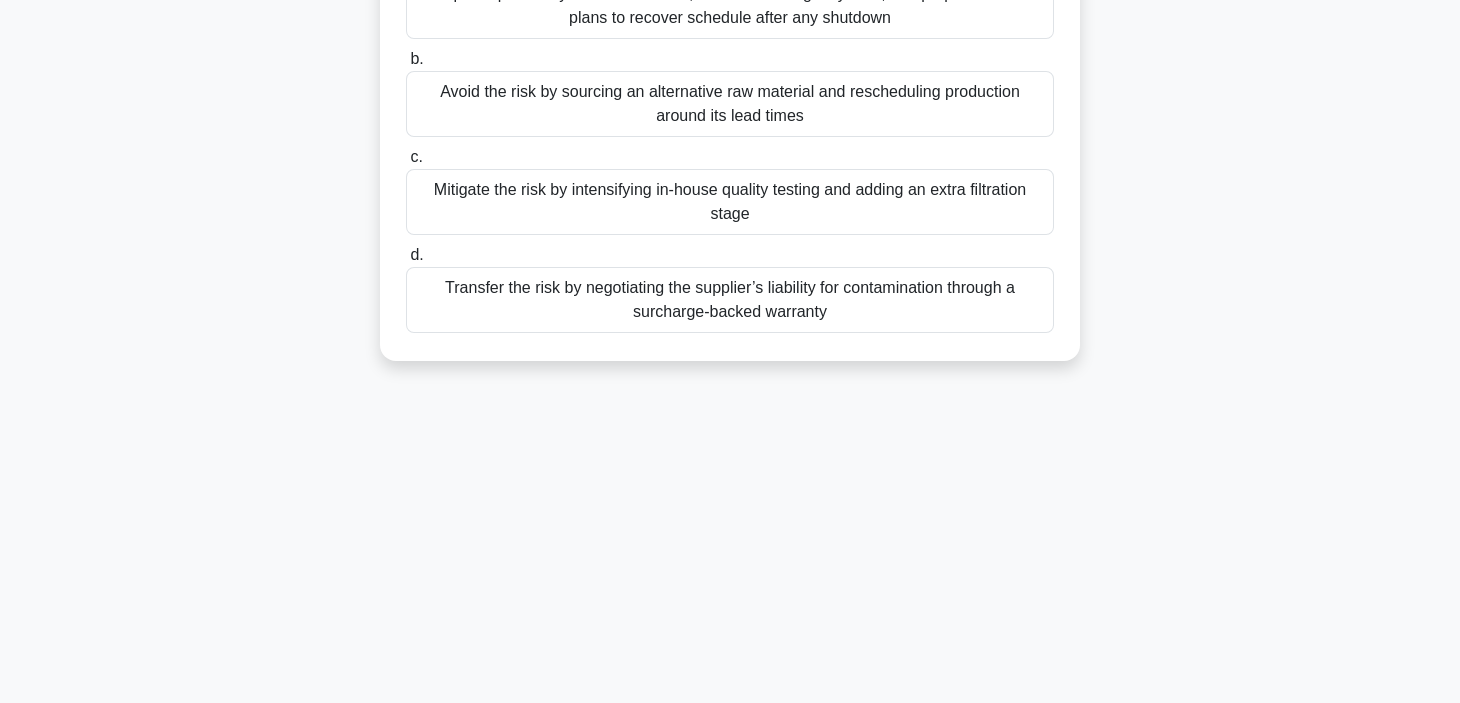 click on "Transfer the risk by negotiating the supplier’s liability for contamination through a surcharge-backed warranty" at bounding box center (730, 300) 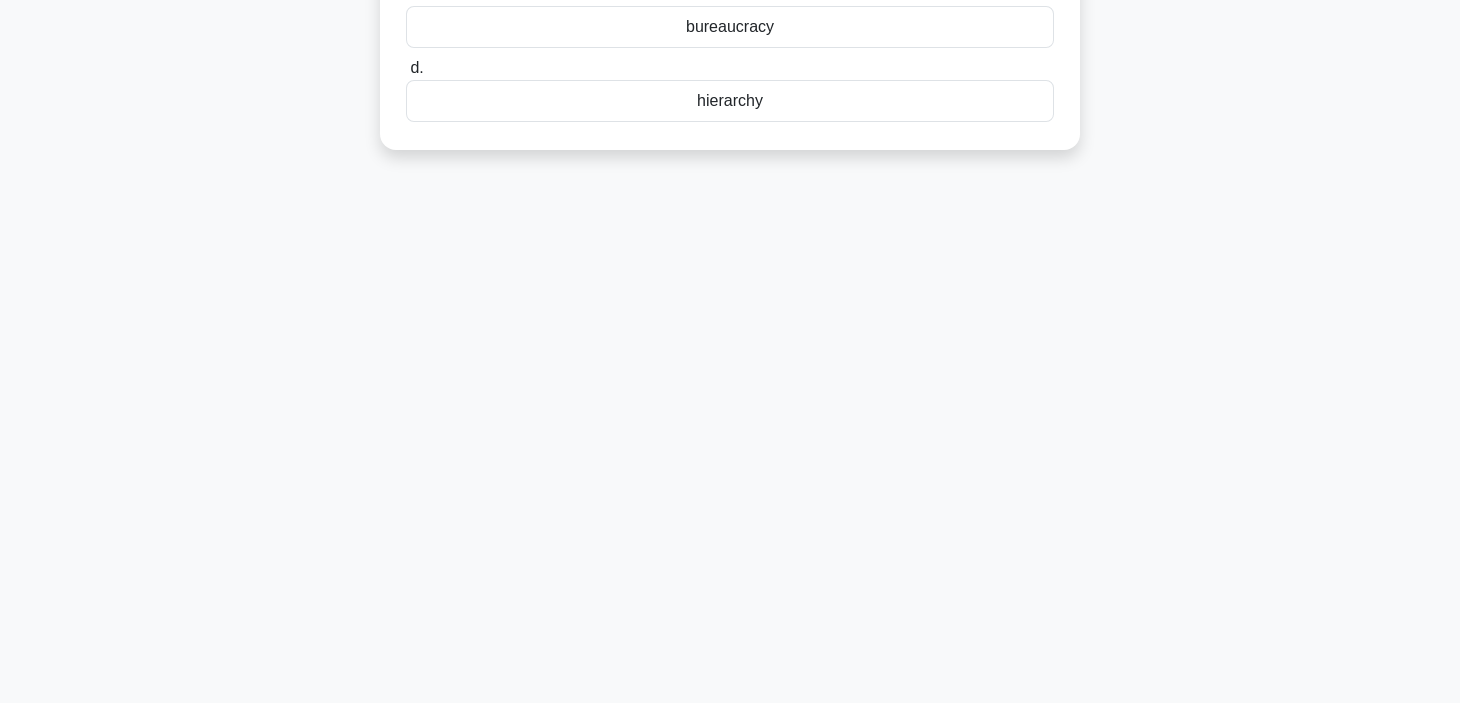 scroll, scrollTop: 0, scrollLeft: 0, axis: both 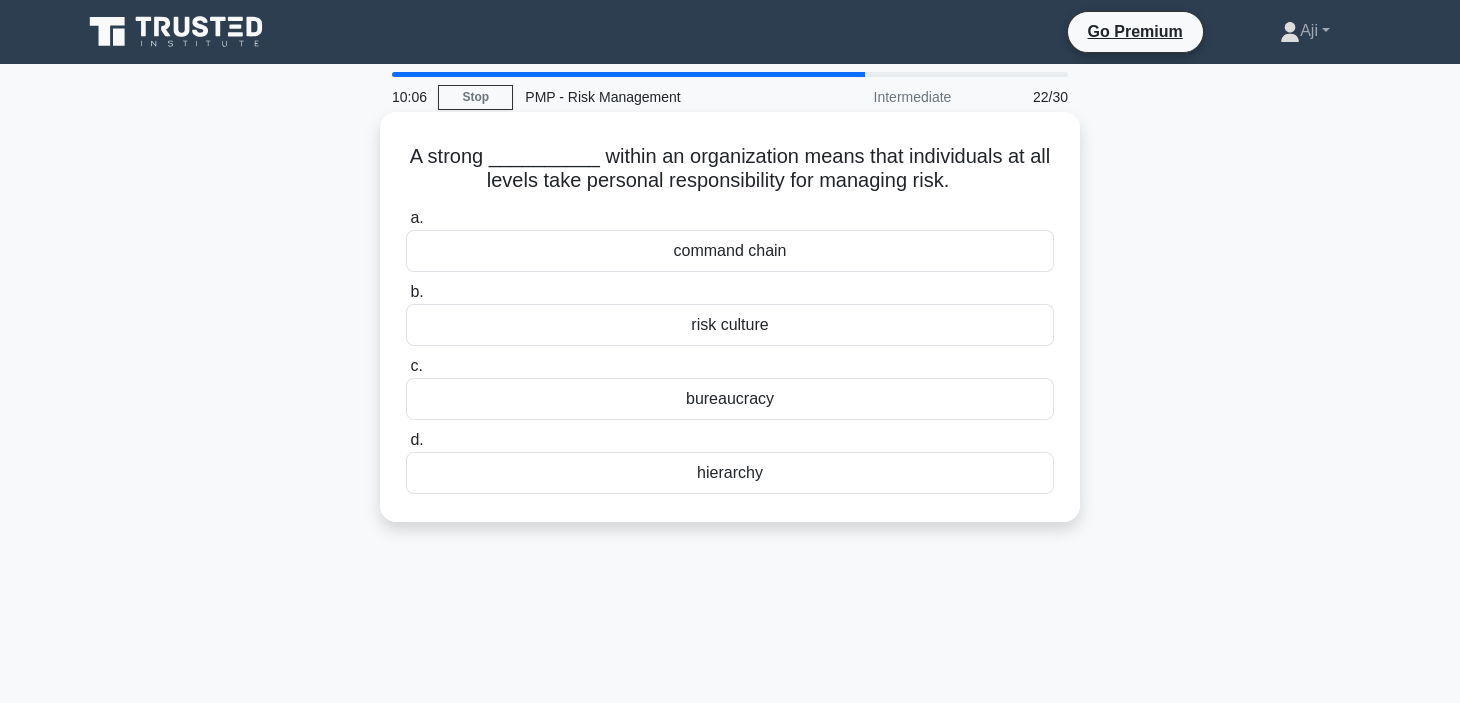 click on "risk culture" at bounding box center [730, 325] 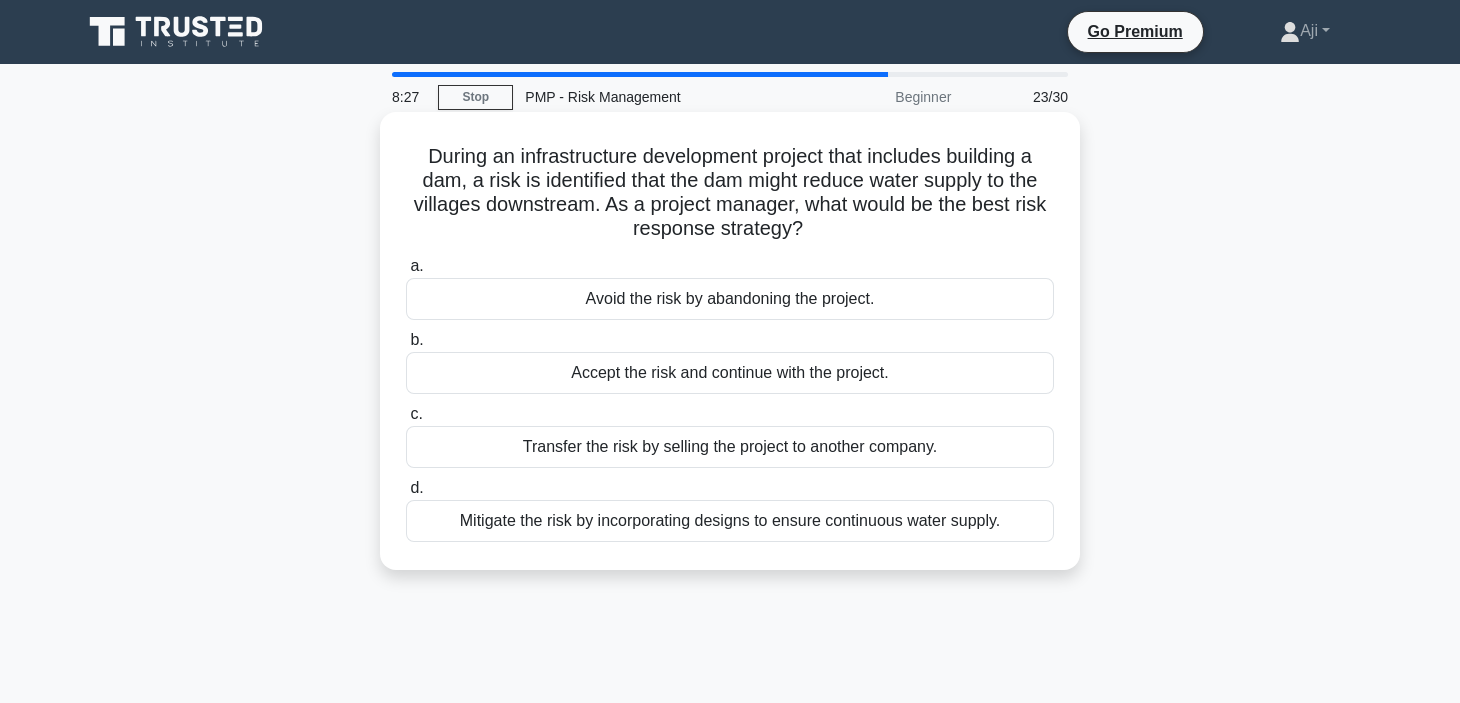 click on "Mitigate the risk by incorporating designs to ensure continuous water supply." at bounding box center (730, 521) 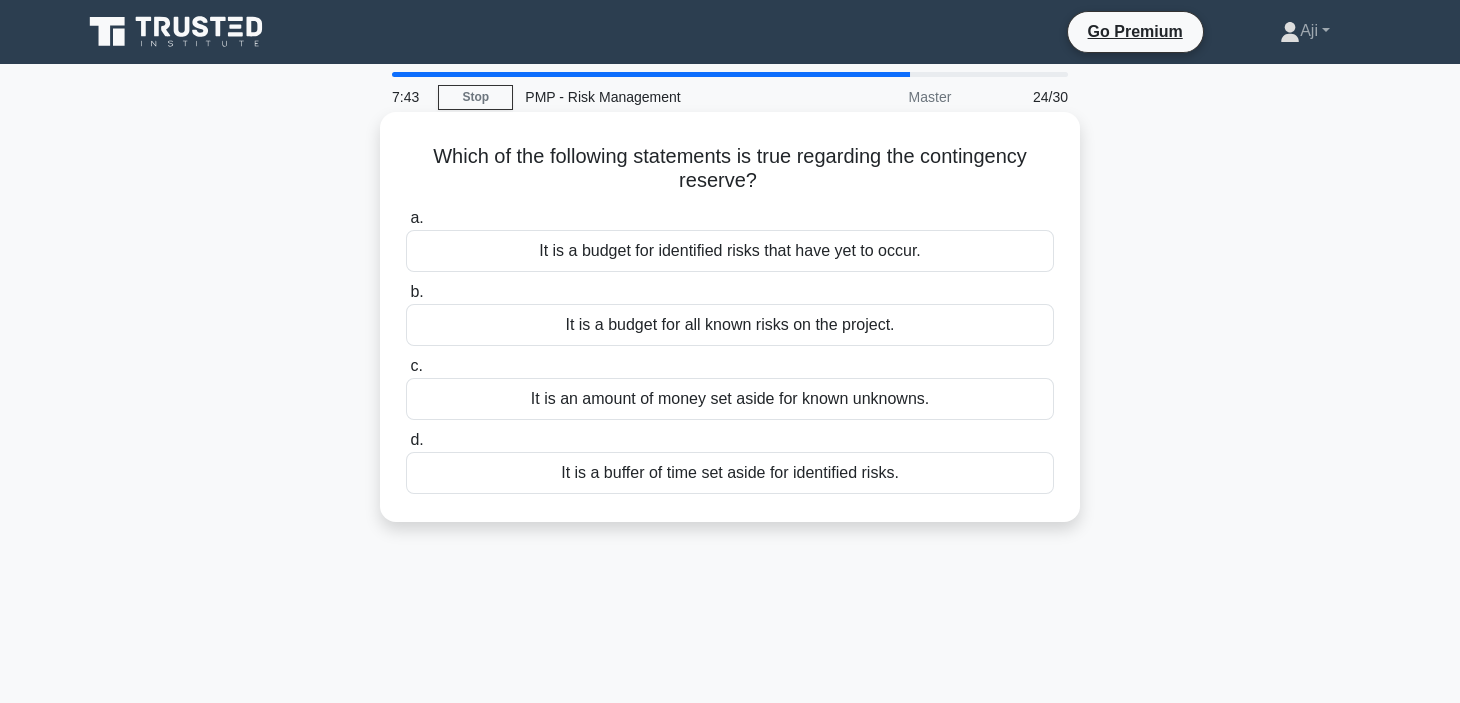 click on "It is an amount of money set aside for known unknowns." at bounding box center (730, 399) 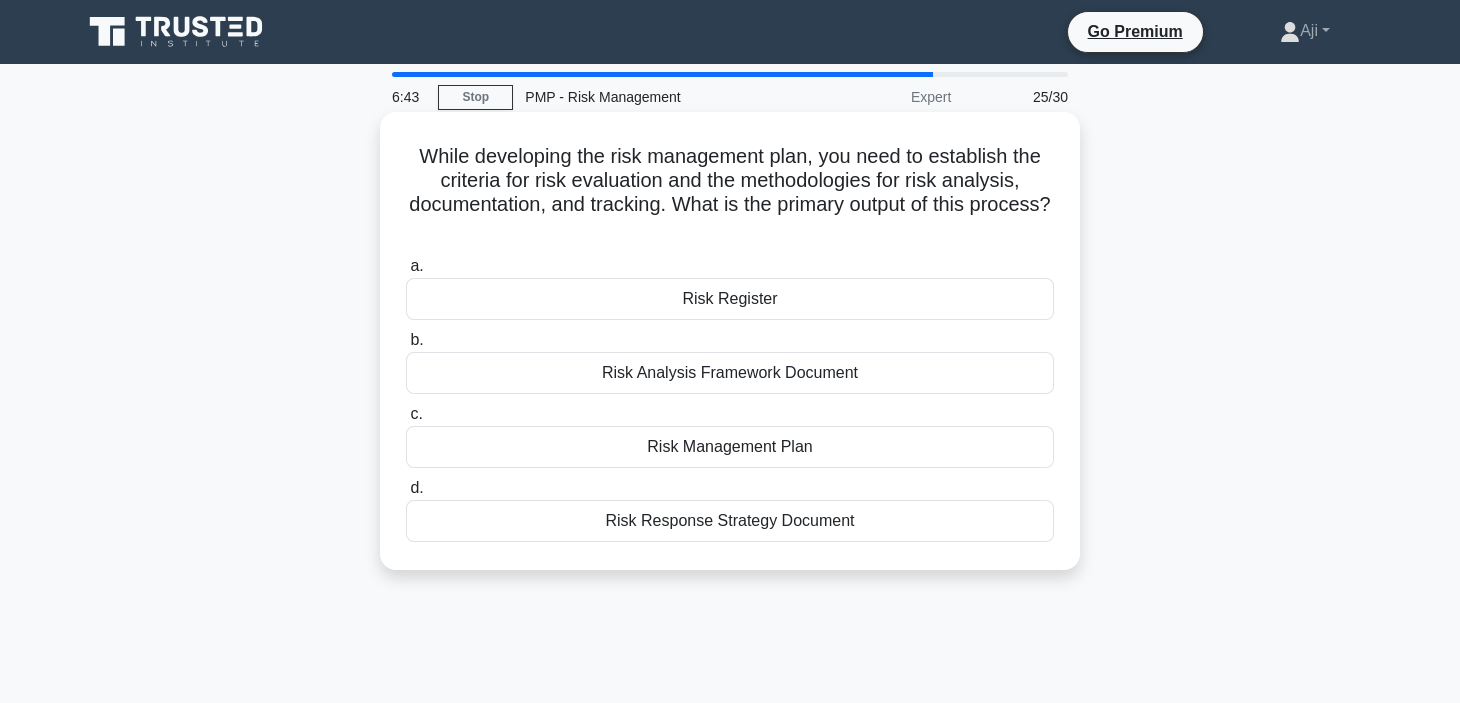 click on "Risk Register" at bounding box center (730, 299) 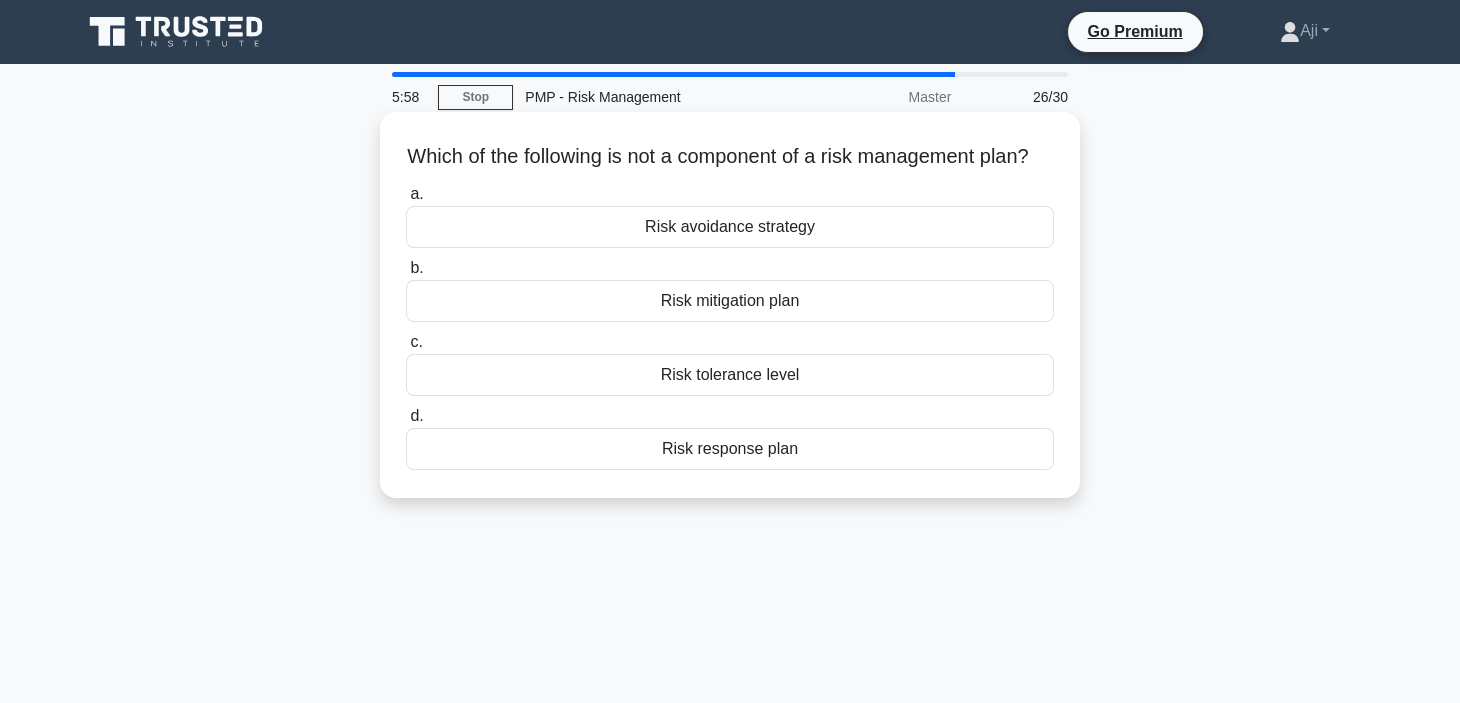 click on "Risk mitigation plan" at bounding box center (730, 301) 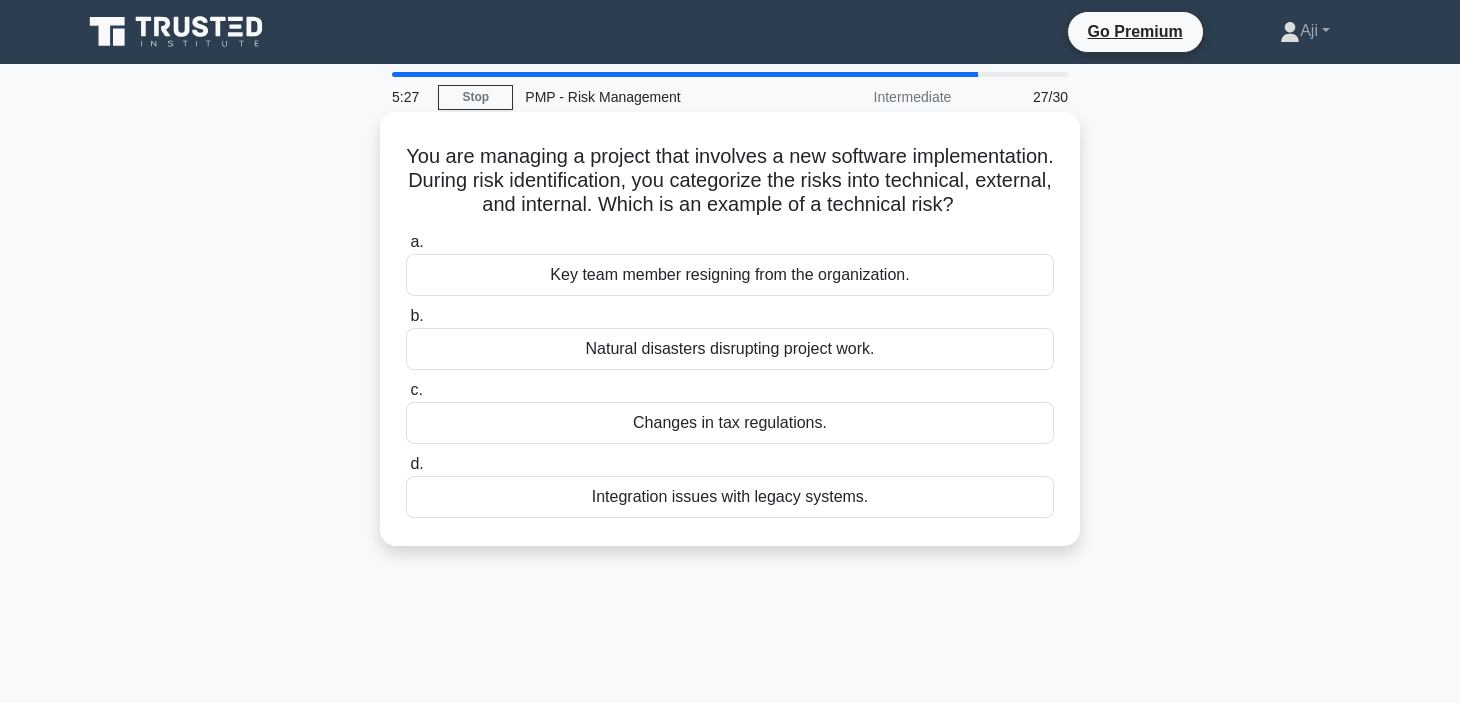 click on "Integration issues with legacy systems." at bounding box center (730, 497) 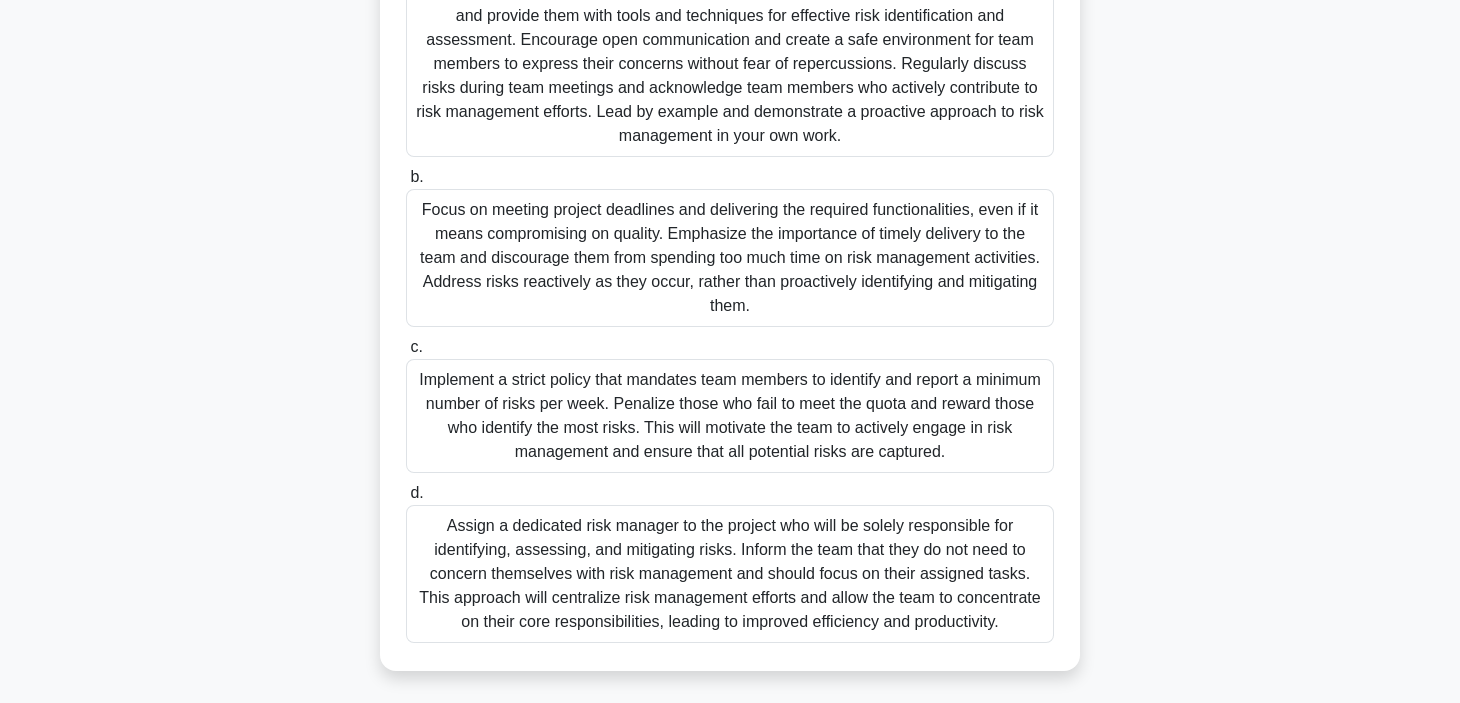 scroll, scrollTop: 0, scrollLeft: 0, axis: both 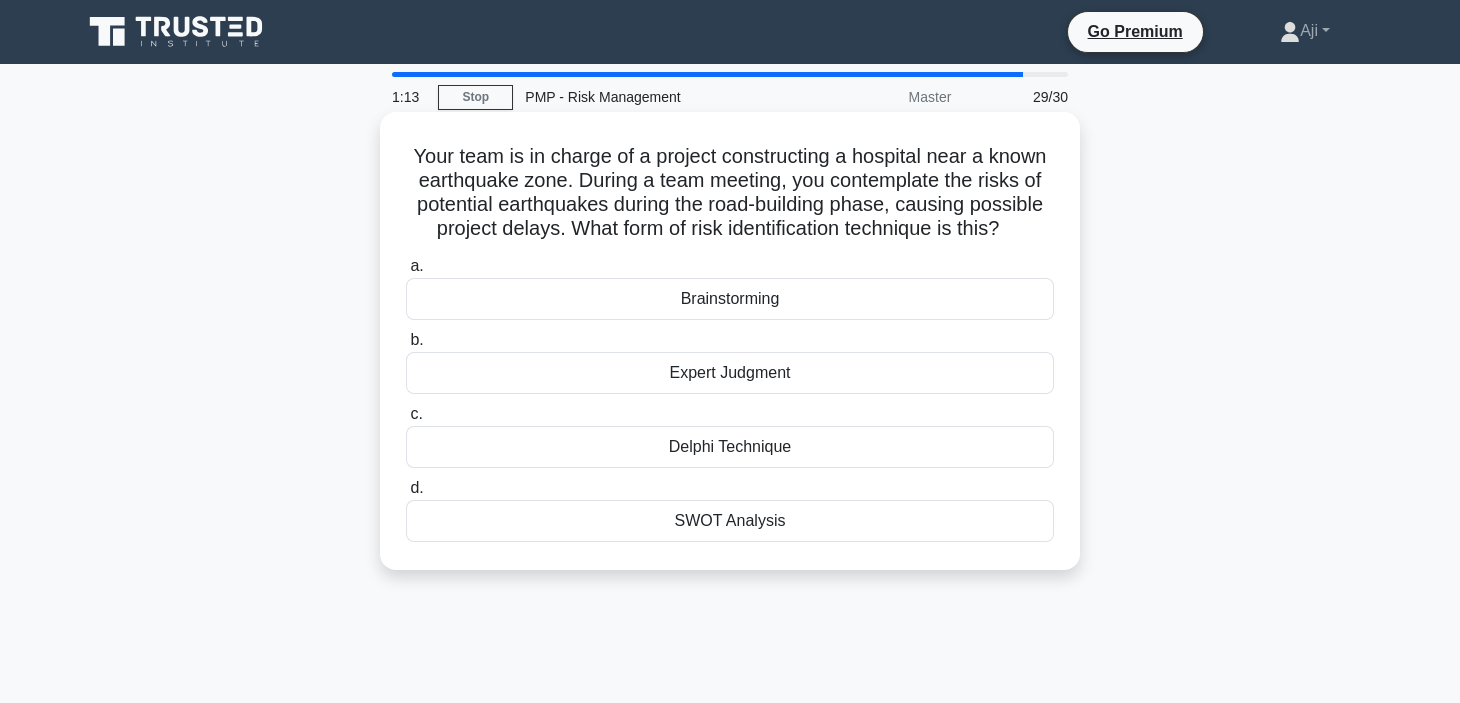 click on "Brainstorming" at bounding box center (730, 299) 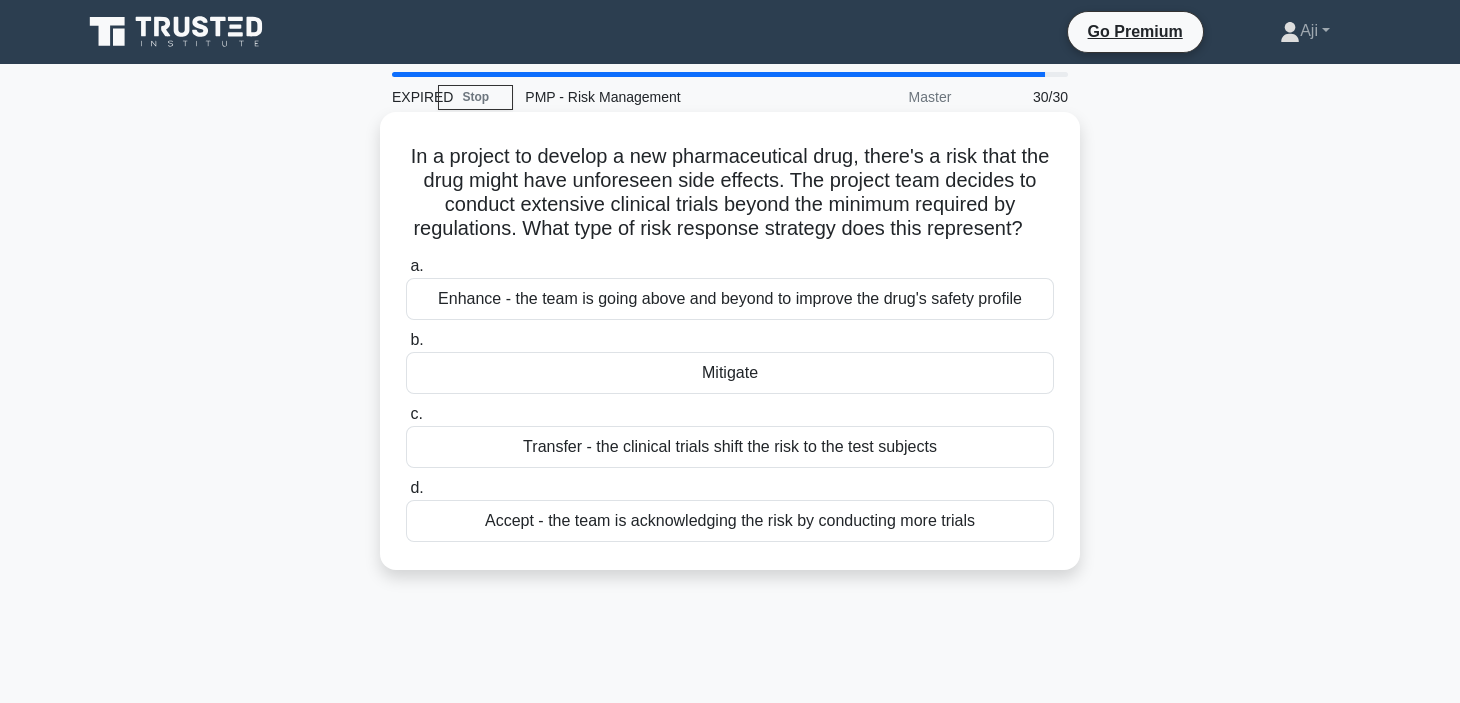 click on "Accept - the team is acknowledging the risk by conducting more trials" at bounding box center (730, 521) 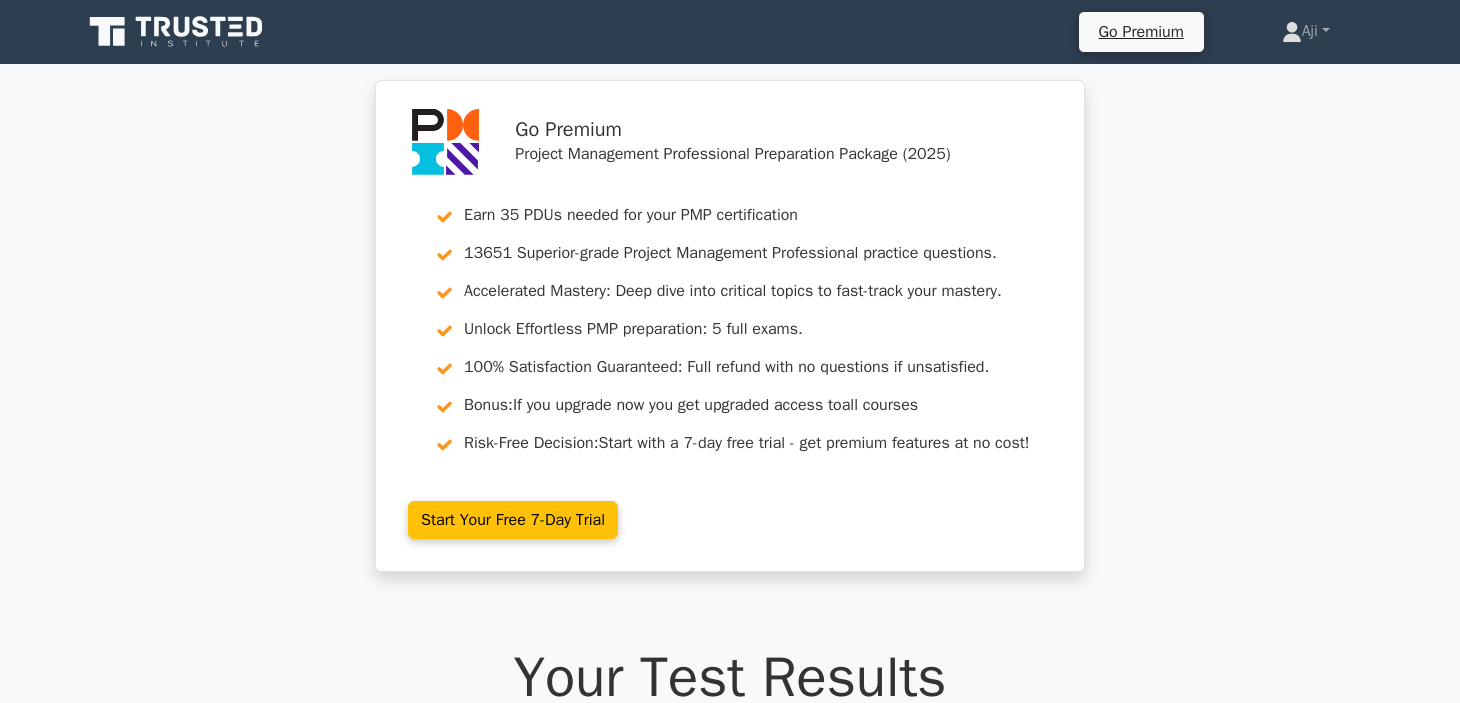scroll, scrollTop: 0, scrollLeft: 0, axis: both 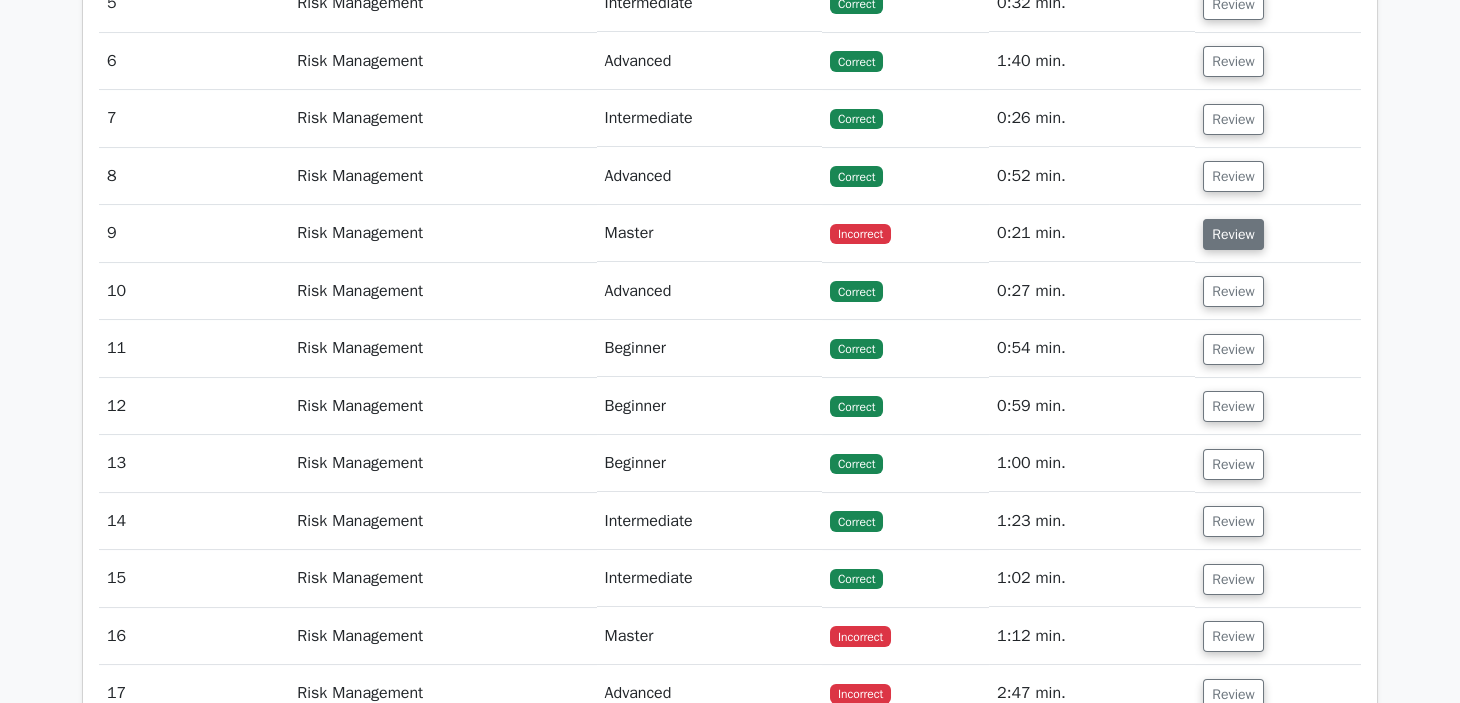 click on "Review" at bounding box center (1233, 234) 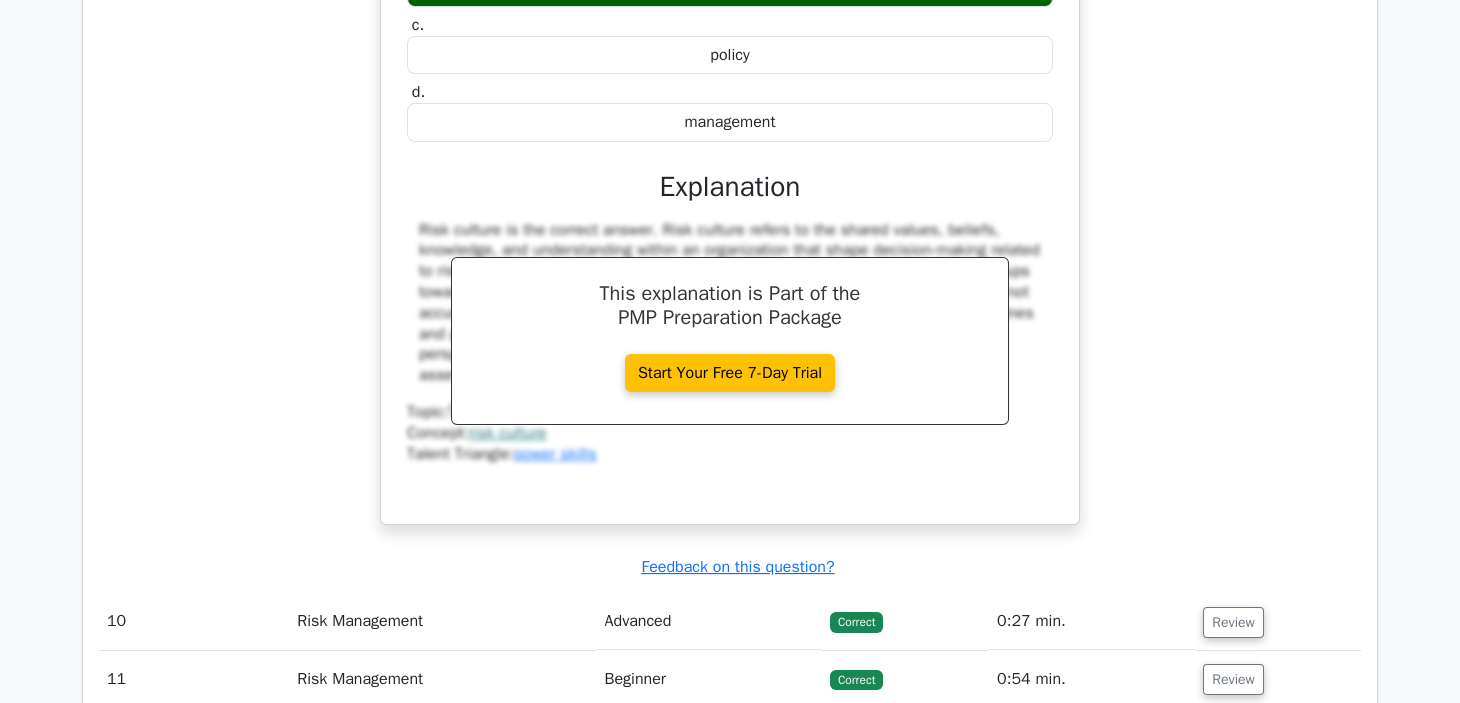 scroll, scrollTop: 3499, scrollLeft: 0, axis: vertical 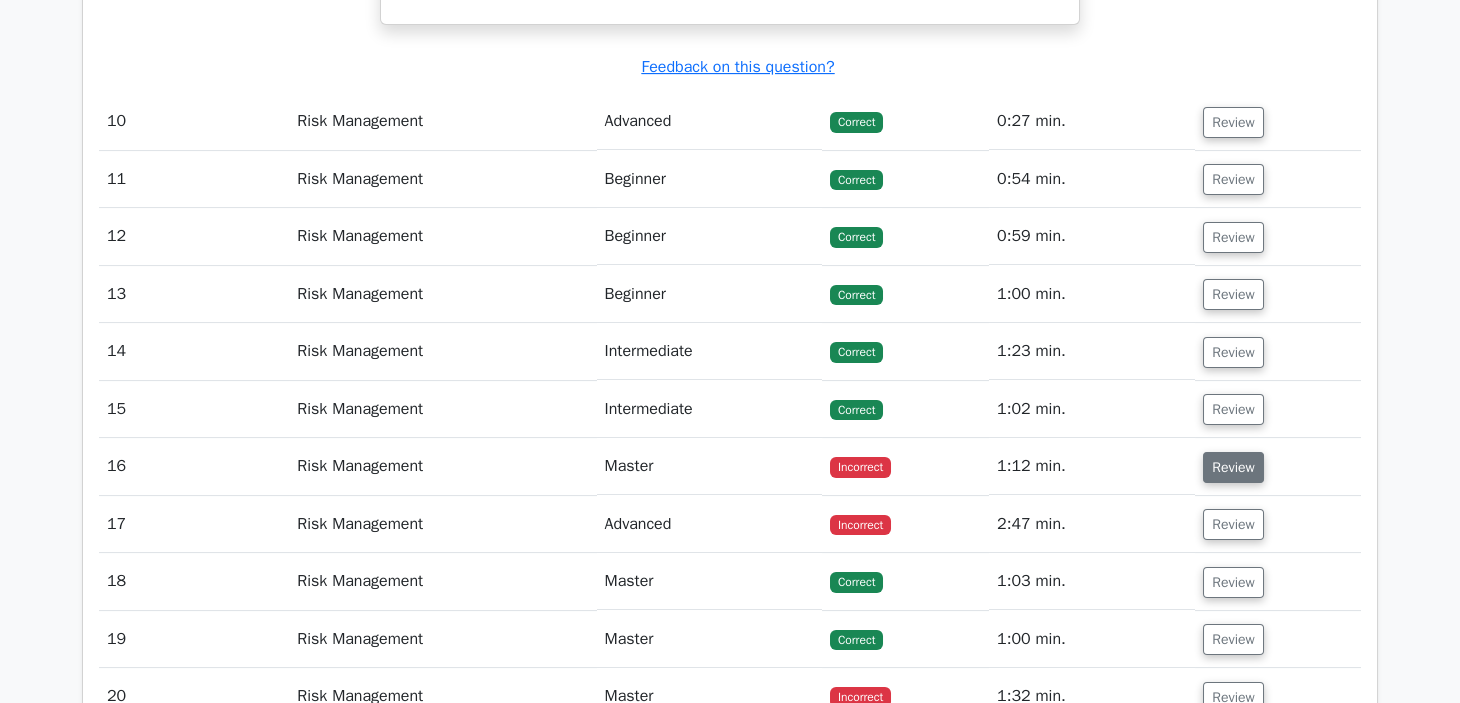 click on "Review" at bounding box center [1233, 467] 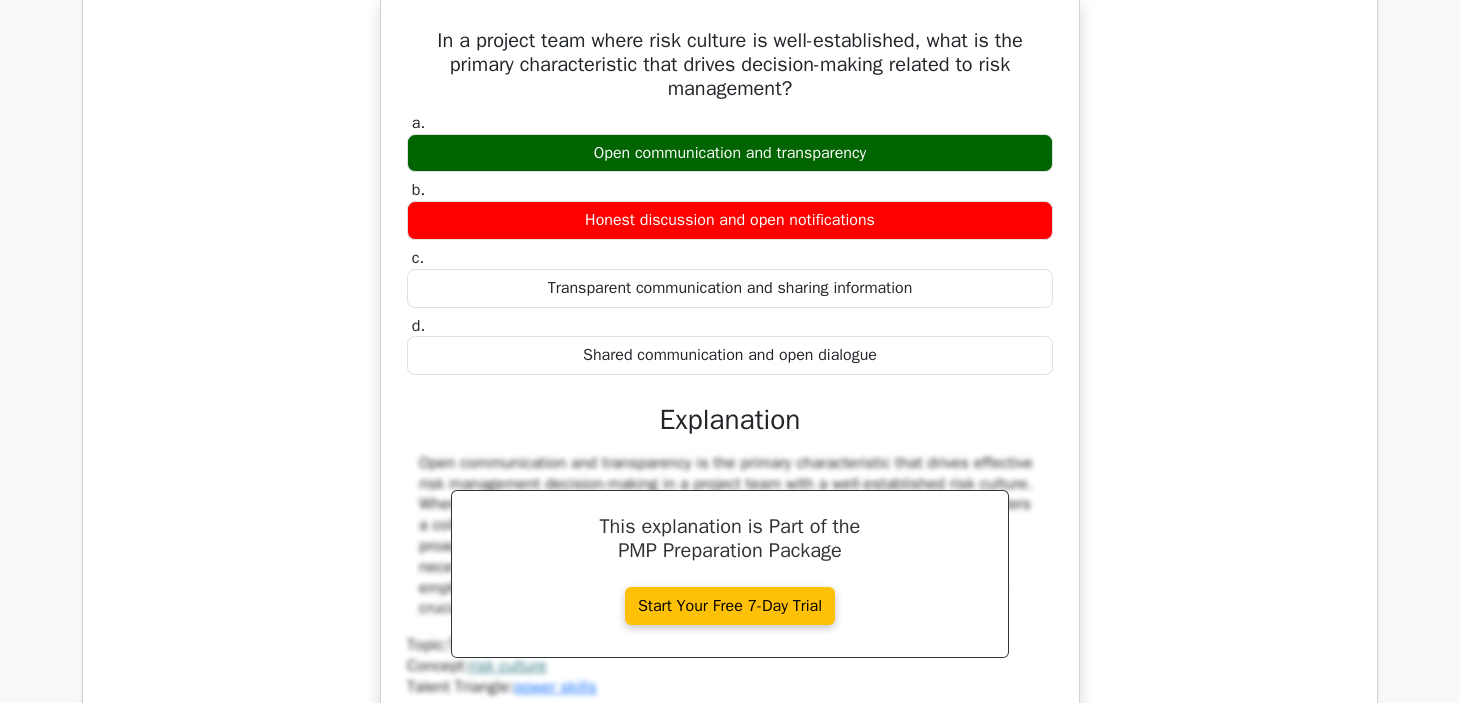 scroll, scrollTop: 3499, scrollLeft: 0, axis: vertical 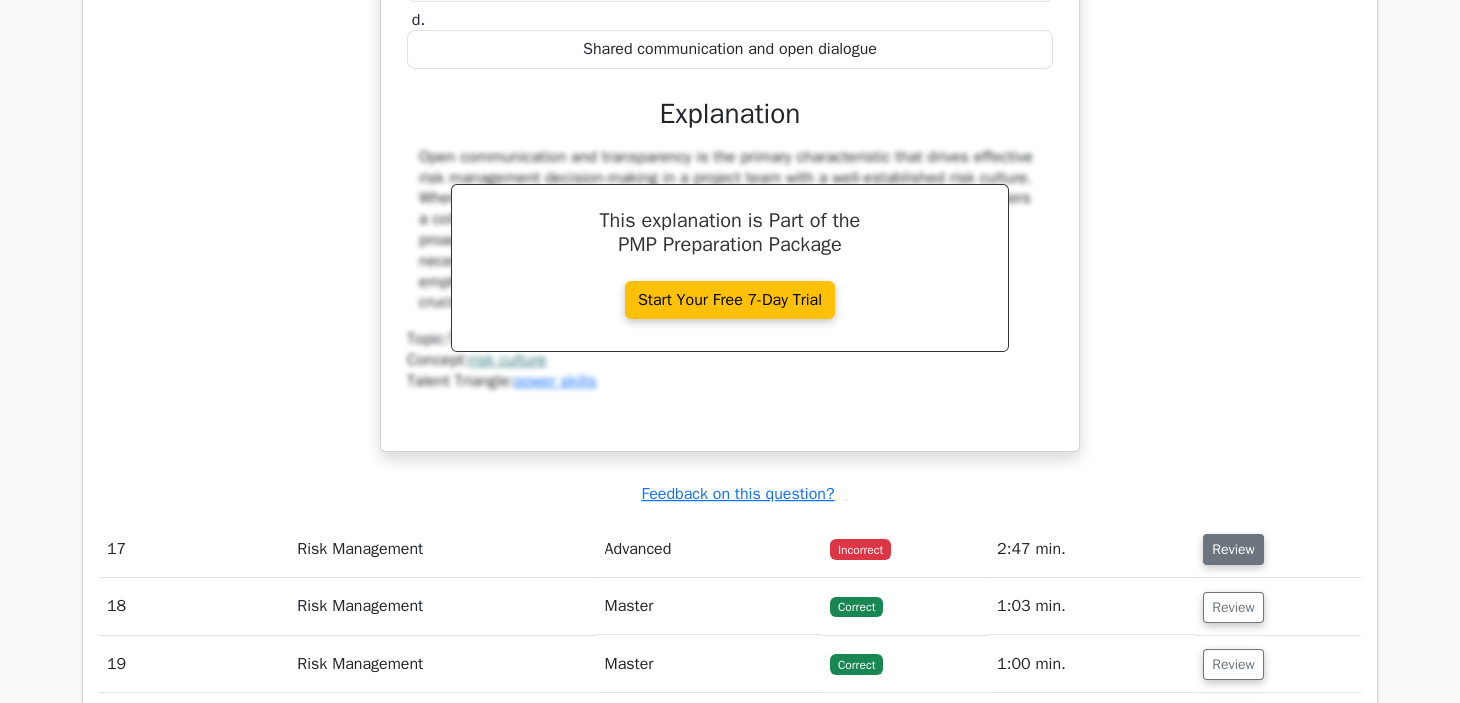 click on "Review" at bounding box center (1233, 549) 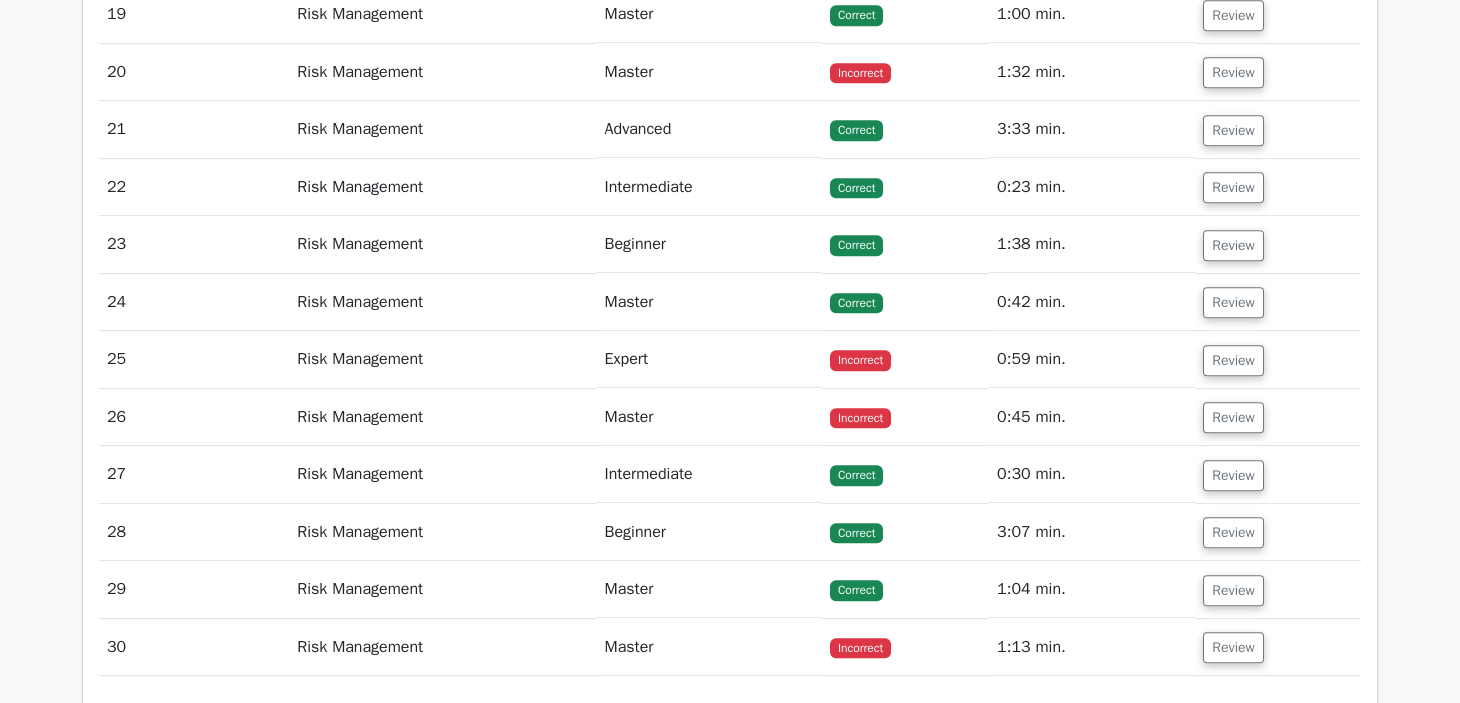scroll, scrollTop: 5805, scrollLeft: 0, axis: vertical 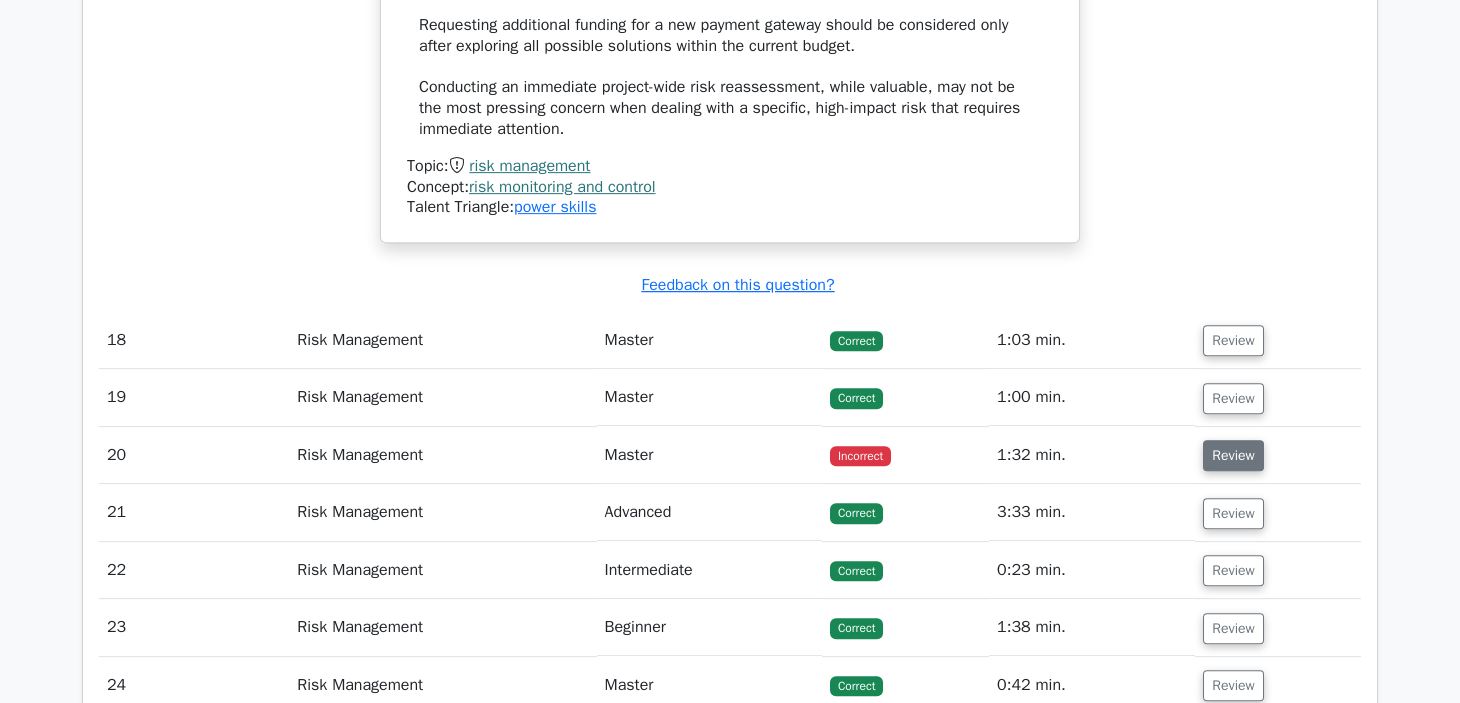 click on "Review" at bounding box center (1233, 455) 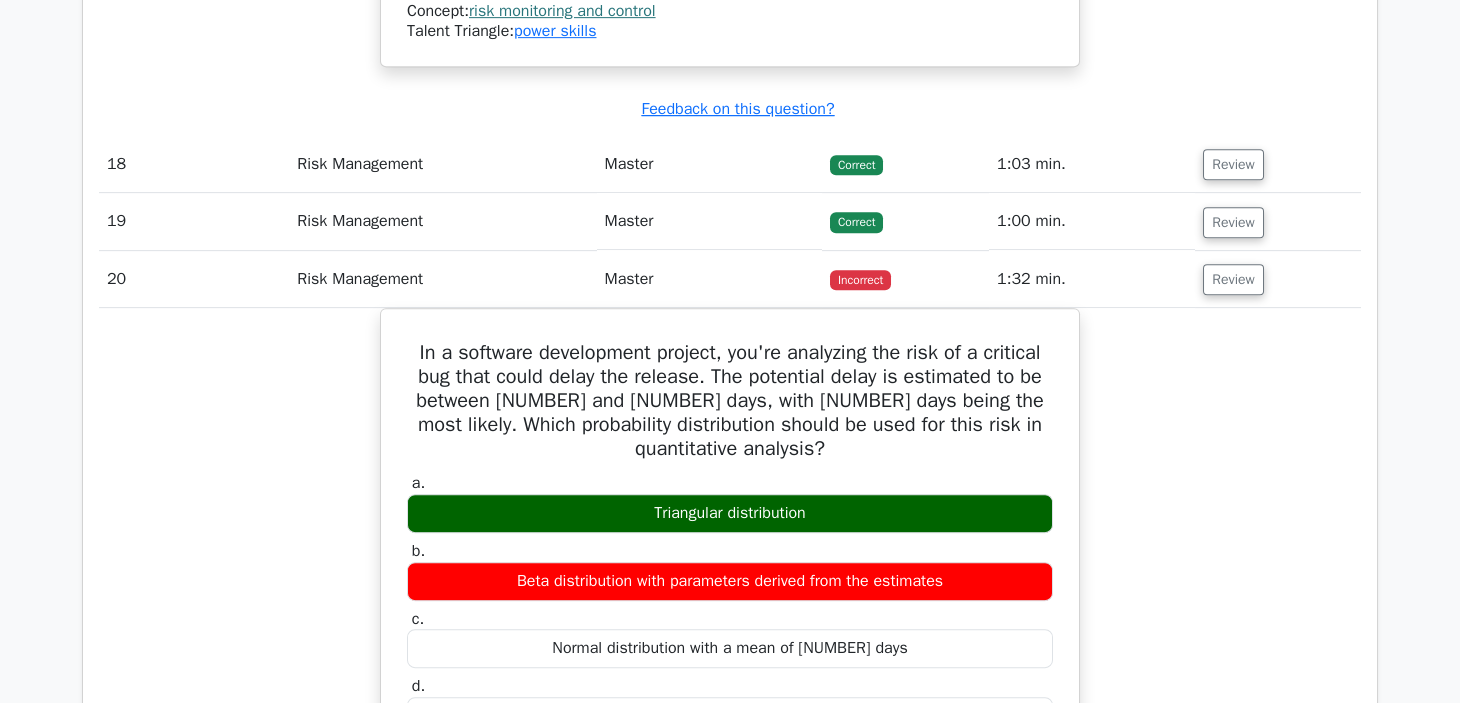 scroll, scrollTop: 6049, scrollLeft: 0, axis: vertical 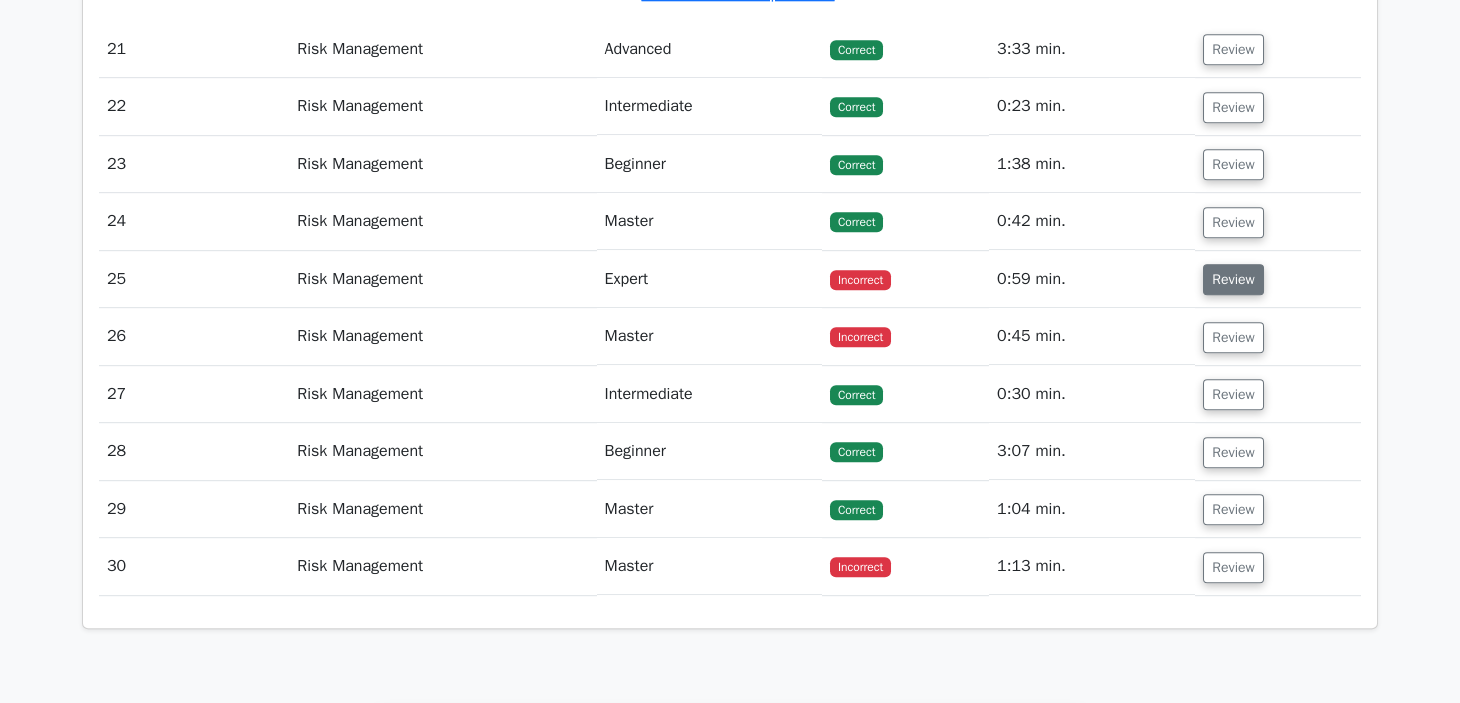 click on "Review" at bounding box center (1233, 279) 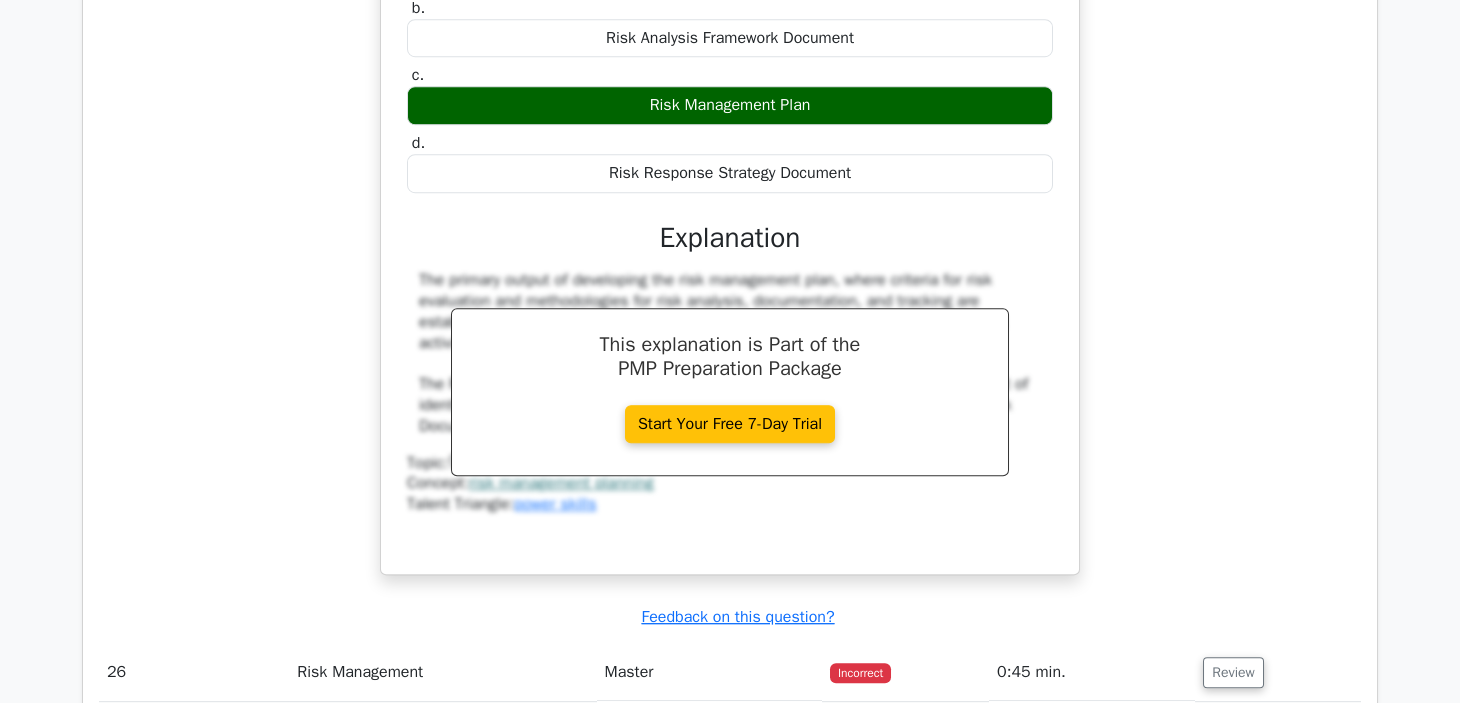 scroll, scrollTop: 8549, scrollLeft: 0, axis: vertical 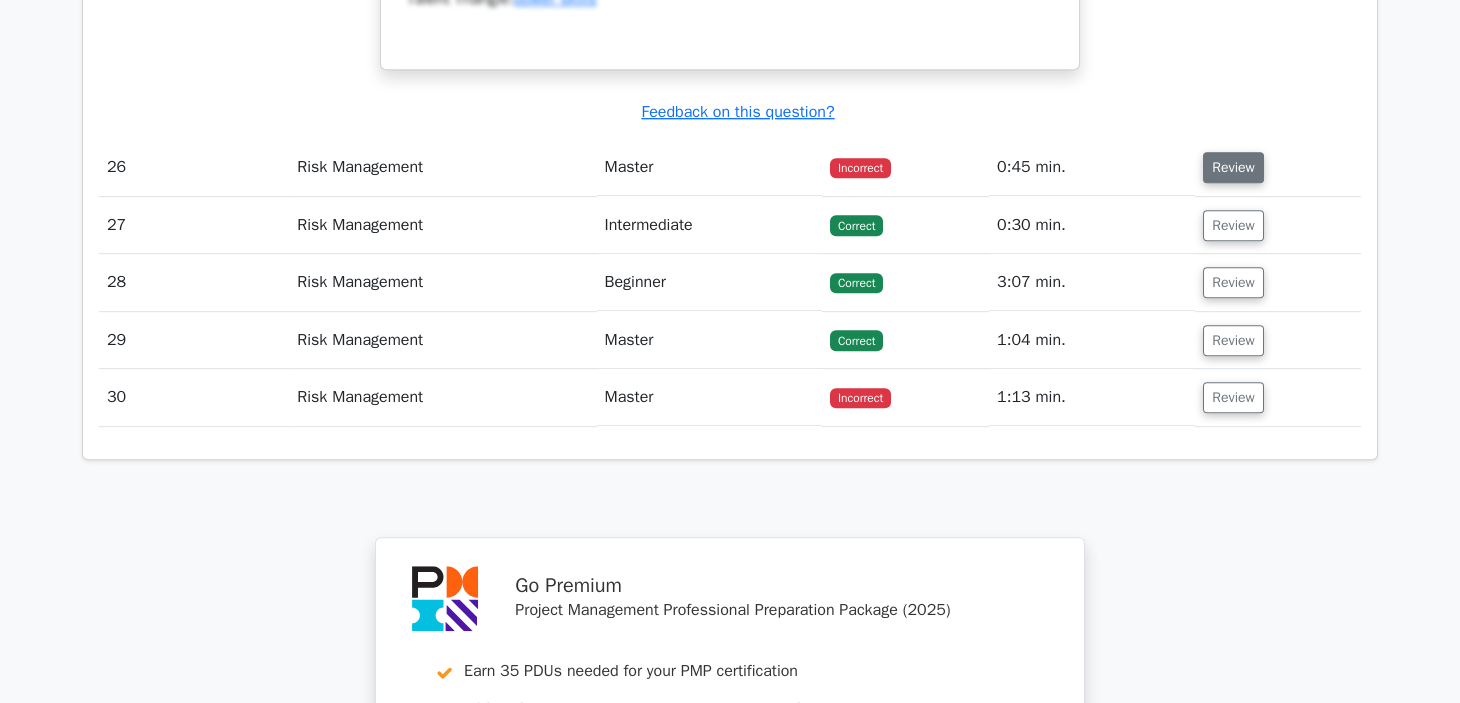 click on "Review" at bounding box center (1233, 167) 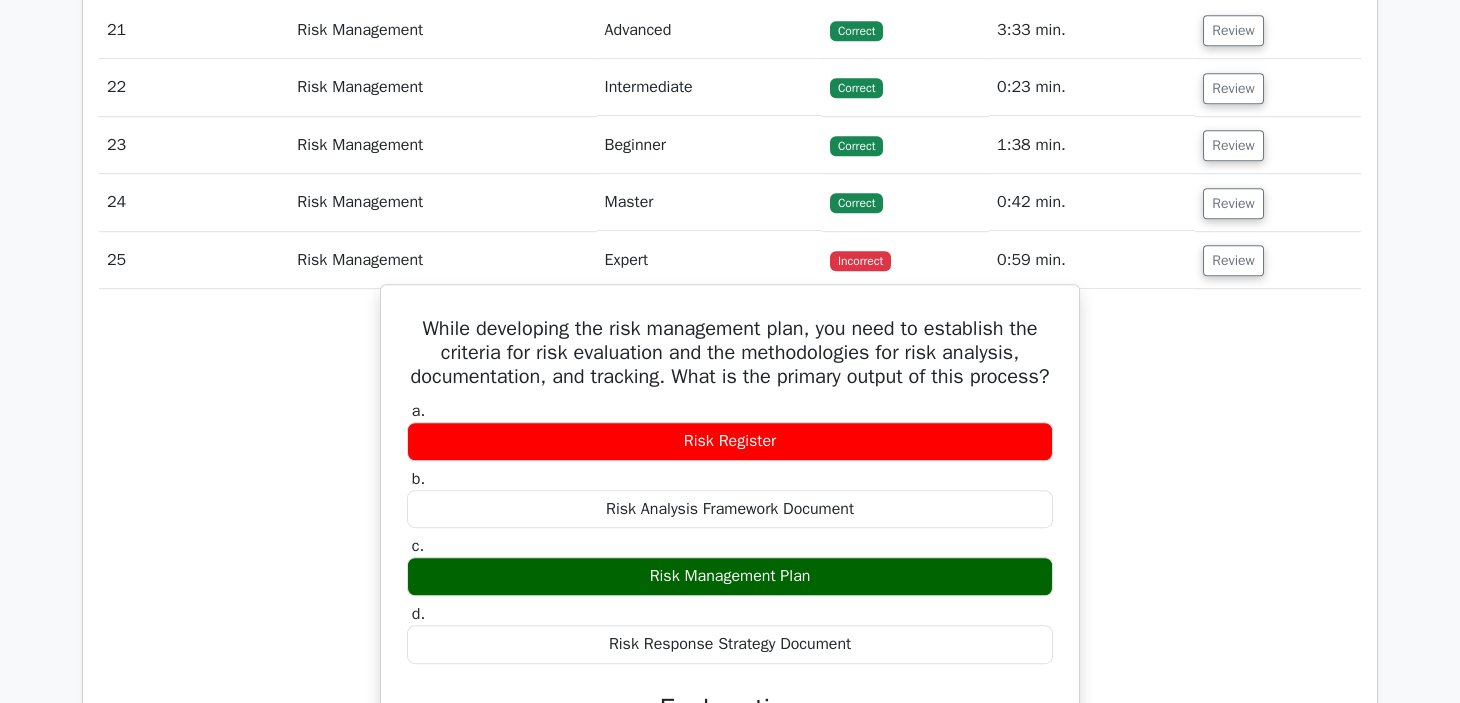 scroll, scrollTop: 7549, scrollLeft: 0, axis: vertical 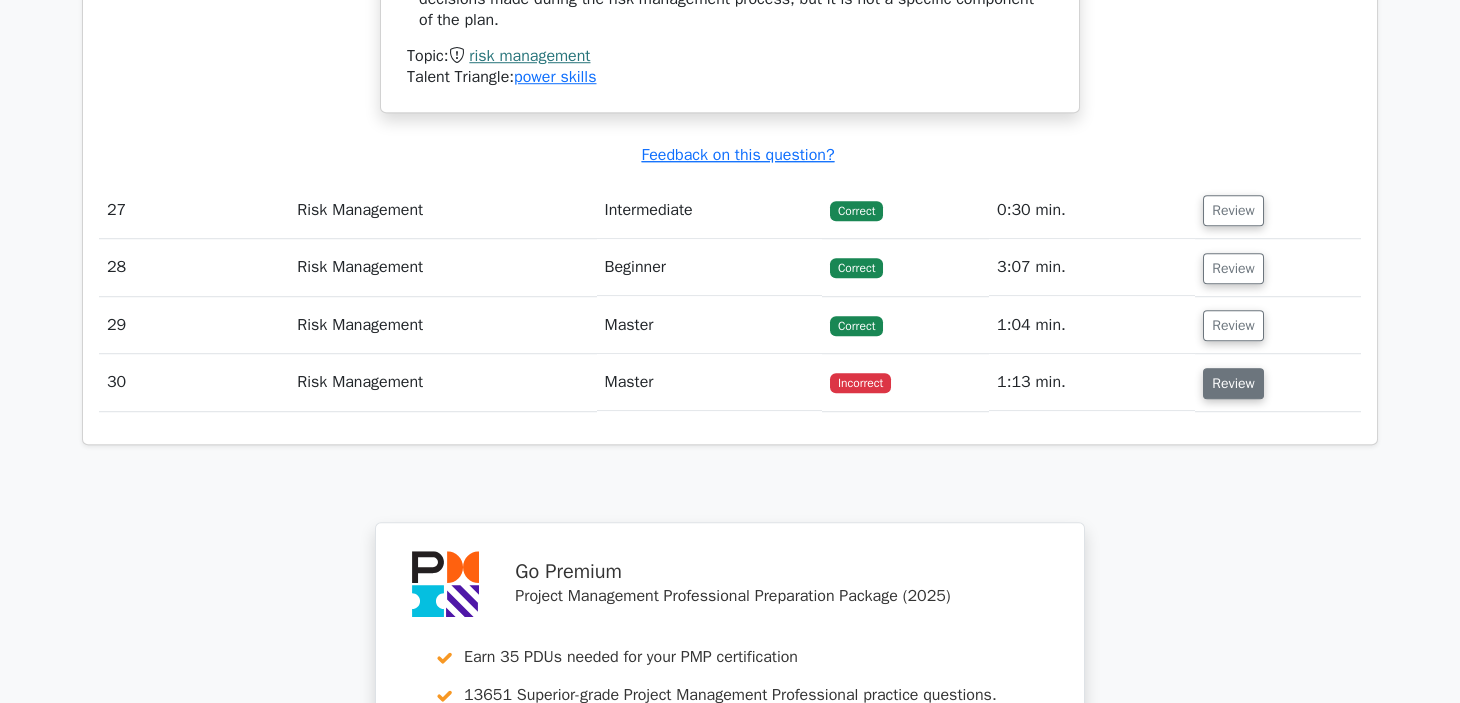 click on "Review" at bounding box center (1233, 383) 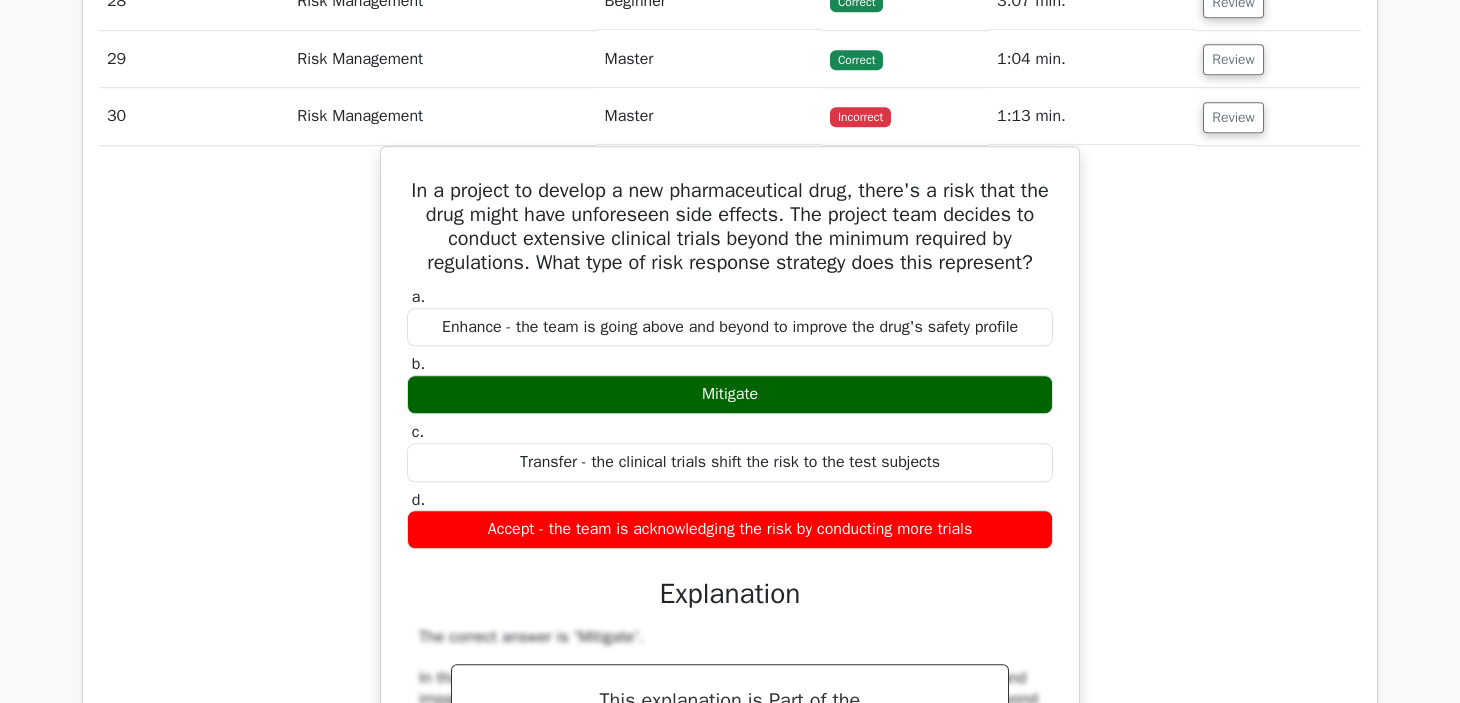 scroll, scrollTop: 9985, scrollLeft: 0, axis: vertical 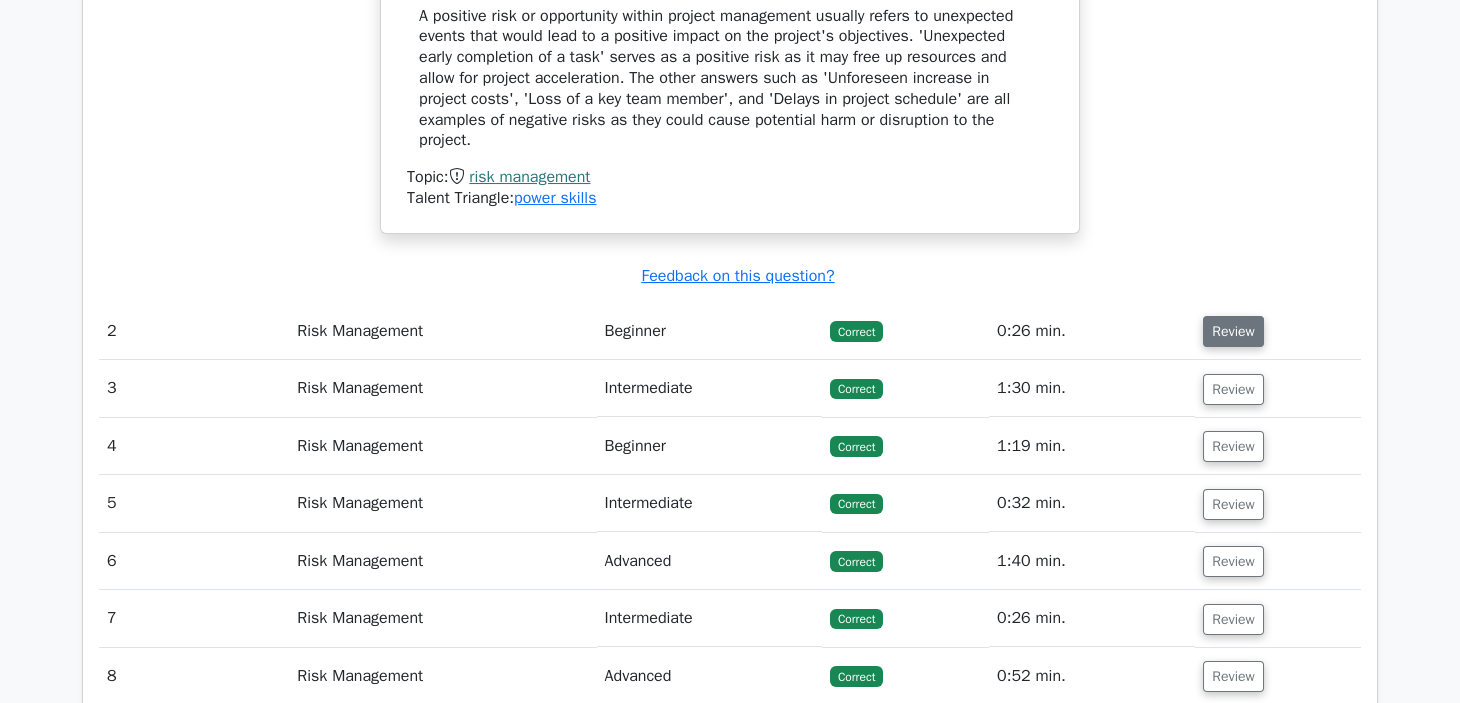 click on "Review" at bounding box center (1233, 331) 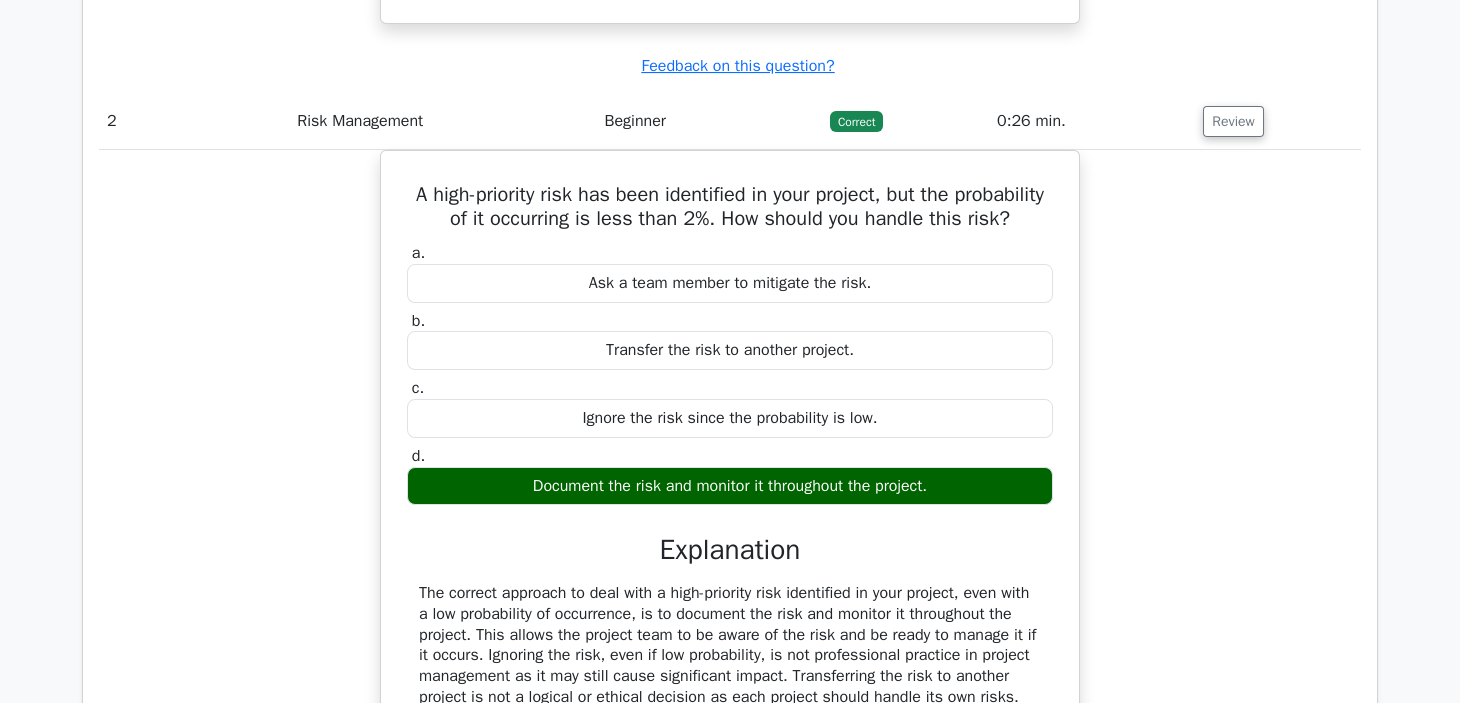 scroll, scrollTop: 2259, scrollLeft: 0, axis: vertical 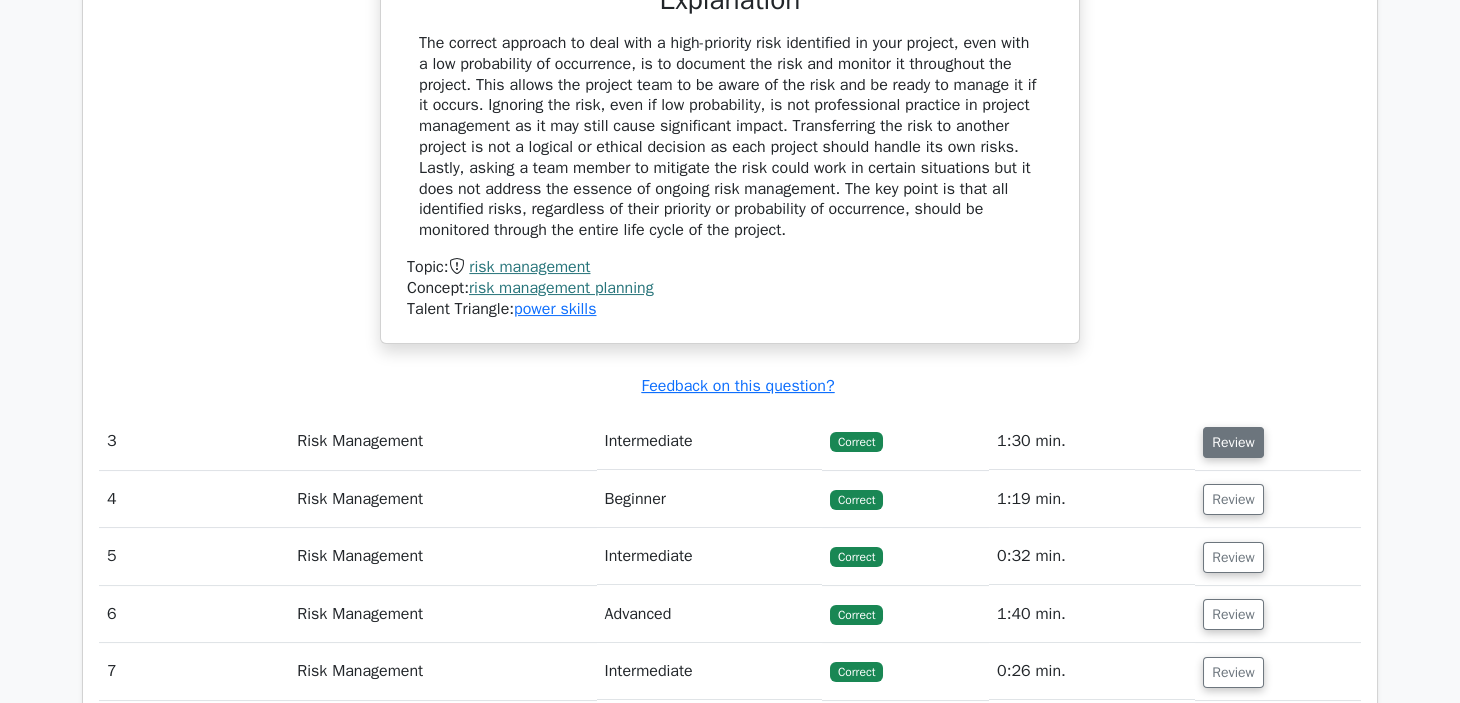 click on "Review" at bounding box center (1233, 442) 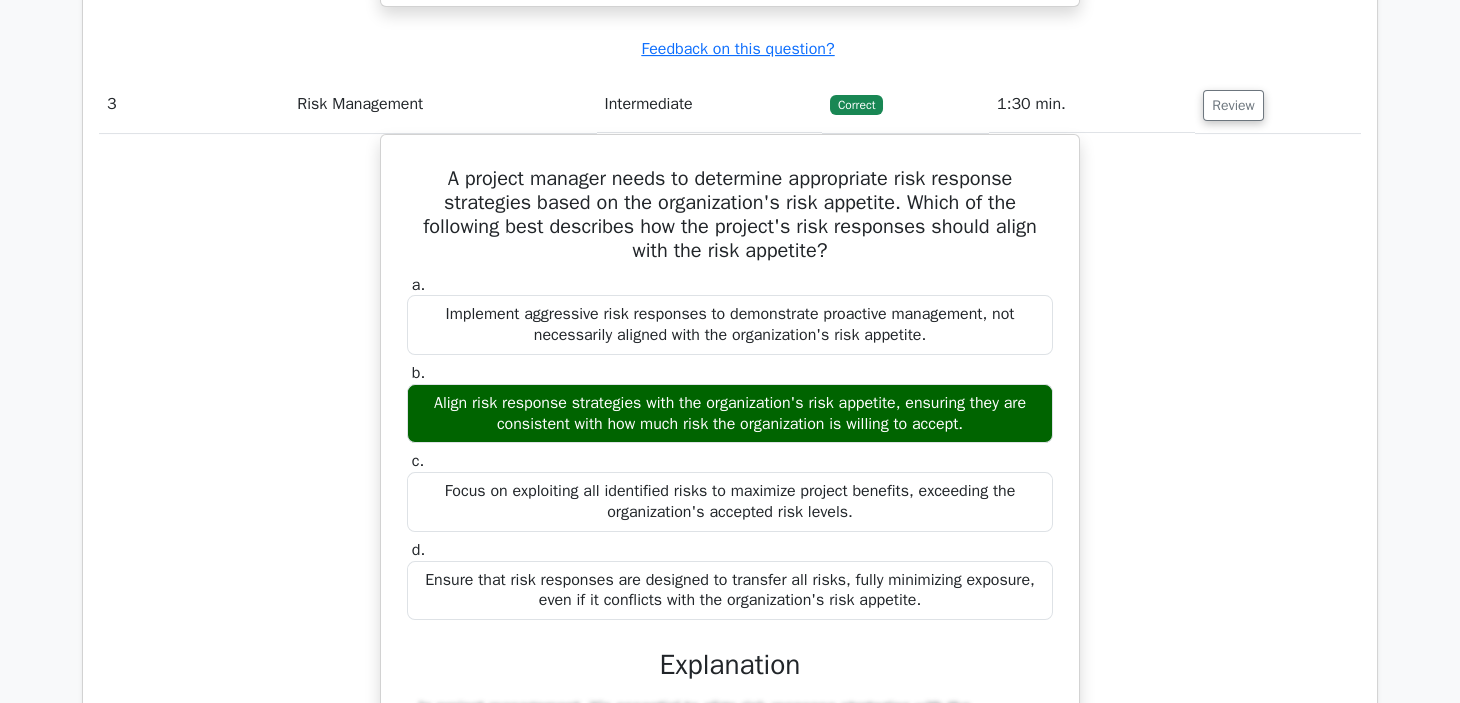 scroll, scrollTop: 3005, scrollLeft: 0, axis: vertical 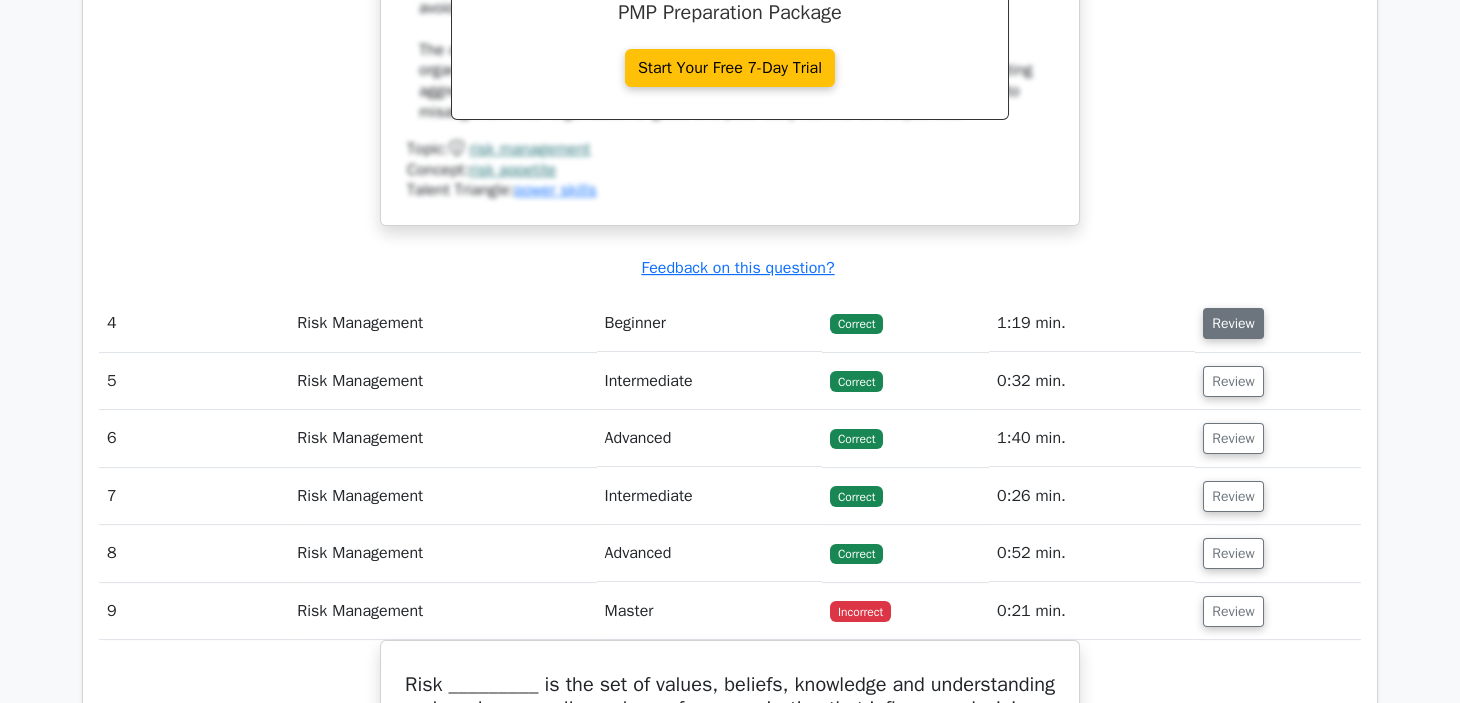 click on "Review" at bounding box center [1233, 323] 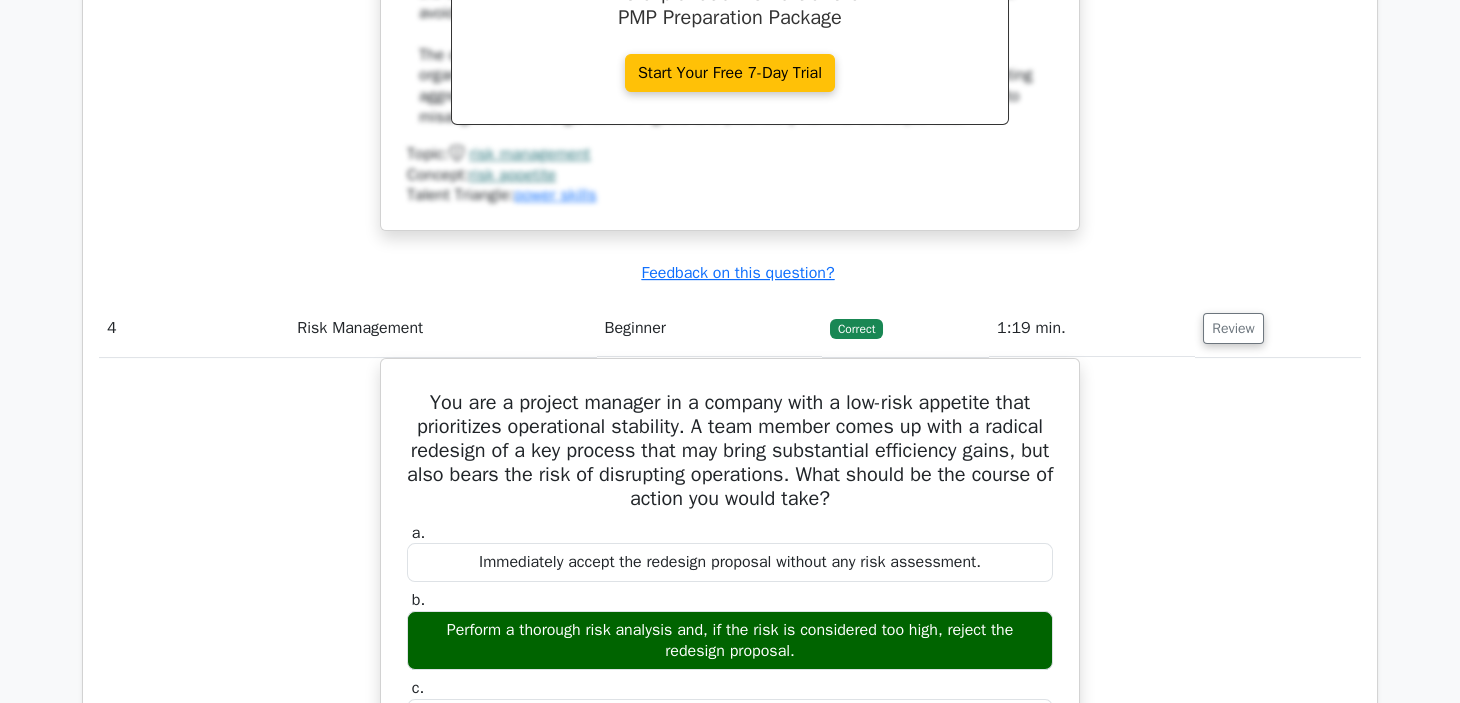 scroll, scrollTop: 4038, scrollLeft: 0, axis: vertical 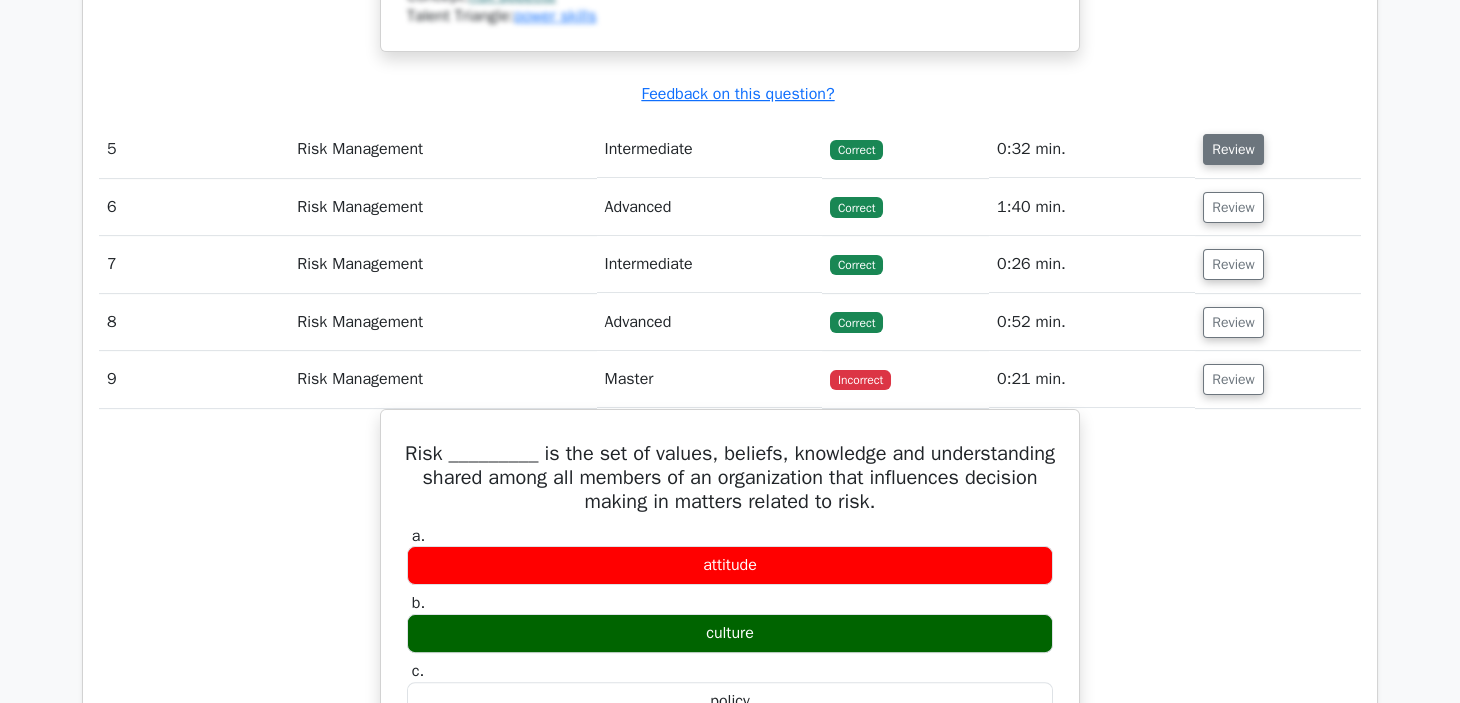 click on "Review" at bounding box center (1233, 149) 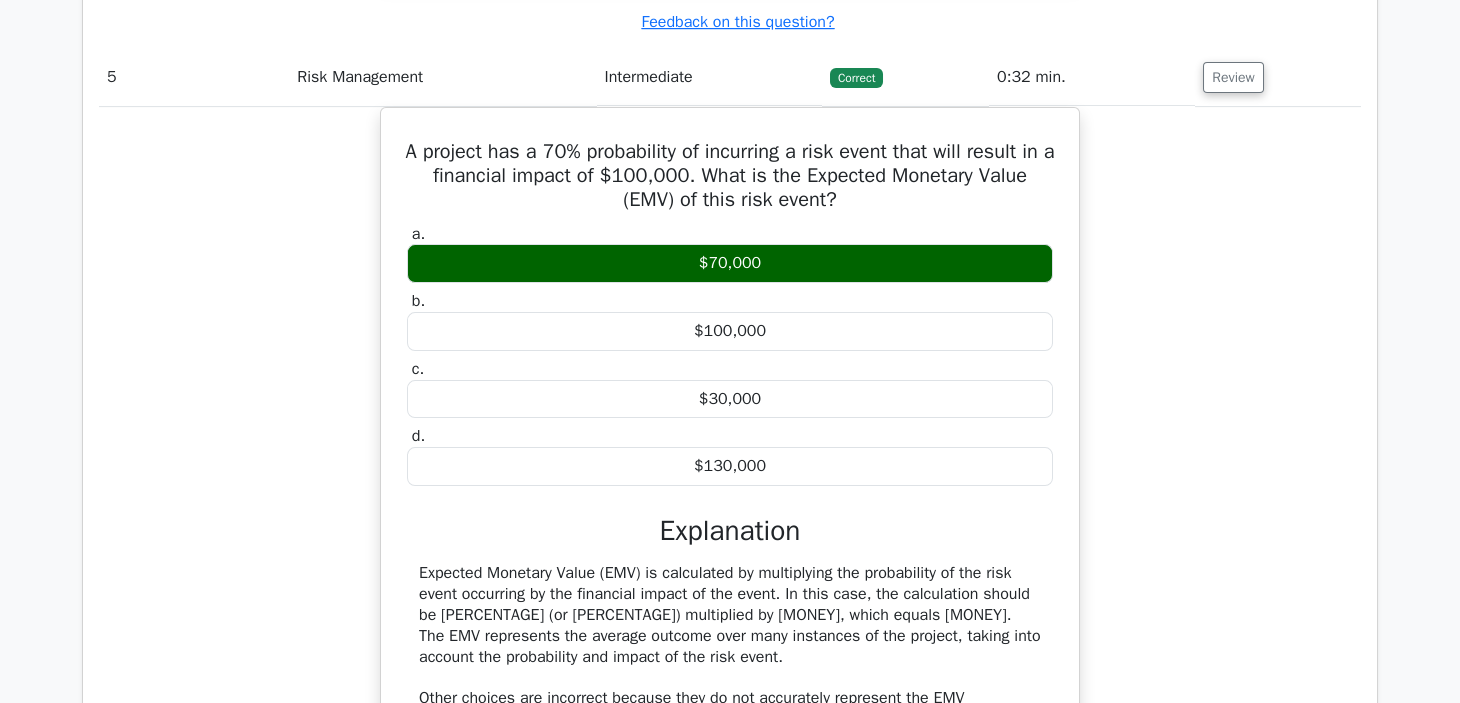 scroll, scrollTop: 5190, scrollLeft: 0, axis: vertical 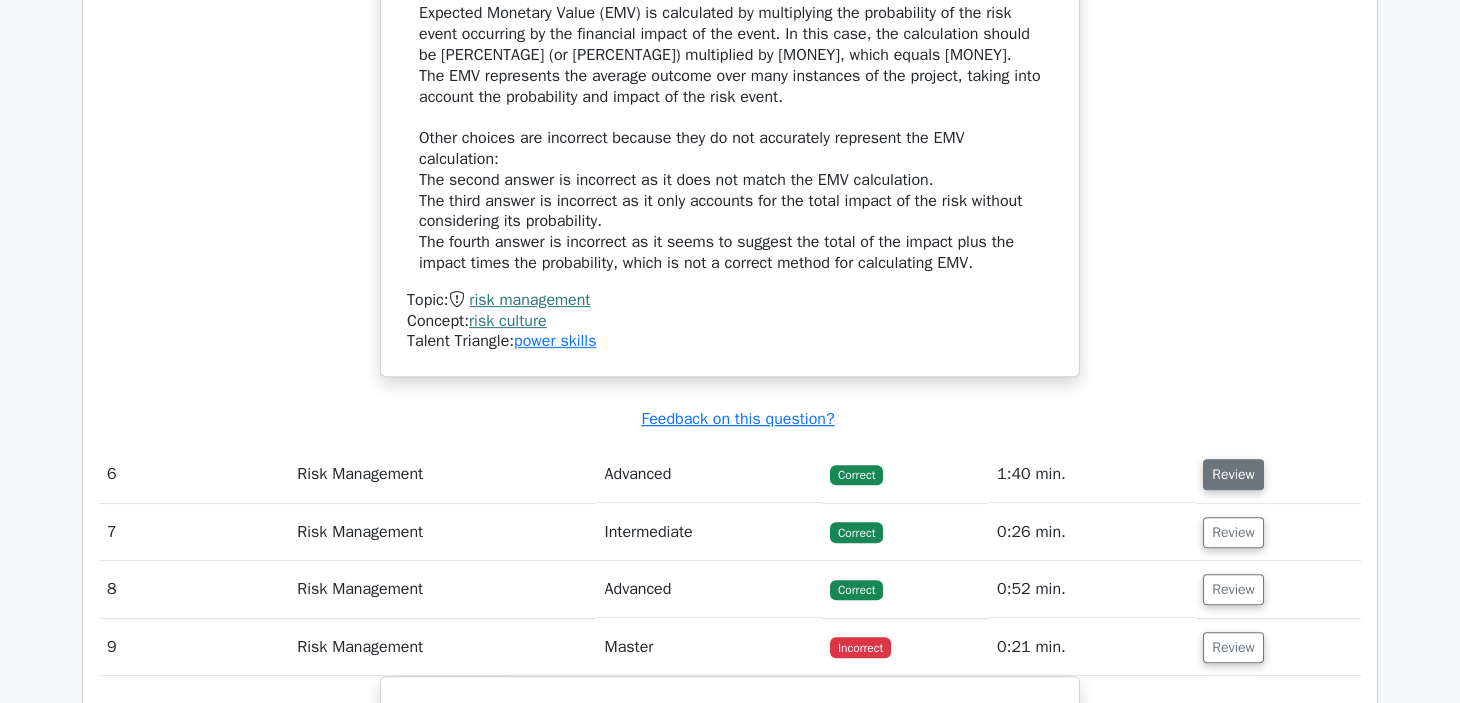 click on "Review" at bounding box center (1233, 474) 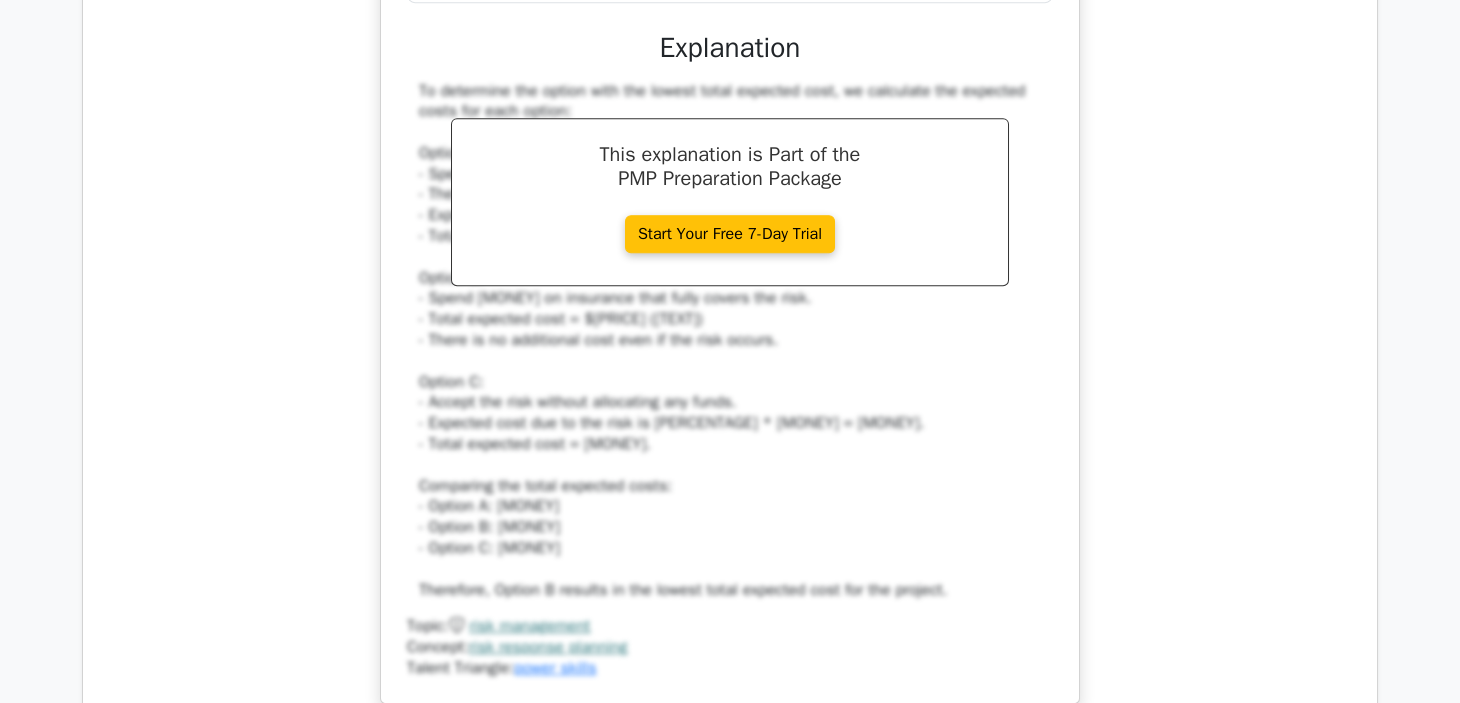 scroll, scrollTop: 7190, scrollLeft: 0, axis: vertical 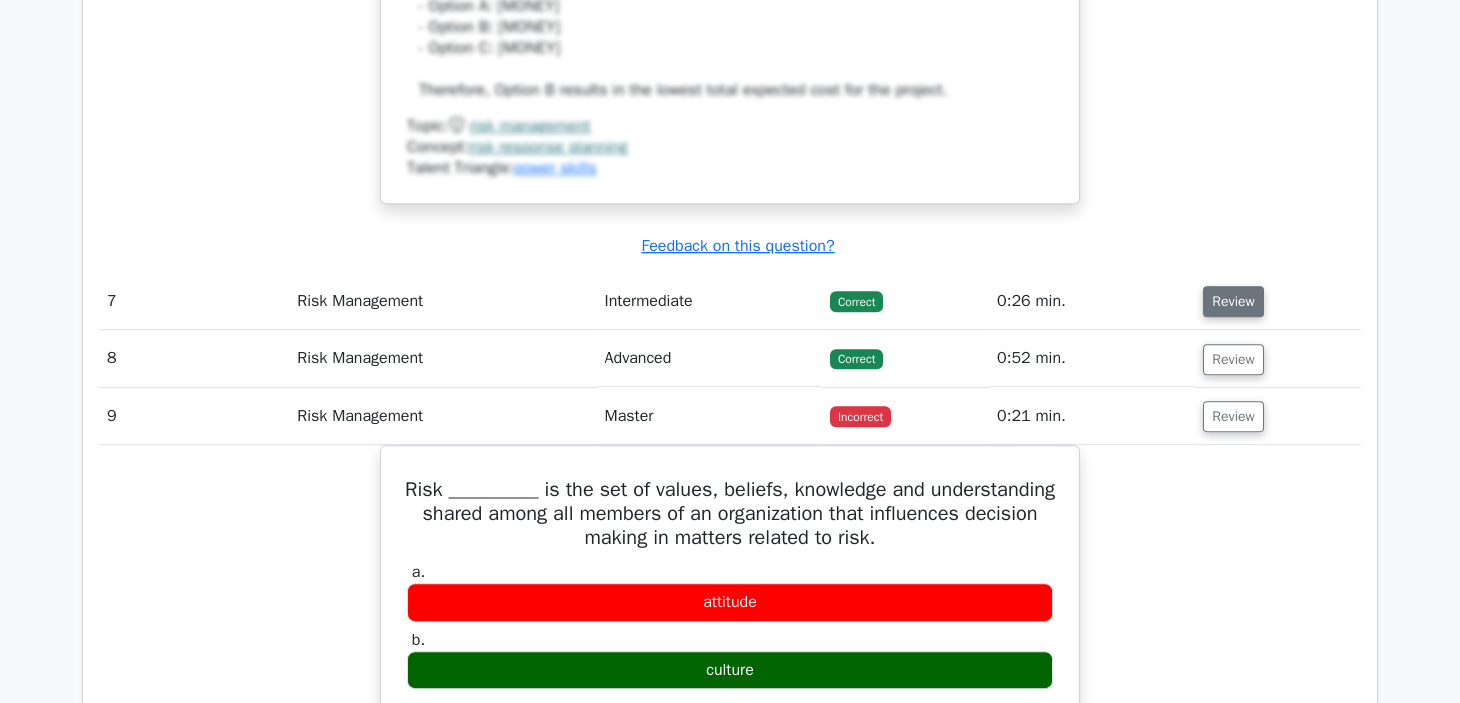 click on "Review" at bounding box center [1233, 301] 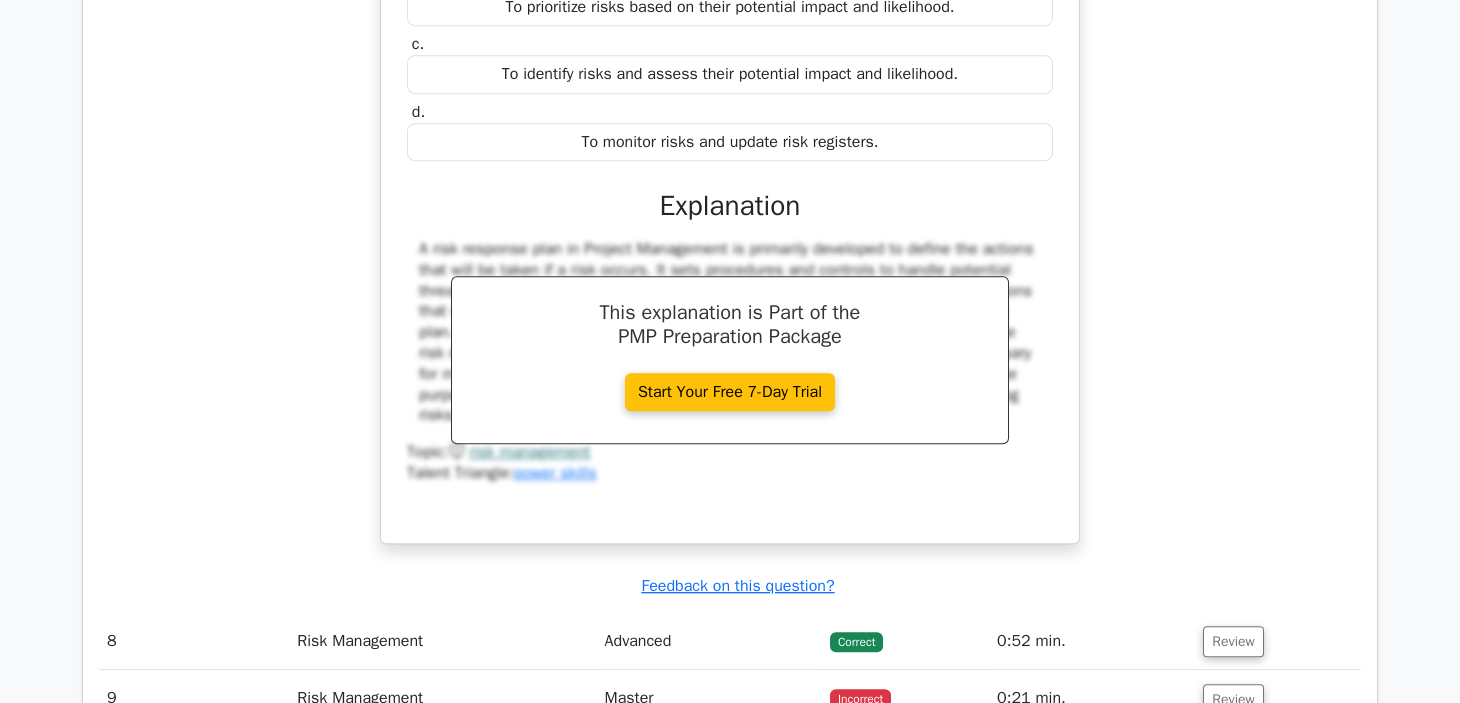 scroll, scrollTop: 8190, scrollLeft: 0, axis: vertical 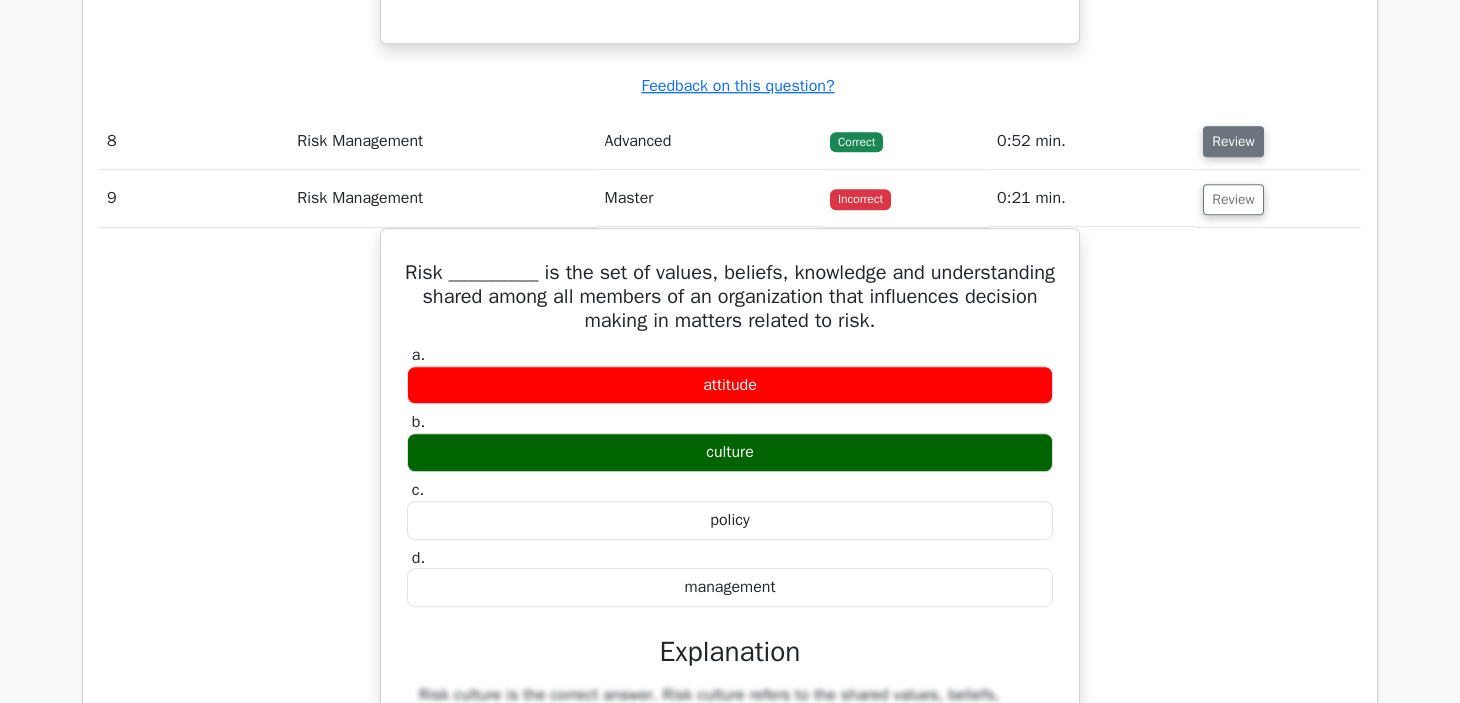 click on "Review" at bounding box center [1233, 141] 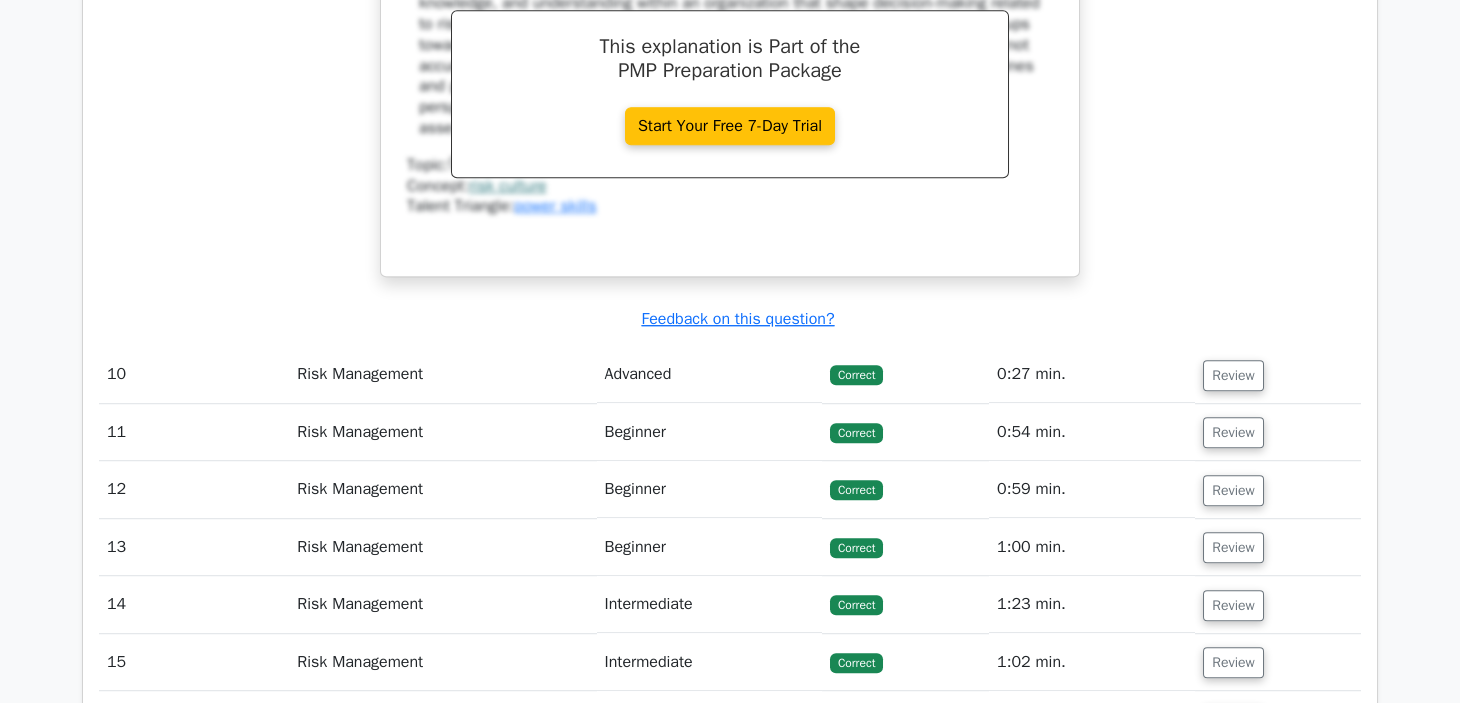 scroll, scrollTop: 9190, scrollLeft: 0, axis: vertical 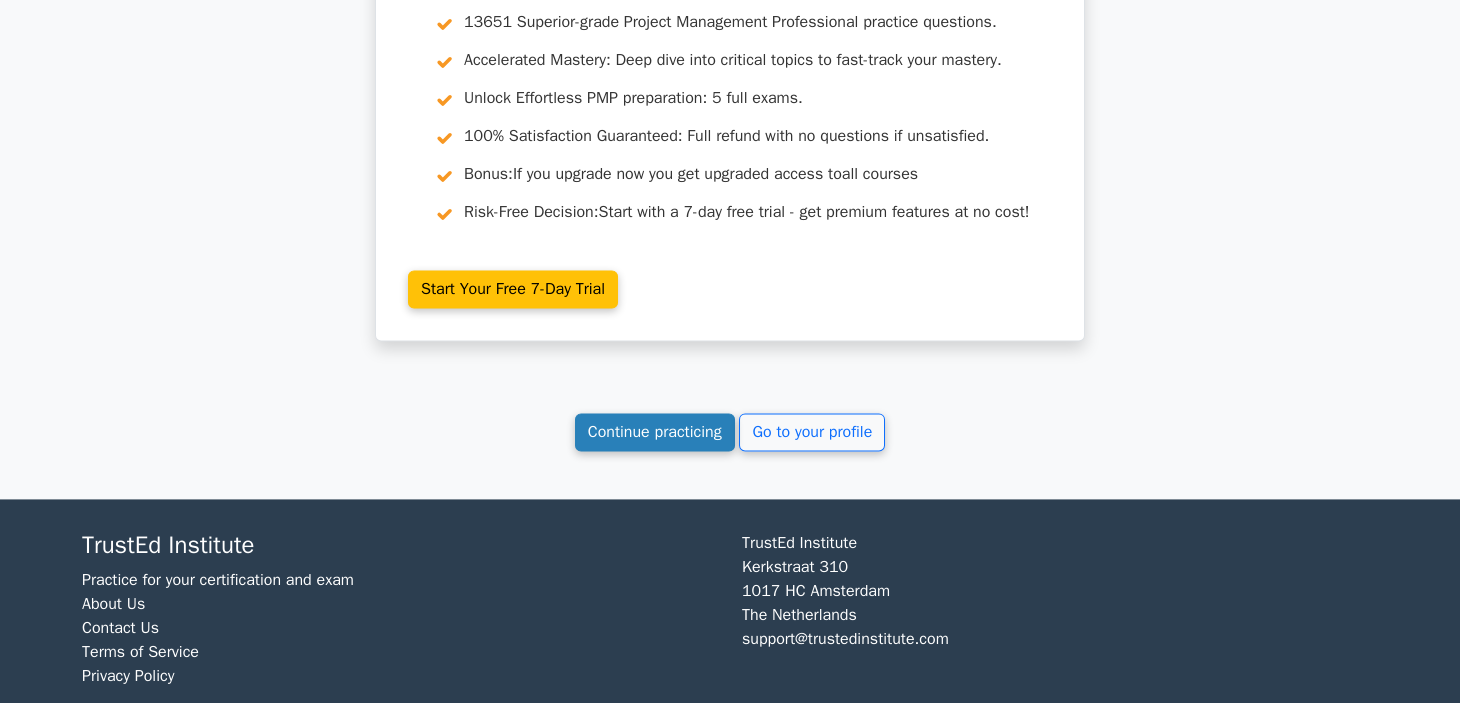 click on "Continue practicing" at bounding box center (655, 432) 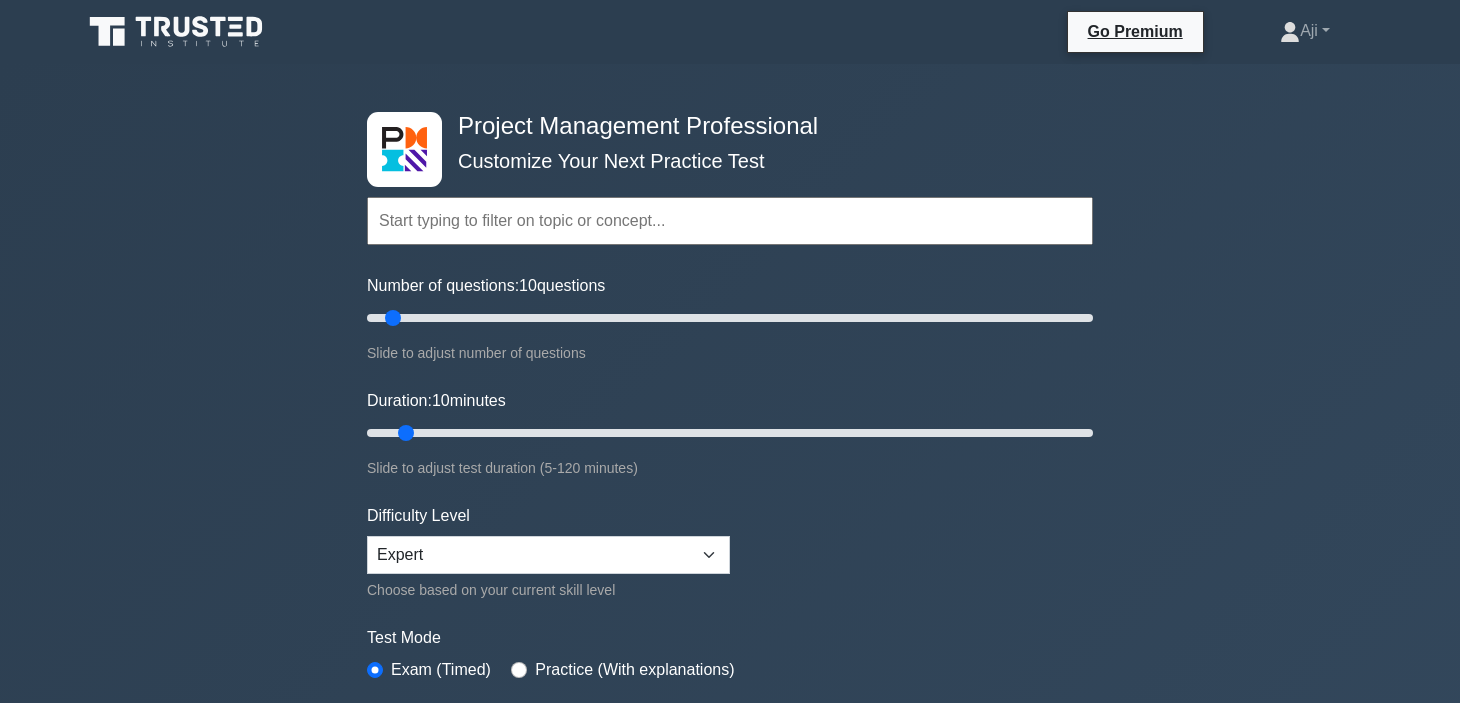 scroll, scrollTop: 0, scrollLeft: 0, axis: both 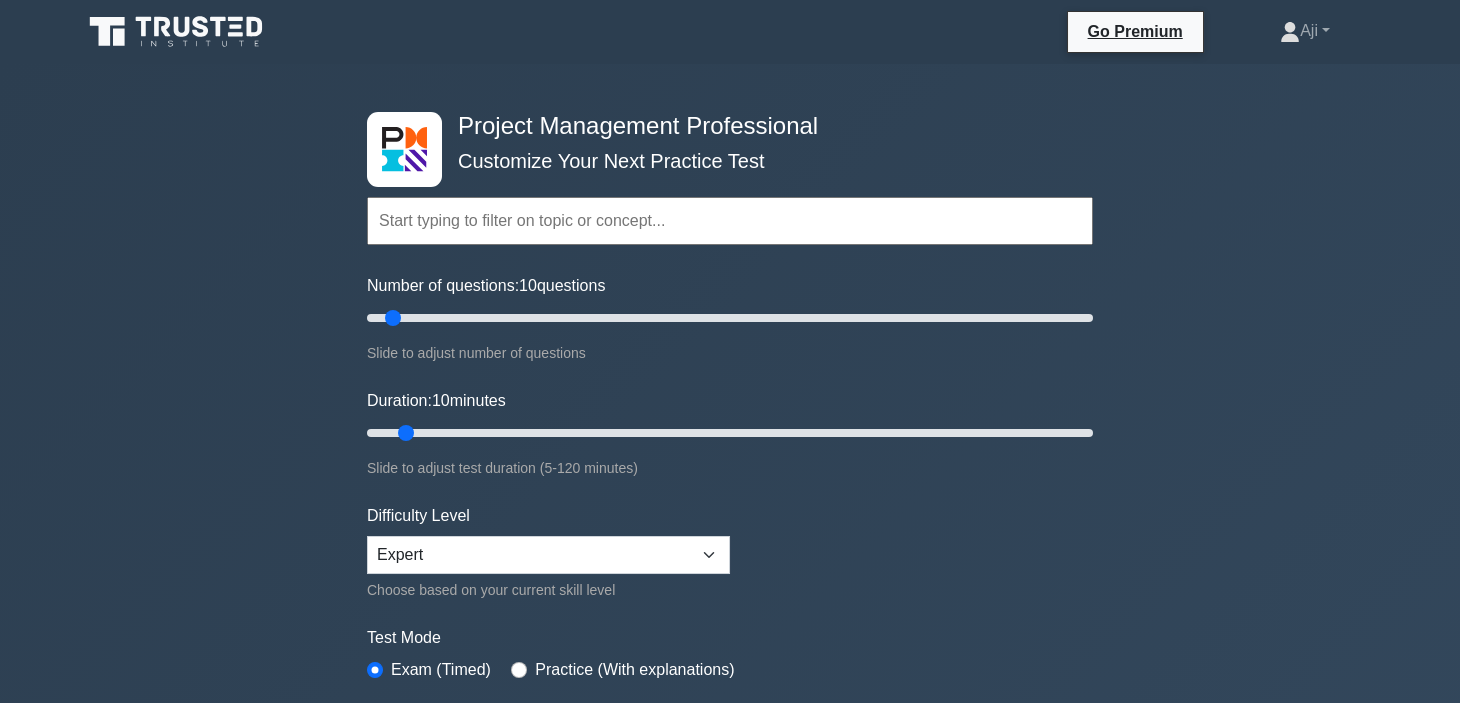 click at bounding box center [730, 221] 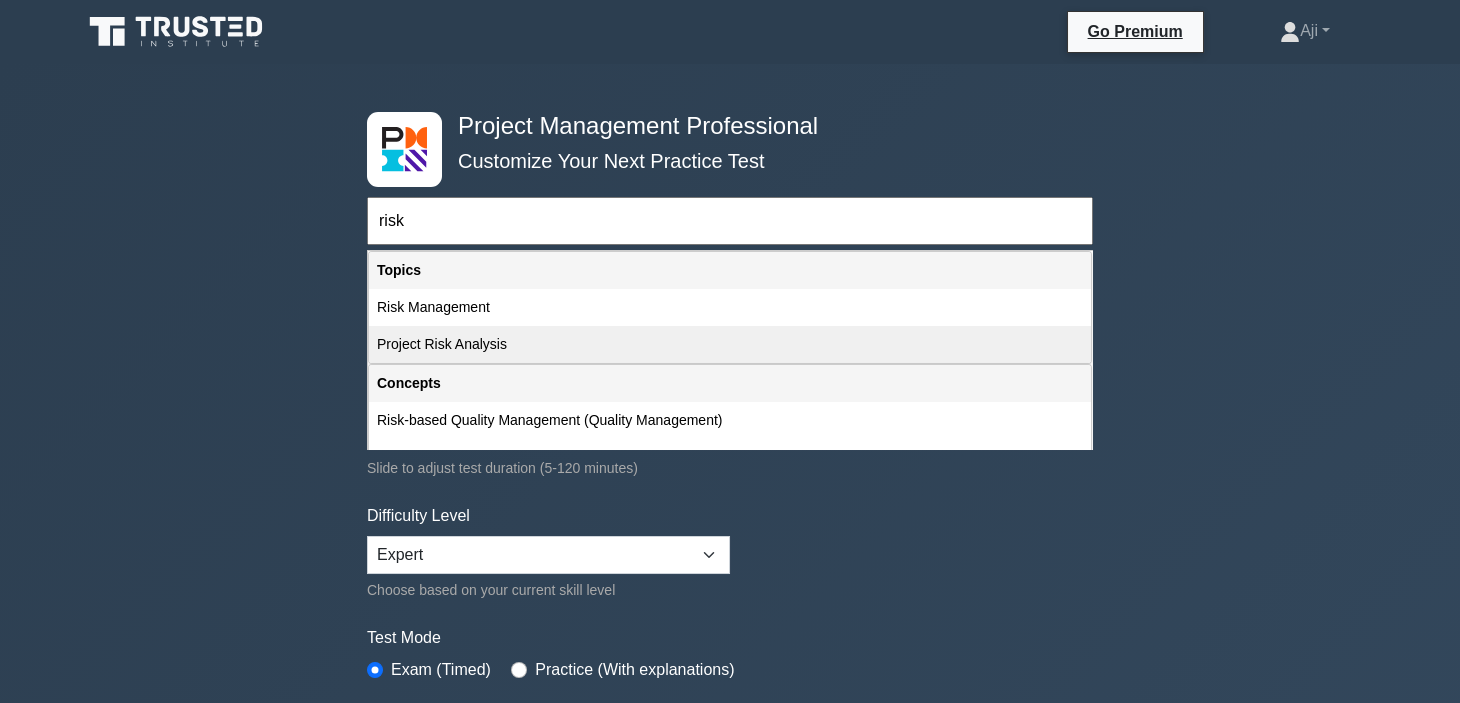 click on "Project Risk Analysis" at bounding box center [730, 344] 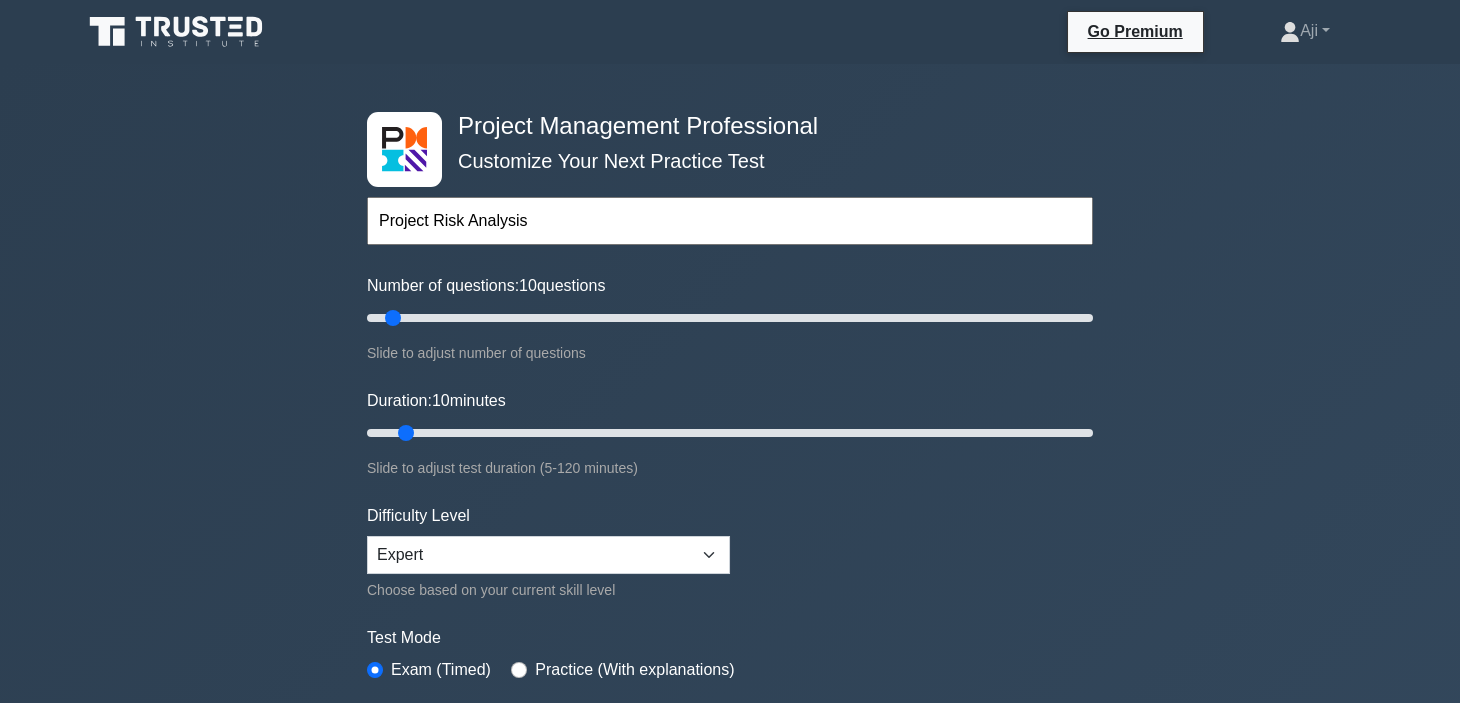 scroll, scrollTop: 499, scrollLeft: 0, axis: vertical 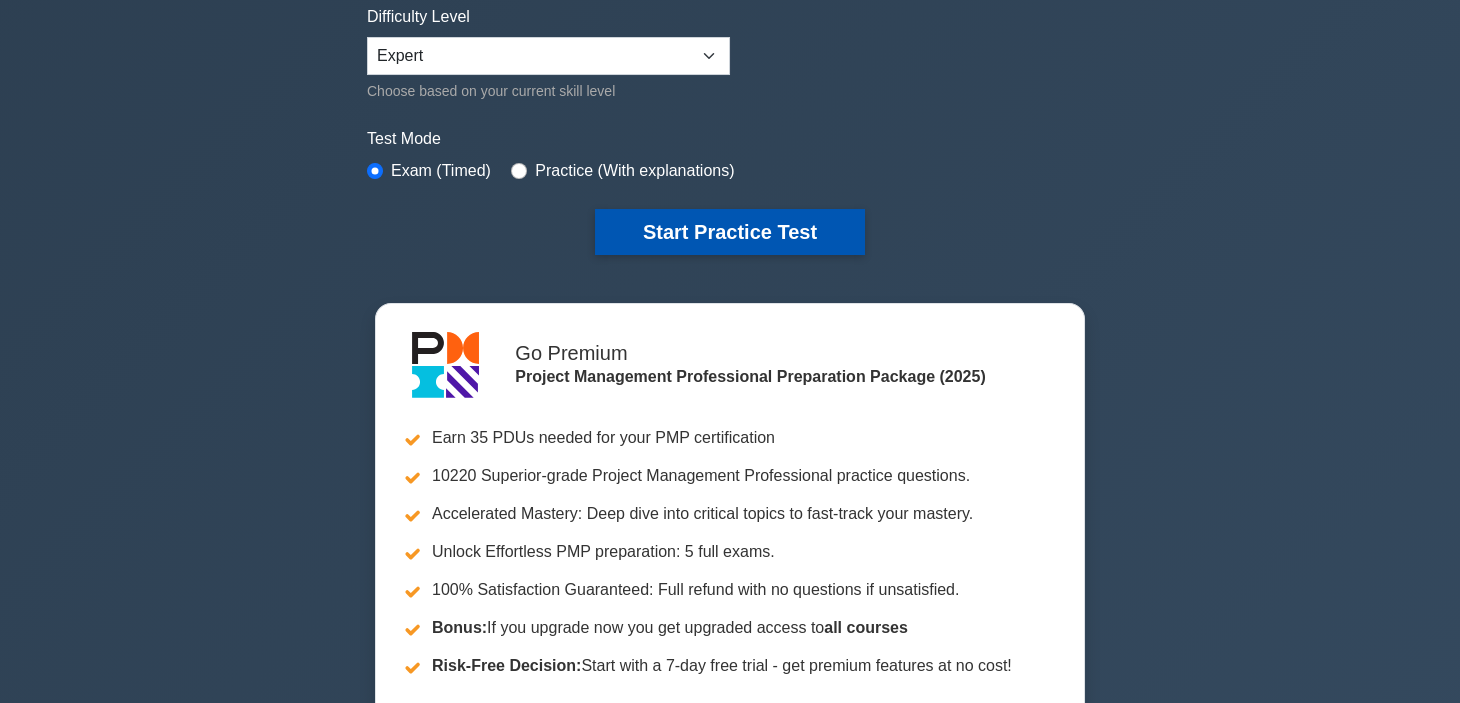 click on "Start Practice Test" at bounding box center [730, 232] 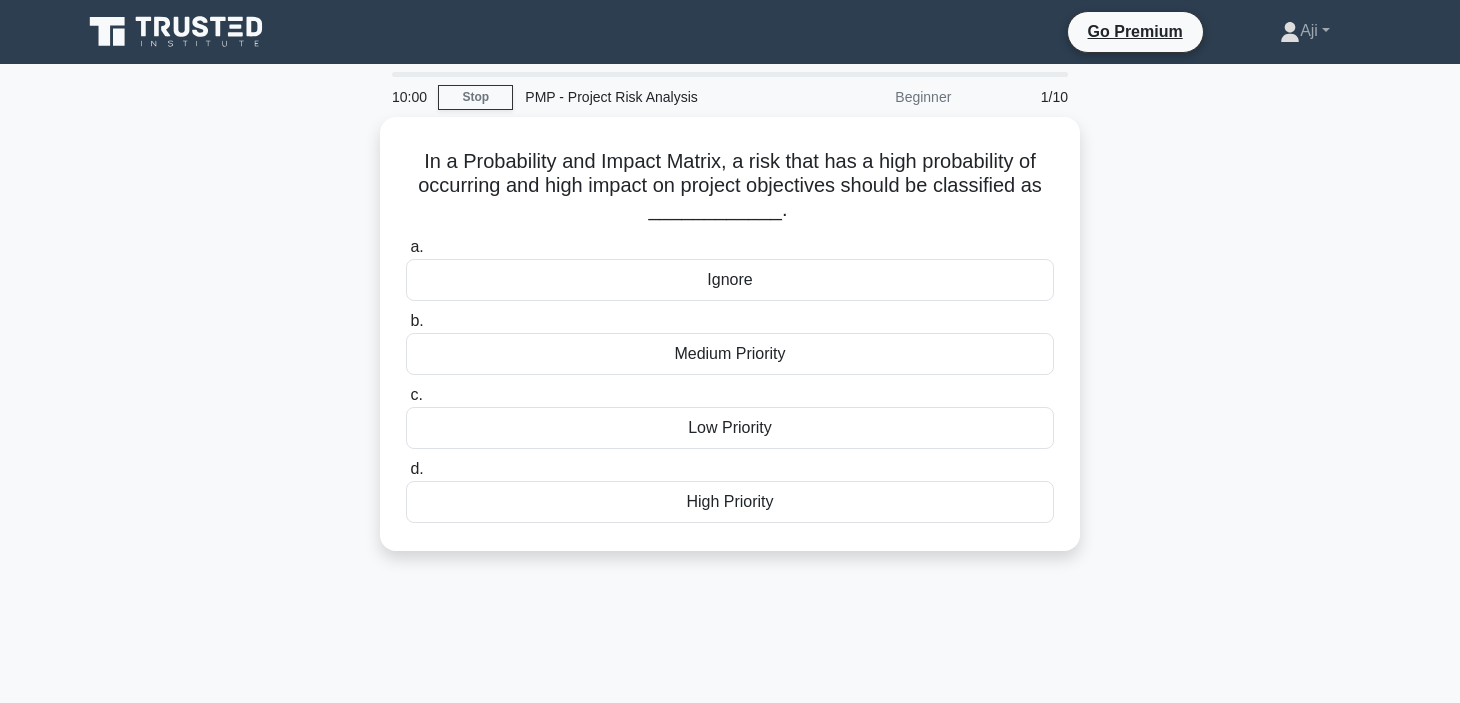 scroll, scrollTop: 0, scrollLeft: 0, axis: both 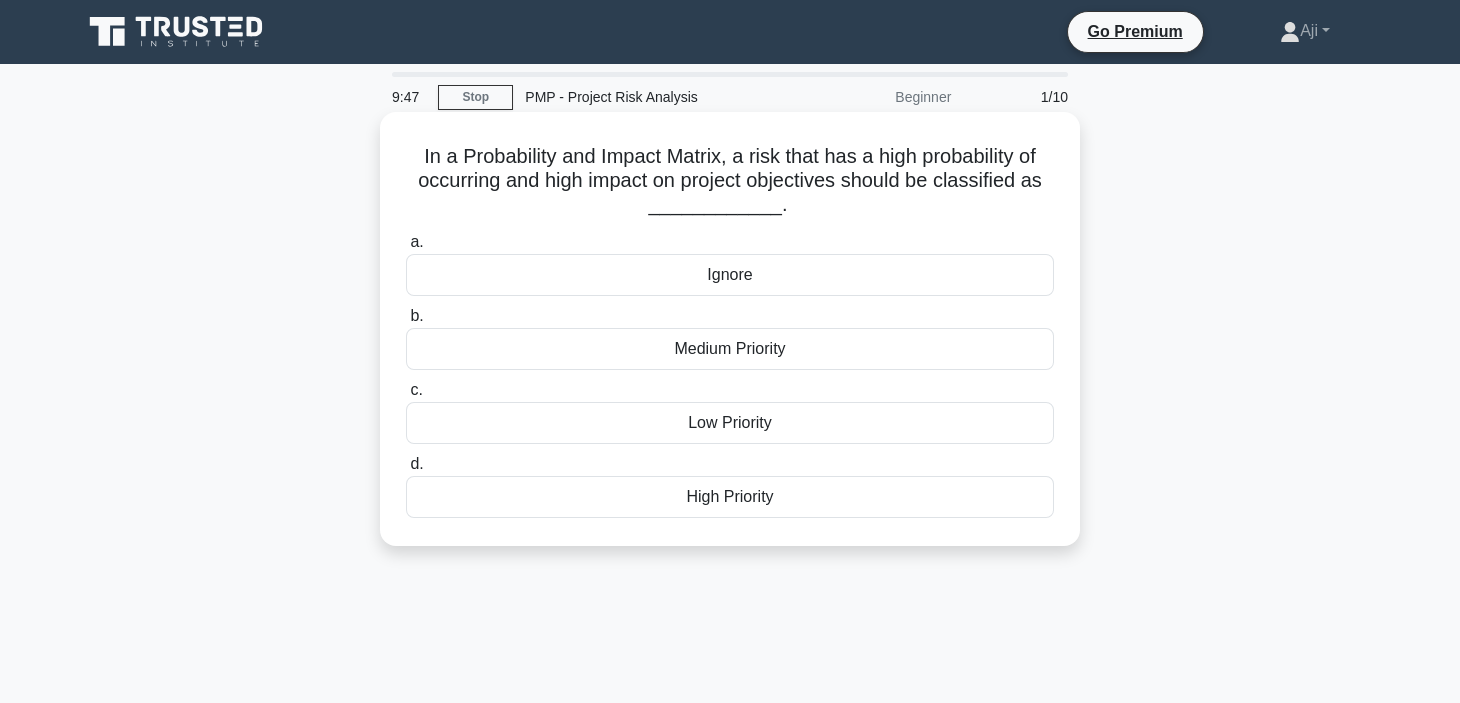 click on "High Priority" at bounding box center (730, 497) 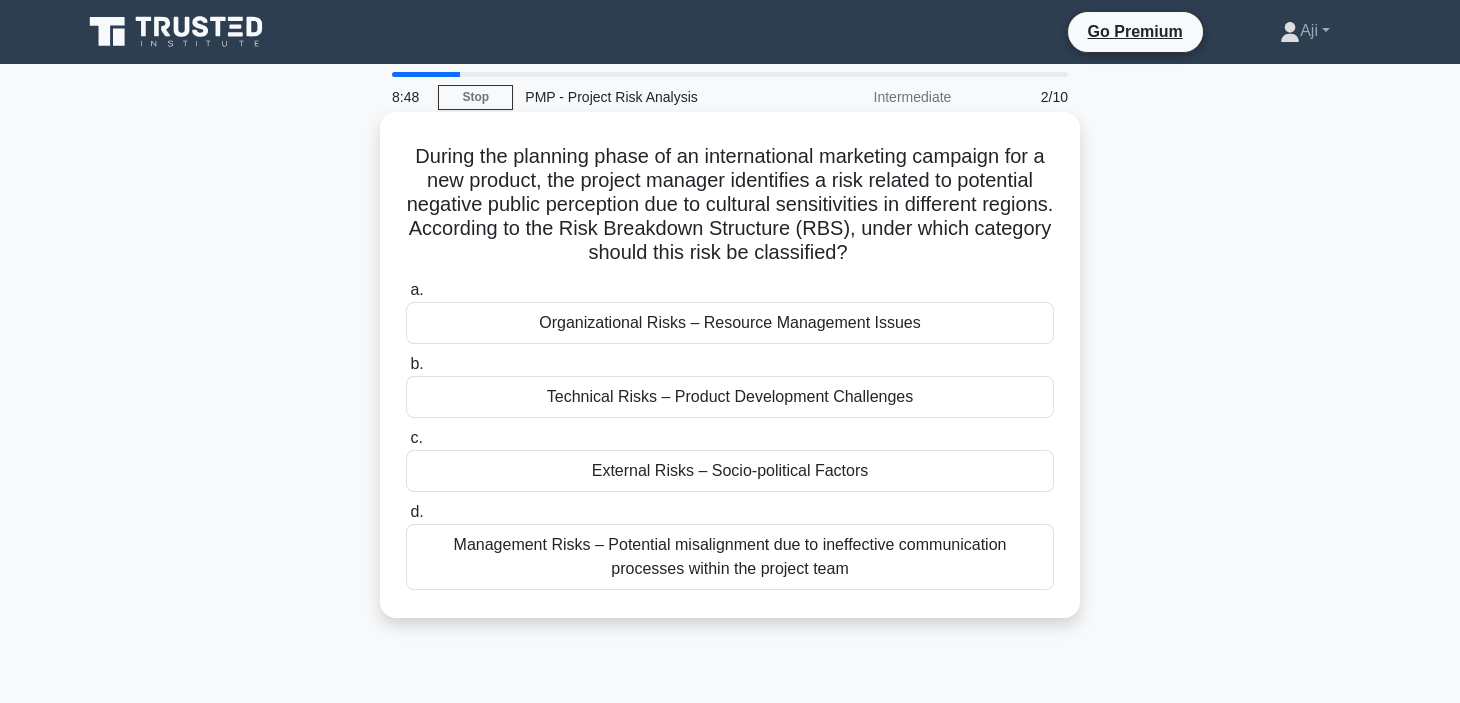 click on "External Risks – Socio-political Factors" at bounding box center [730, 471] 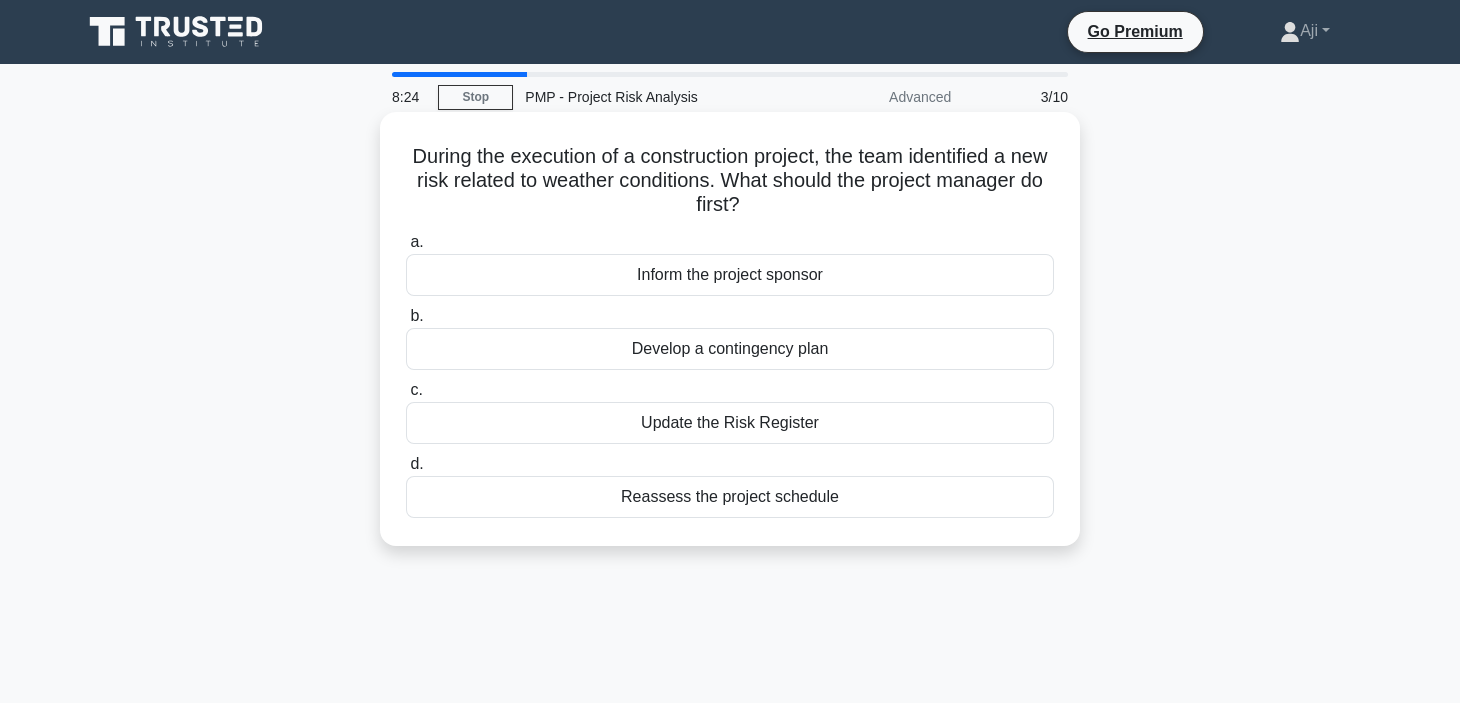 click on "Update the Risk Register" at bounding box center [730, 423] 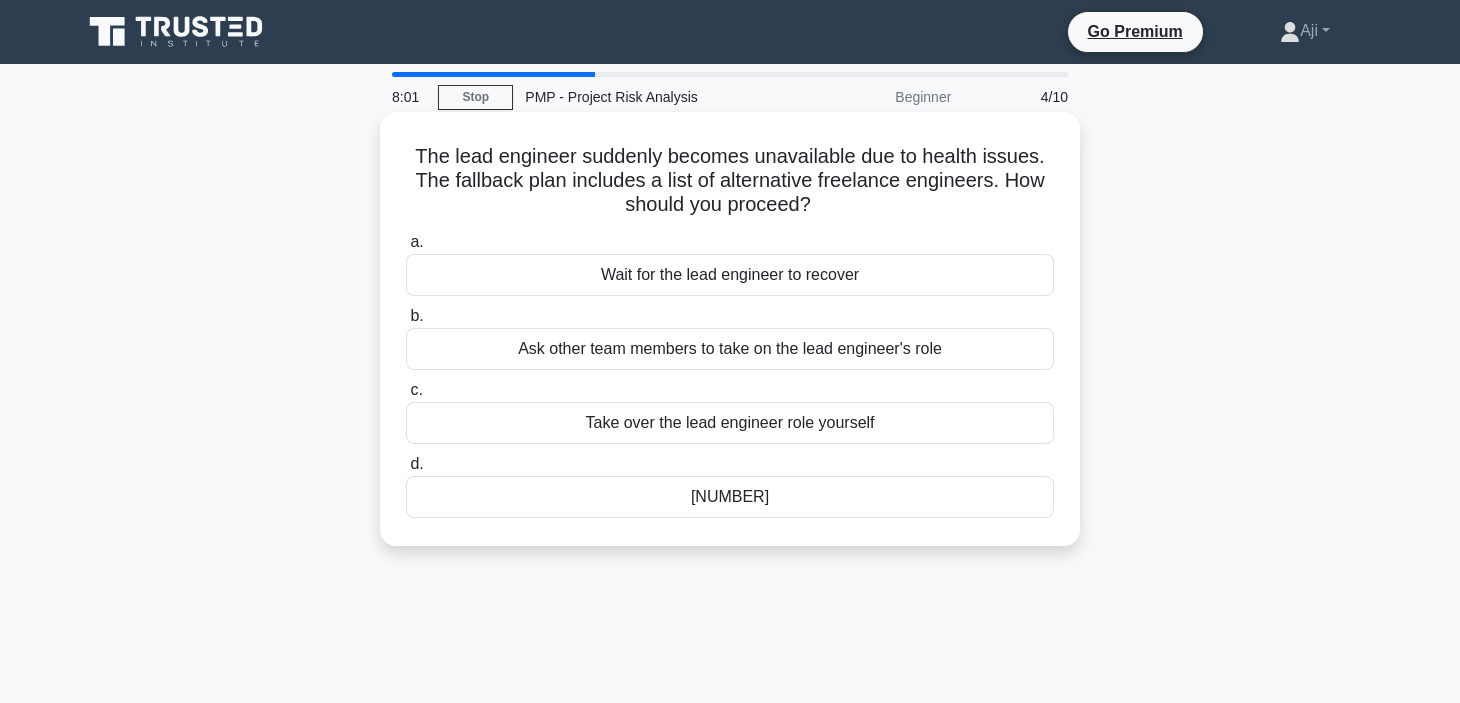 click on "[NUMBER]" at bounding box center [730, 497] 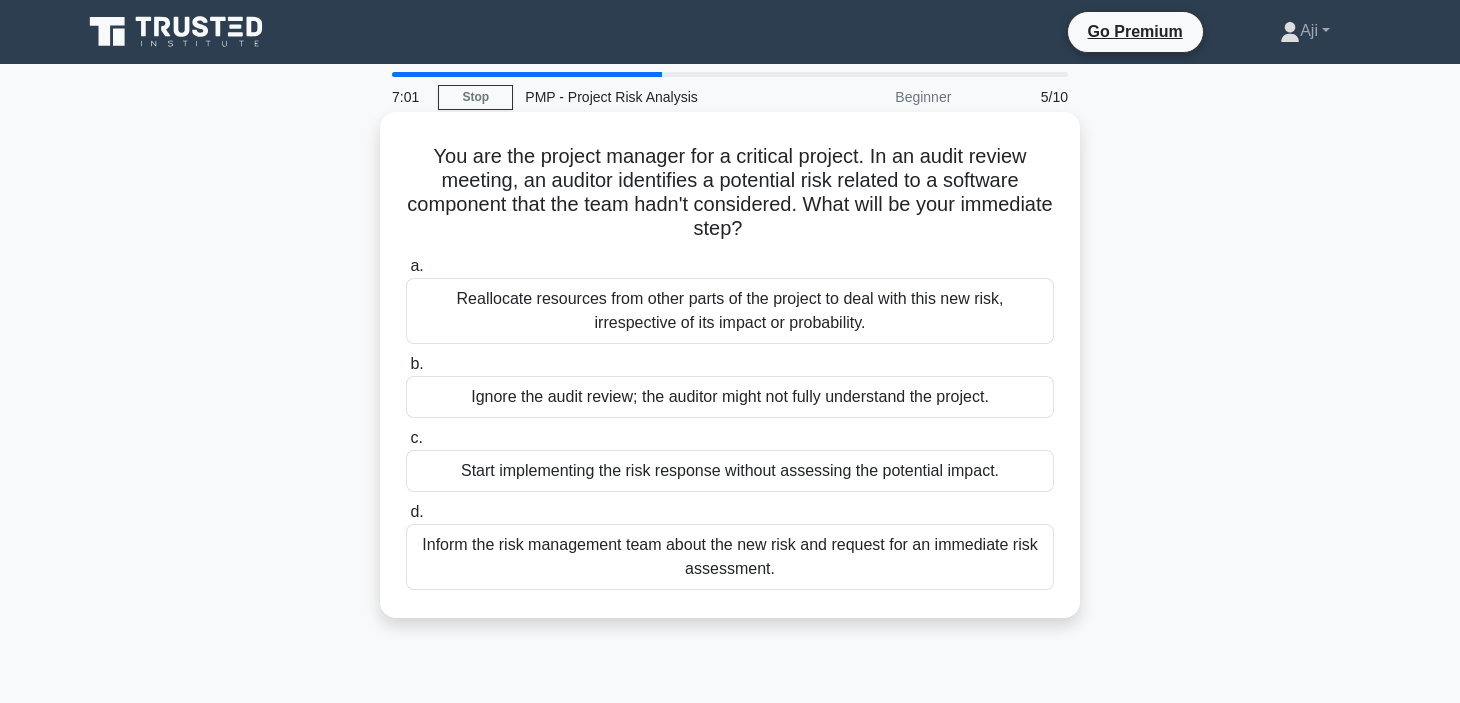 click on "Inform the risk management team about the new risk and request for an immediate risk assessment." at bounding box center [730, 557] 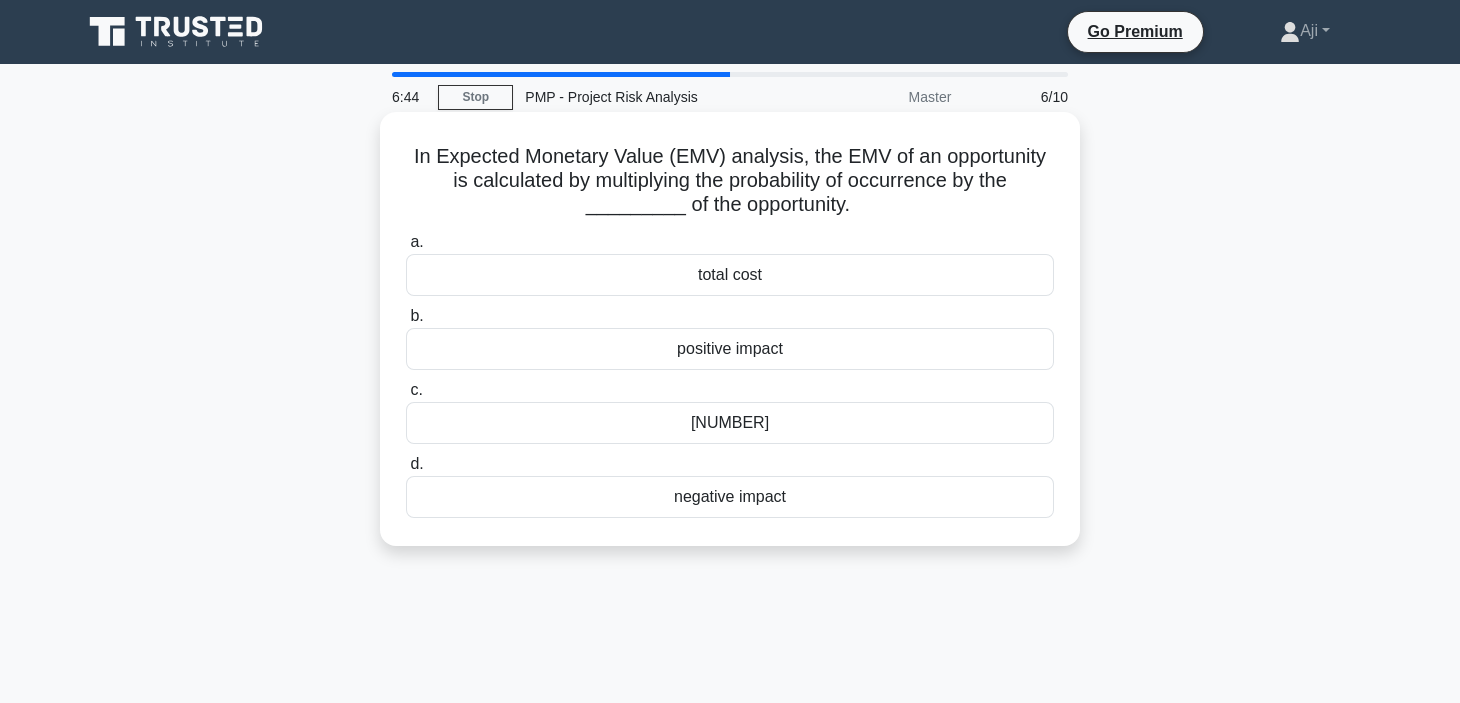 click on "total cost" at bounding box center [730, 275] 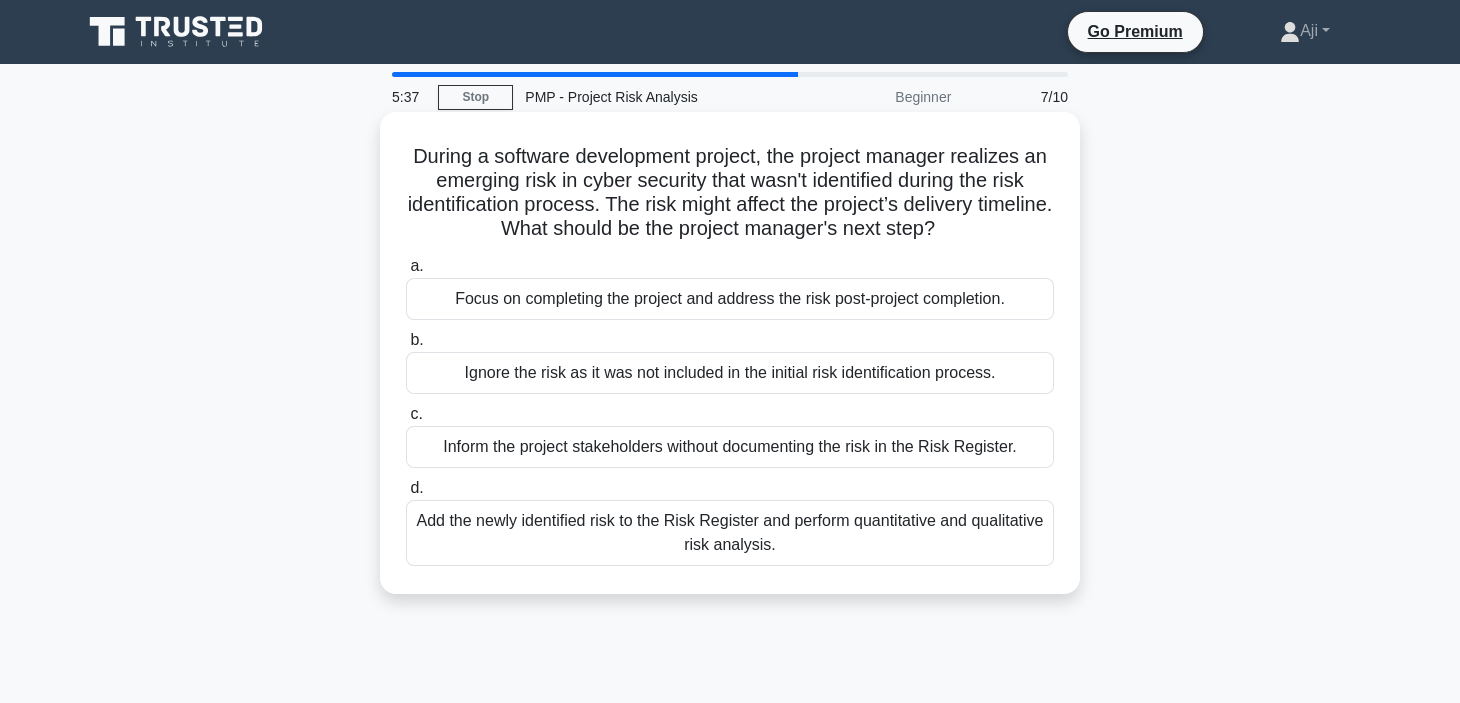 click on "Add the newly identified risk to the Risk Register and perform quantitative and qualitative risk analysis." at bounding box center (730, 533) 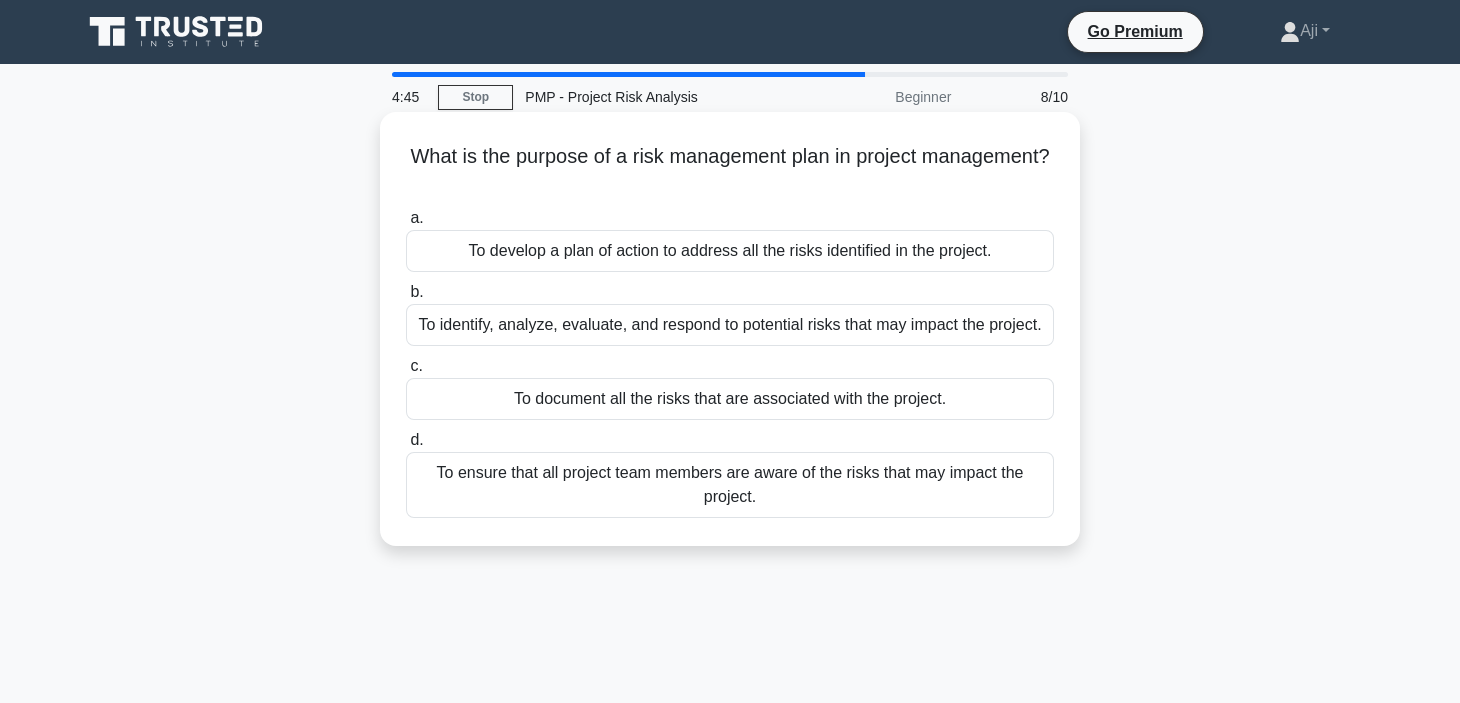 click on "To identify, analyze, evaluate, and respond to potential risks that may impact the project." at bounding box center (730, 325) 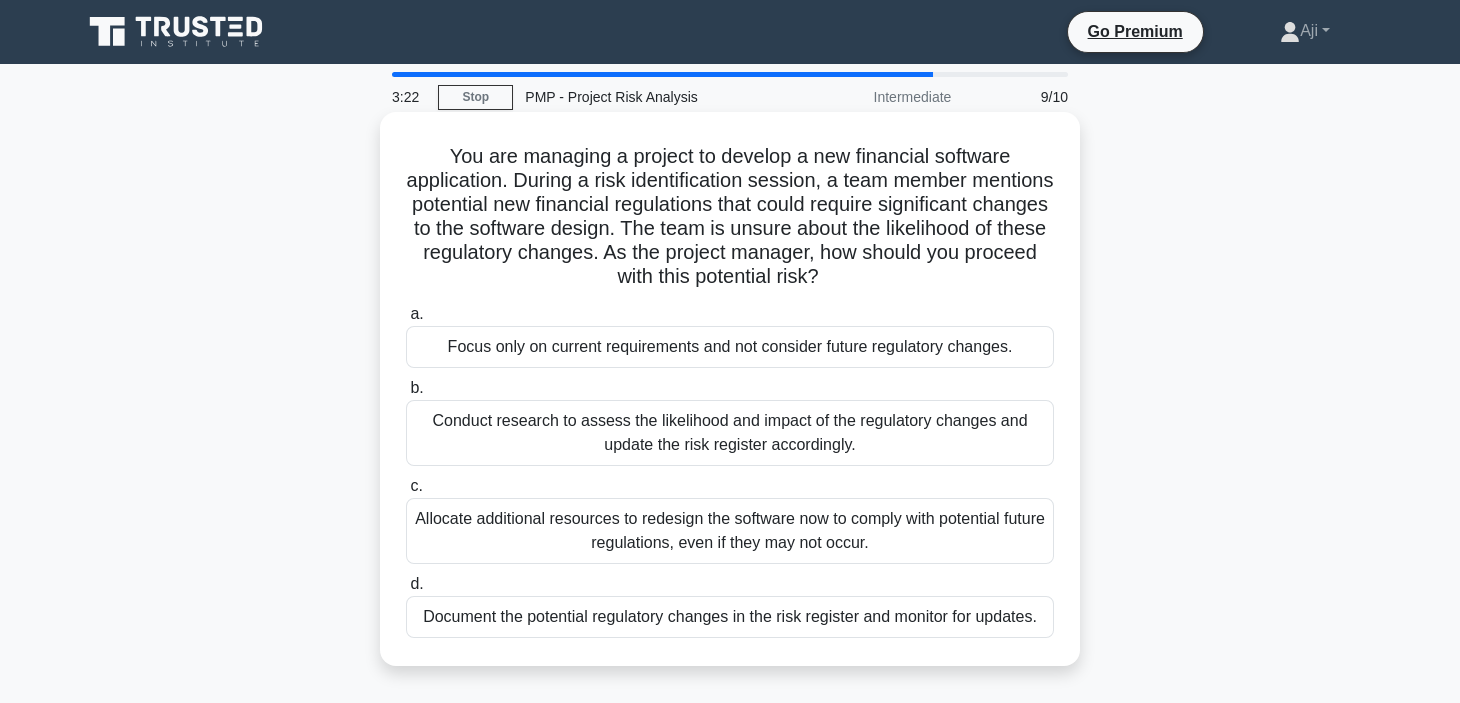 click on "Conduct research to assess the likelihood and impact of the regulatory changes and update the risk register accordingly." at bounding box center [730, 433] 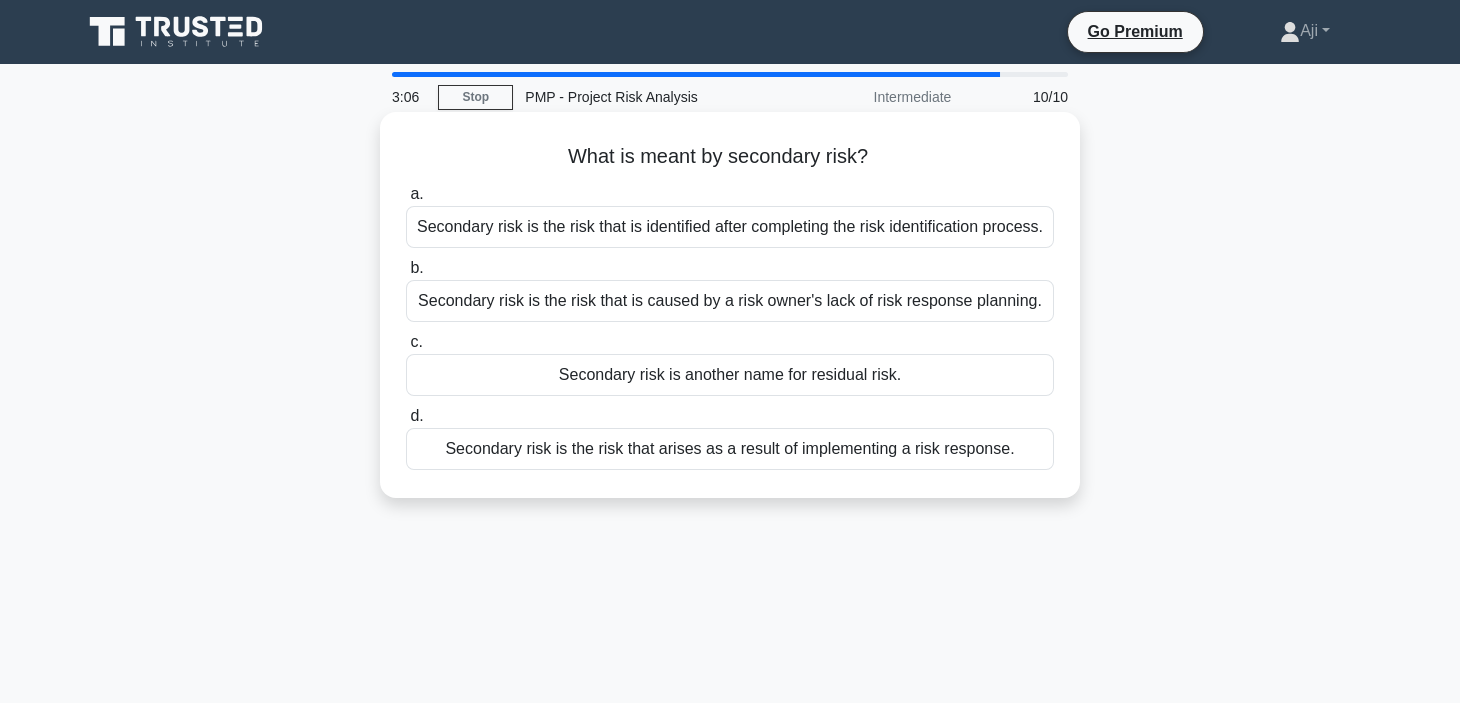 click on "Secondary risk is the risk that arises as a result of implementing a risk response." at bounding box center (730, 449) 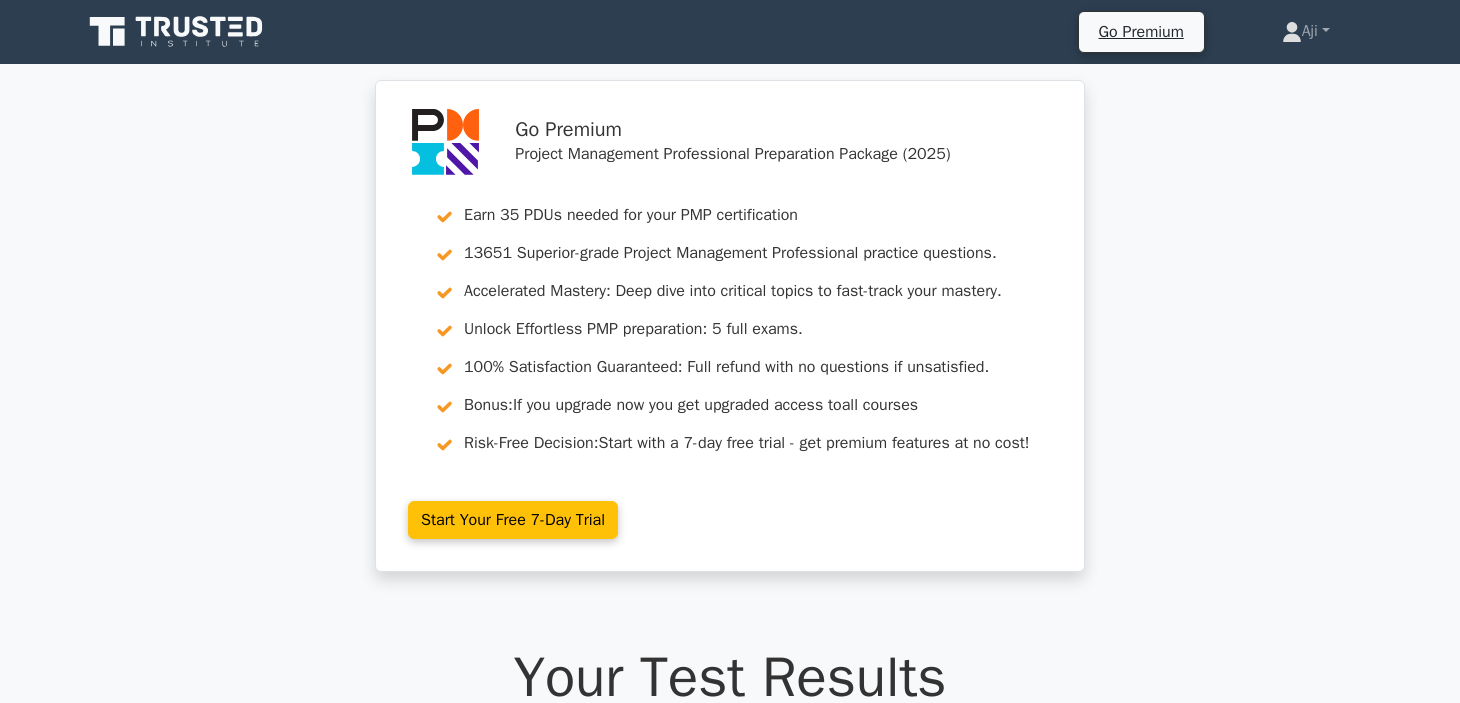 scroll, scrollTop: 0, scrollLeft: 0, axis: both 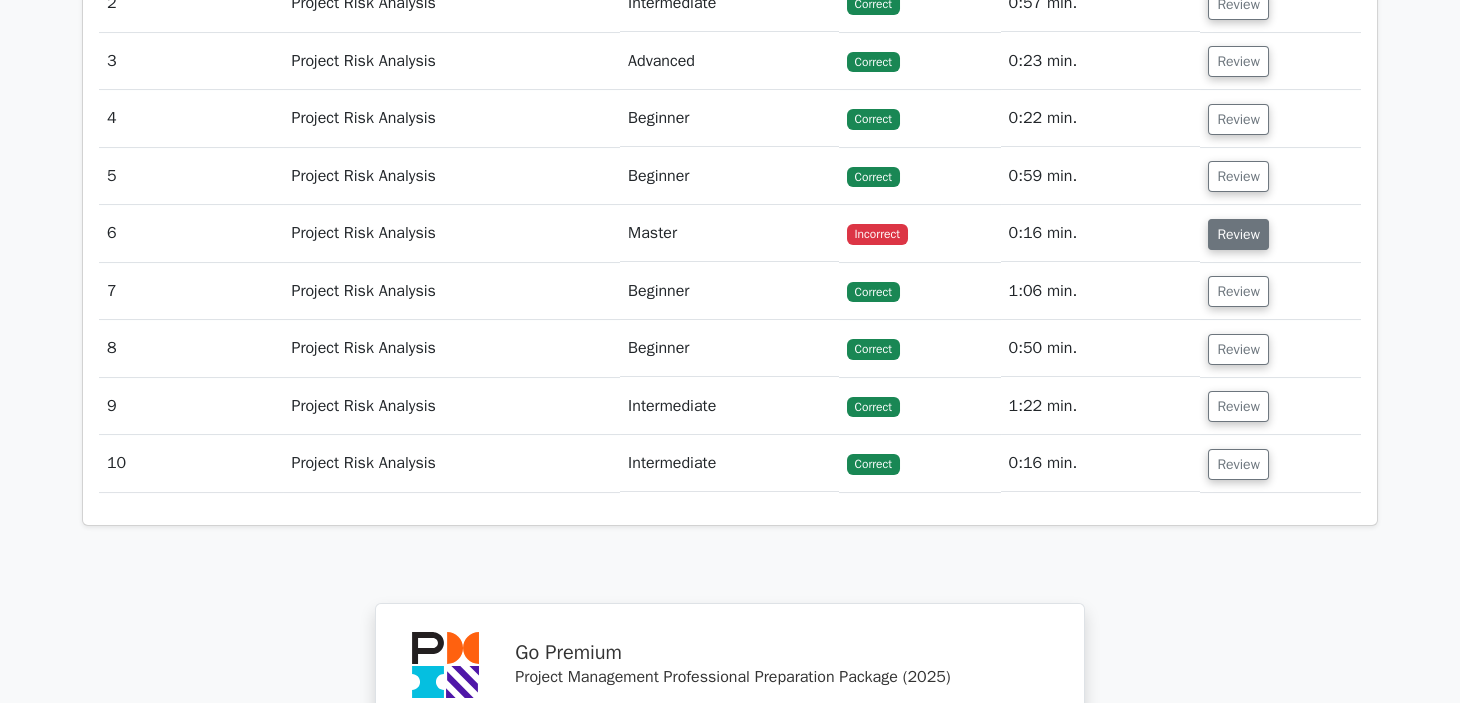 click on "Review" at bounding box center [1238, 234] 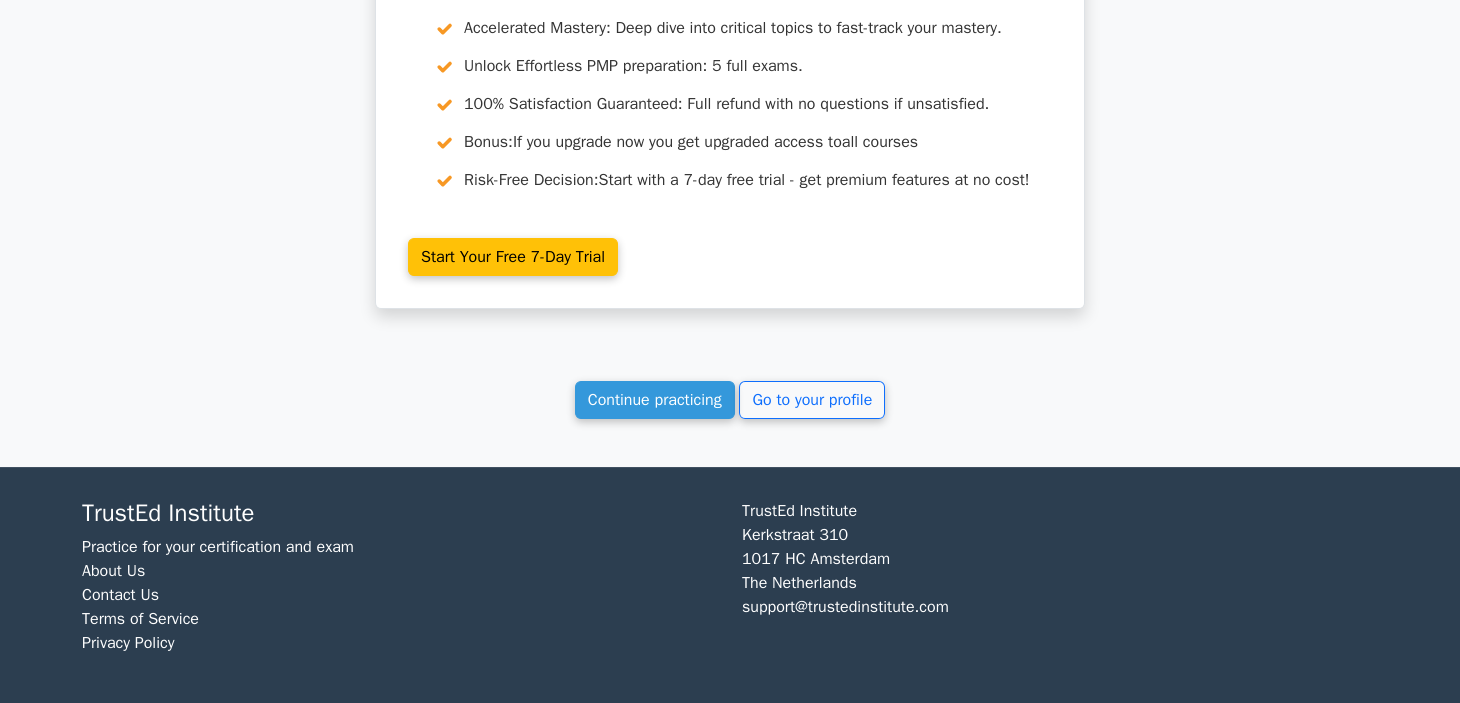 scroll, scrollTop: 3852, scrollLeft: 0, axis: vertical 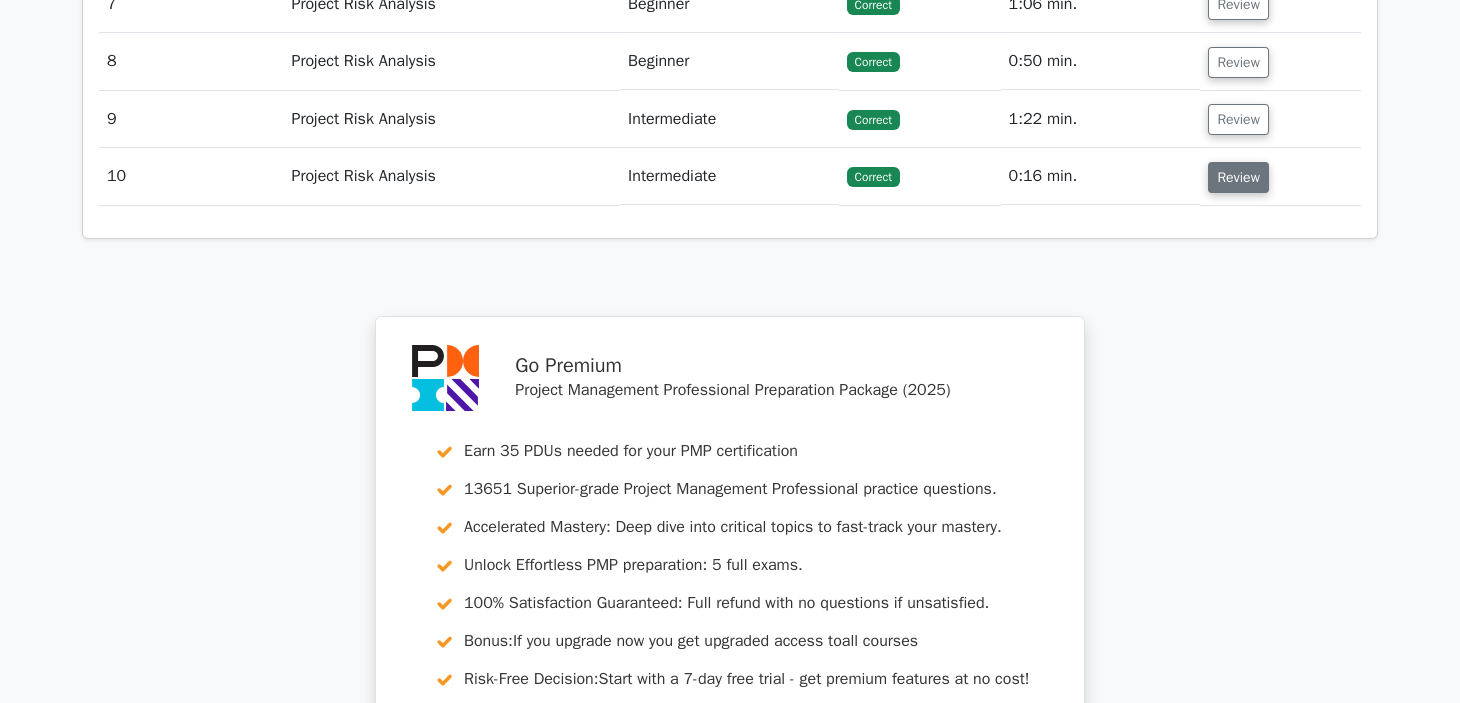 click on "Review" at bounding box center (1238, 177) 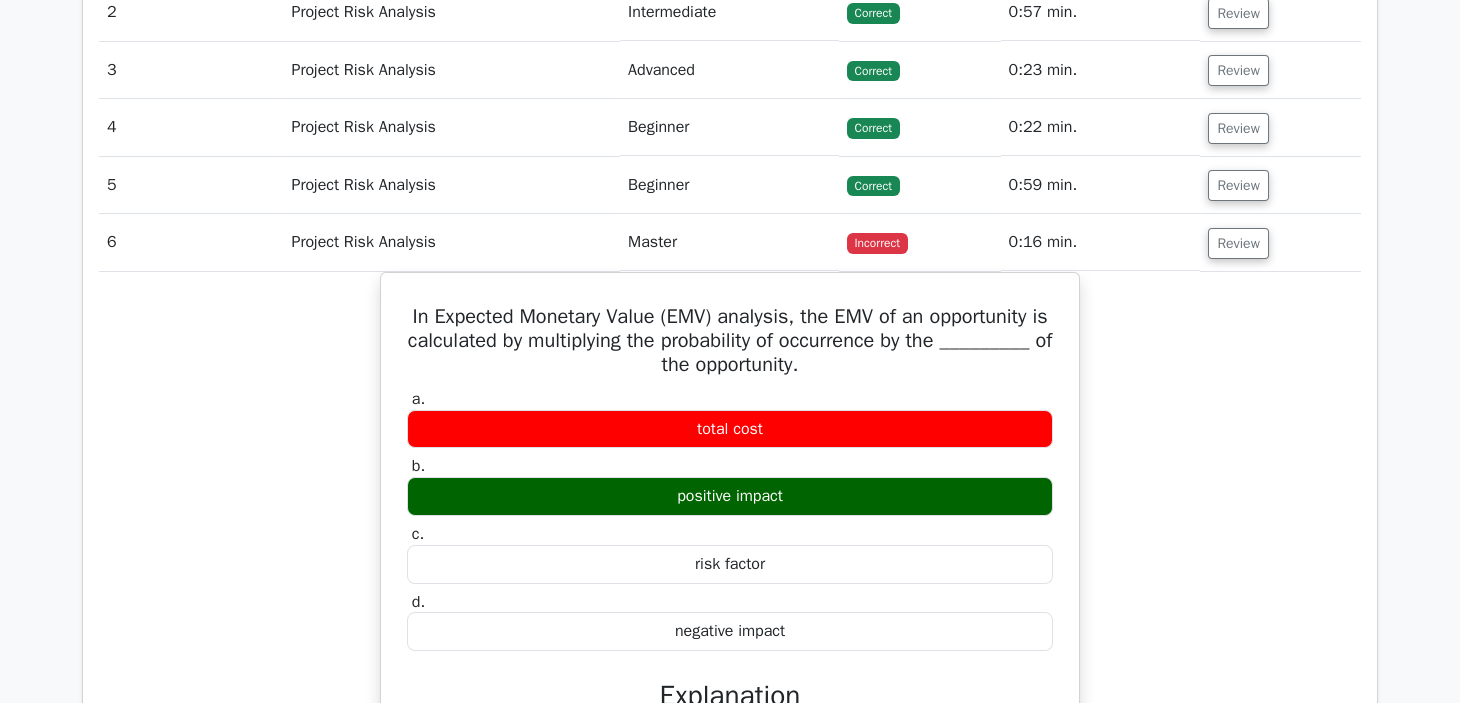 scroll, scrollTop: 2352, scrollLeft: 0, axis: vertical 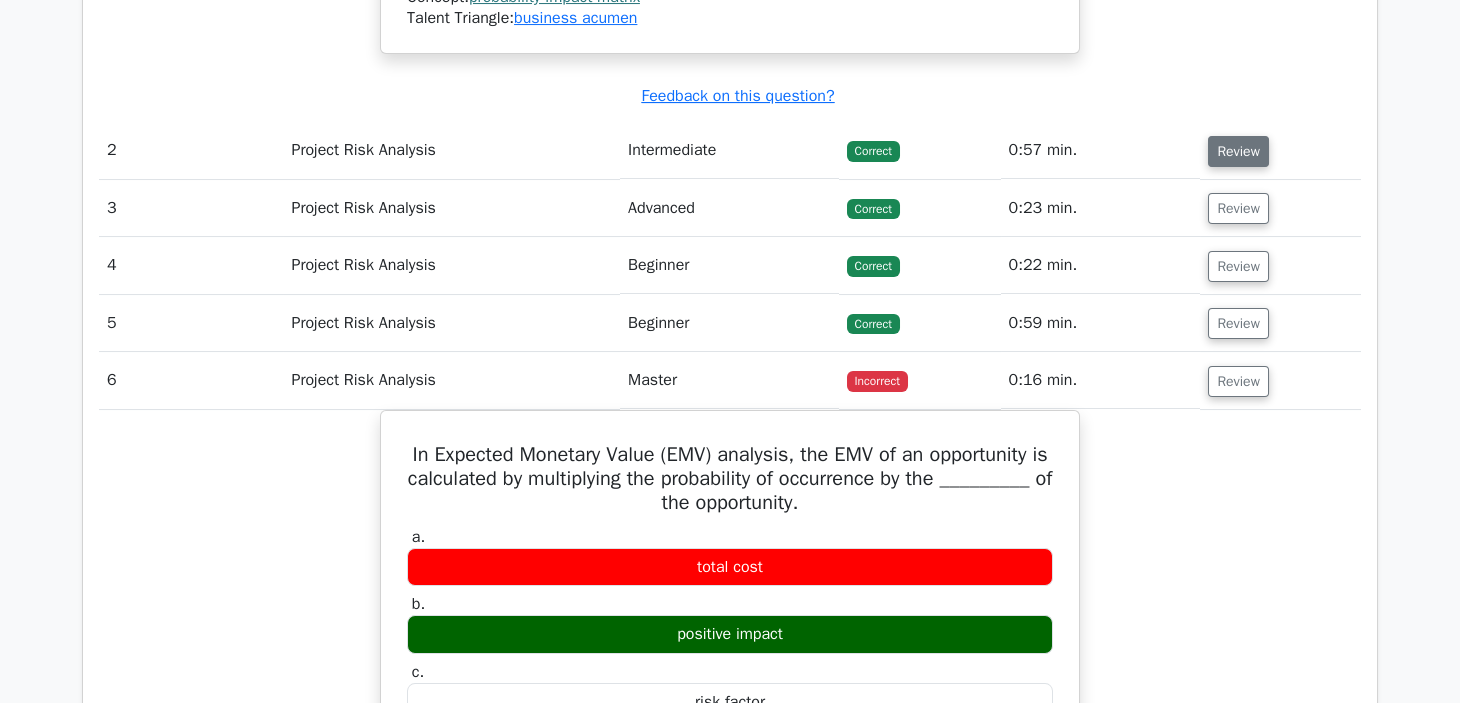 click on "Review" at bounding box center [1238, 151] 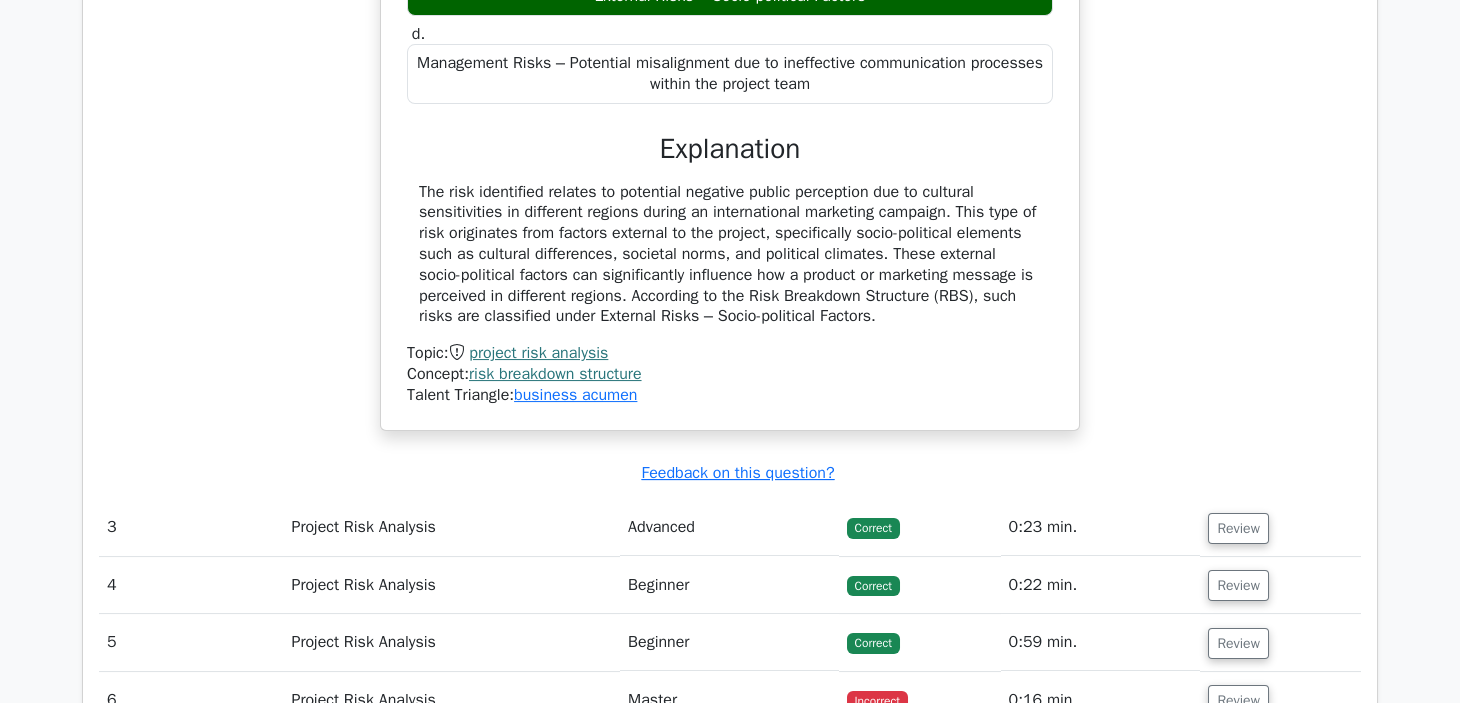 scroll, scrollTop: 2852, scrollLeft: 0, axis: vertical 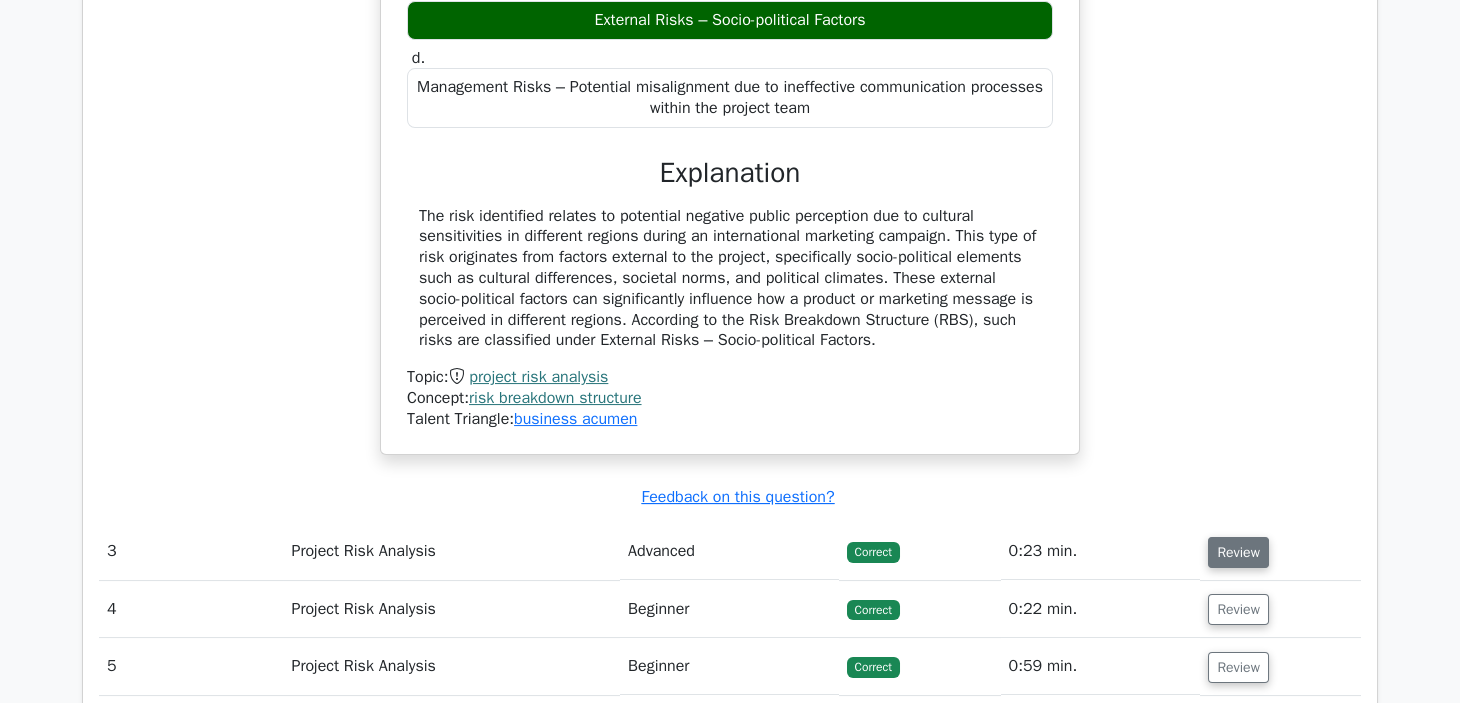 click on "Review" at bounding box center (1238, 552) 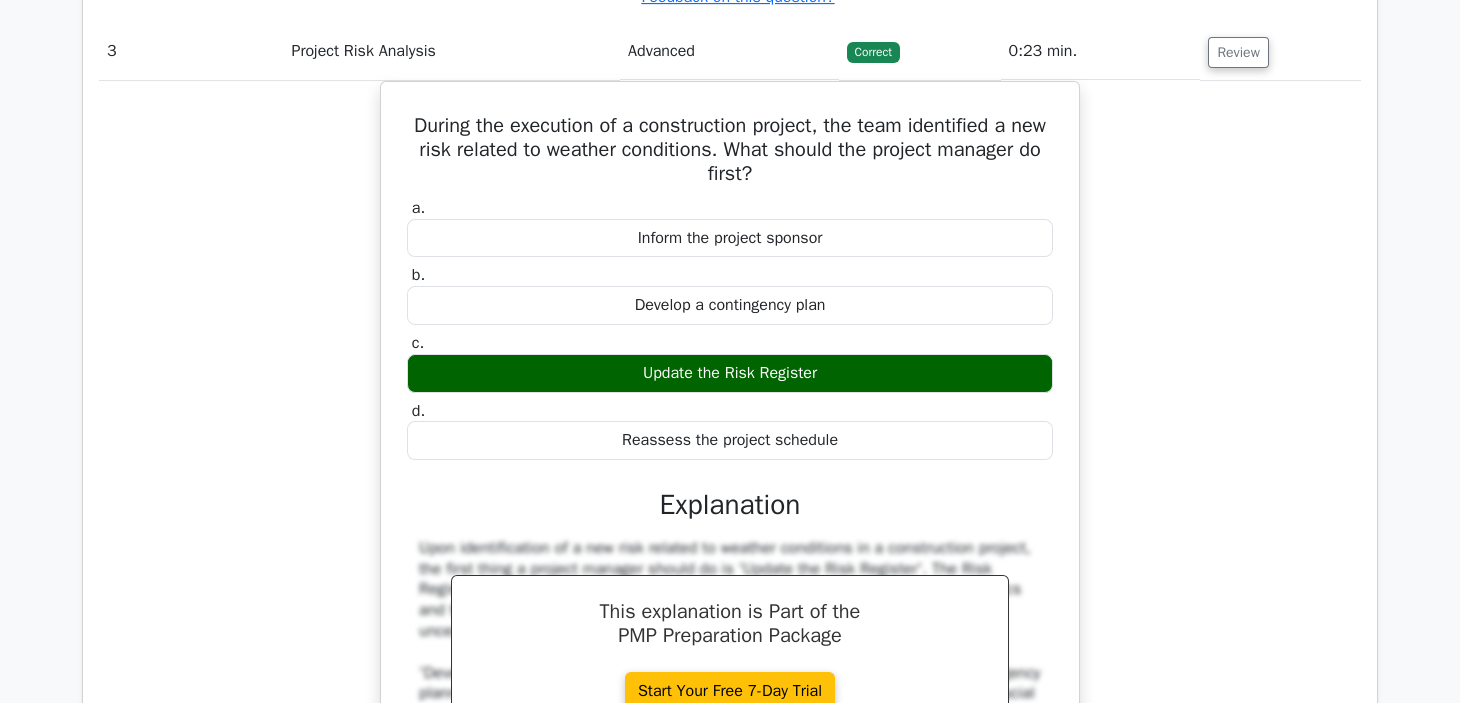 scroll, scrollTop: 3852, scrollLeft: 0, axis: vertical 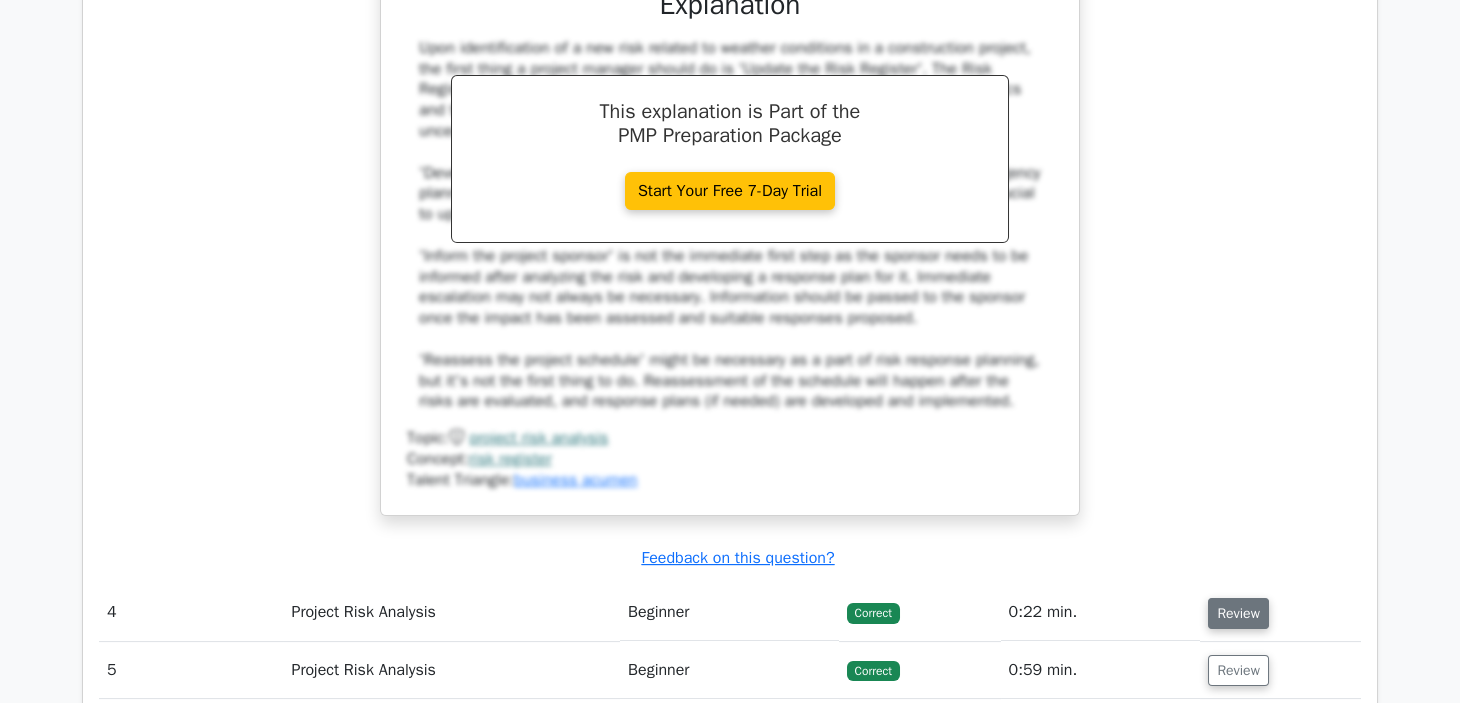 click on "Review" at bounding box center [1238, 613] 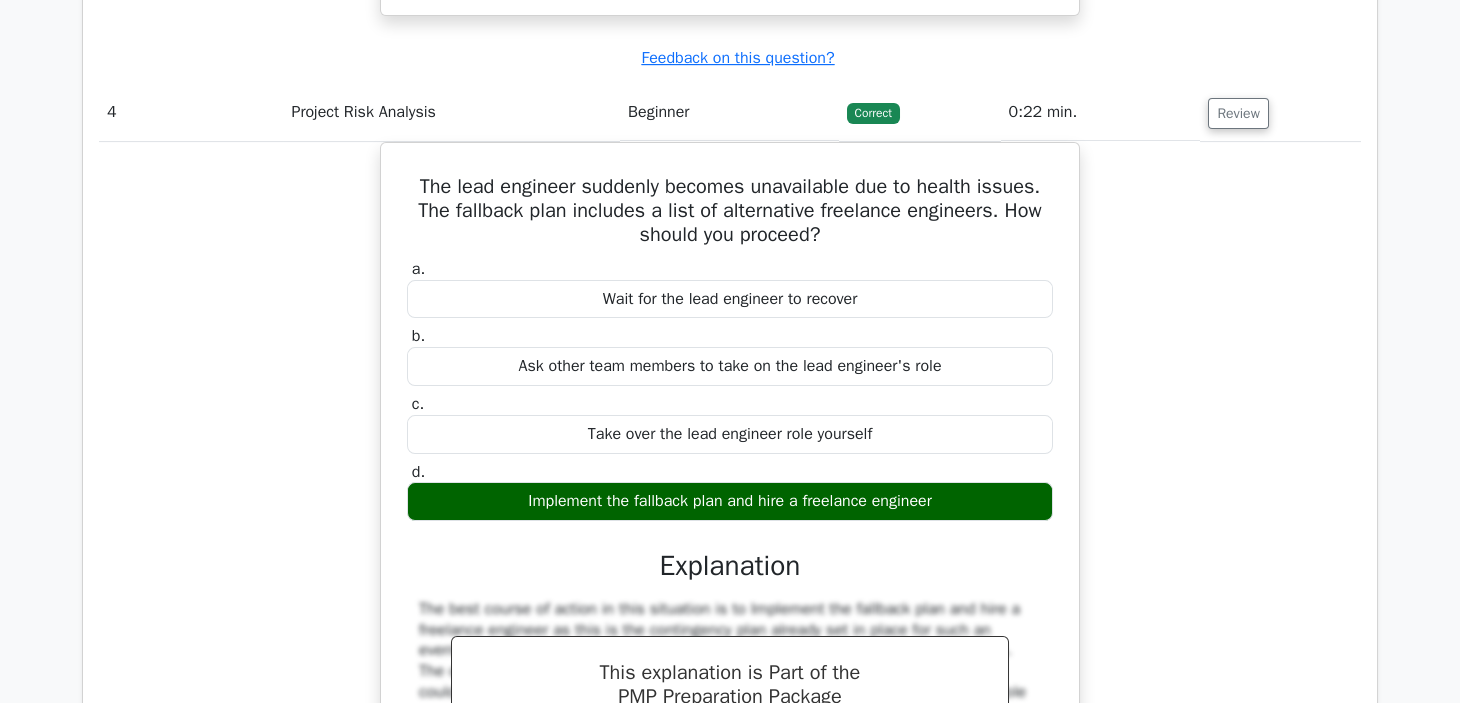 scroll, scrollTop: 4852, scrollLeft: 0, axis: vertical 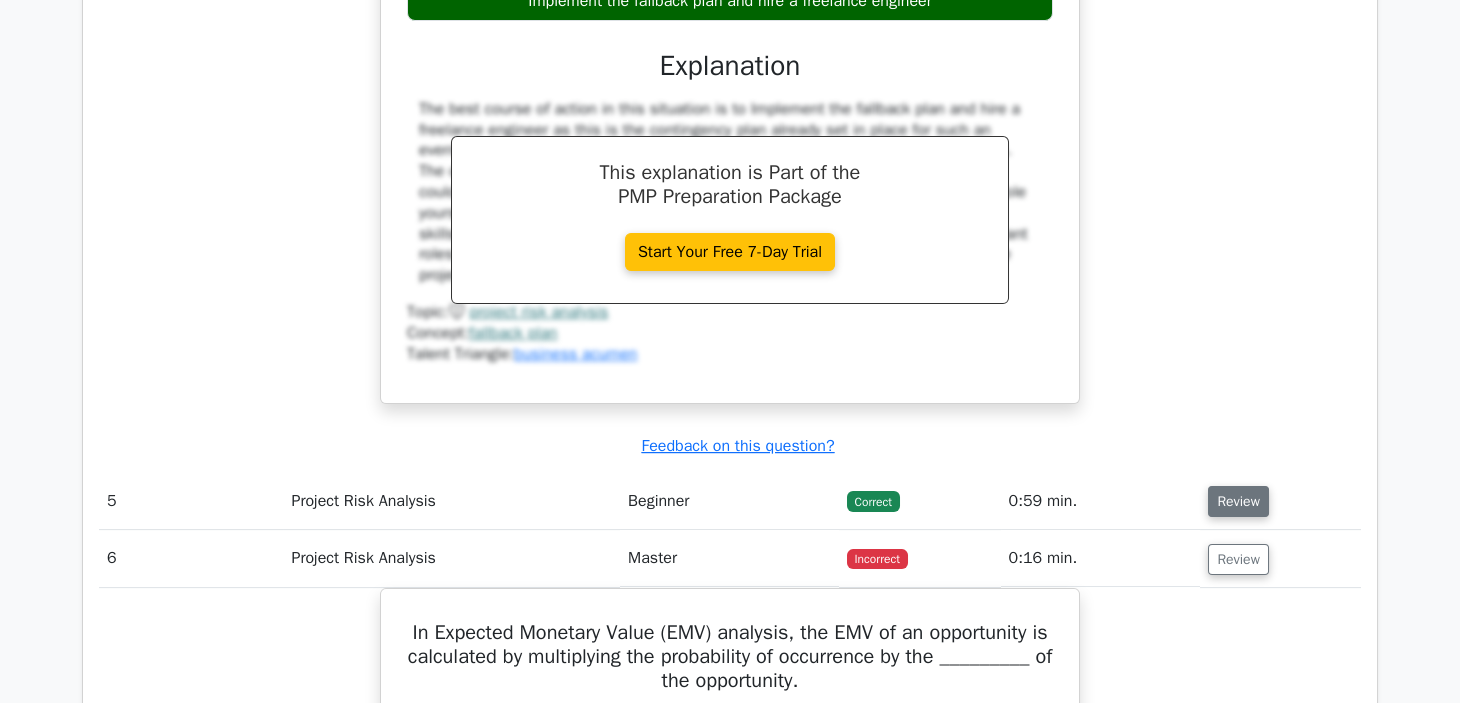 click on "Review" at bounding box center [1238, 501] 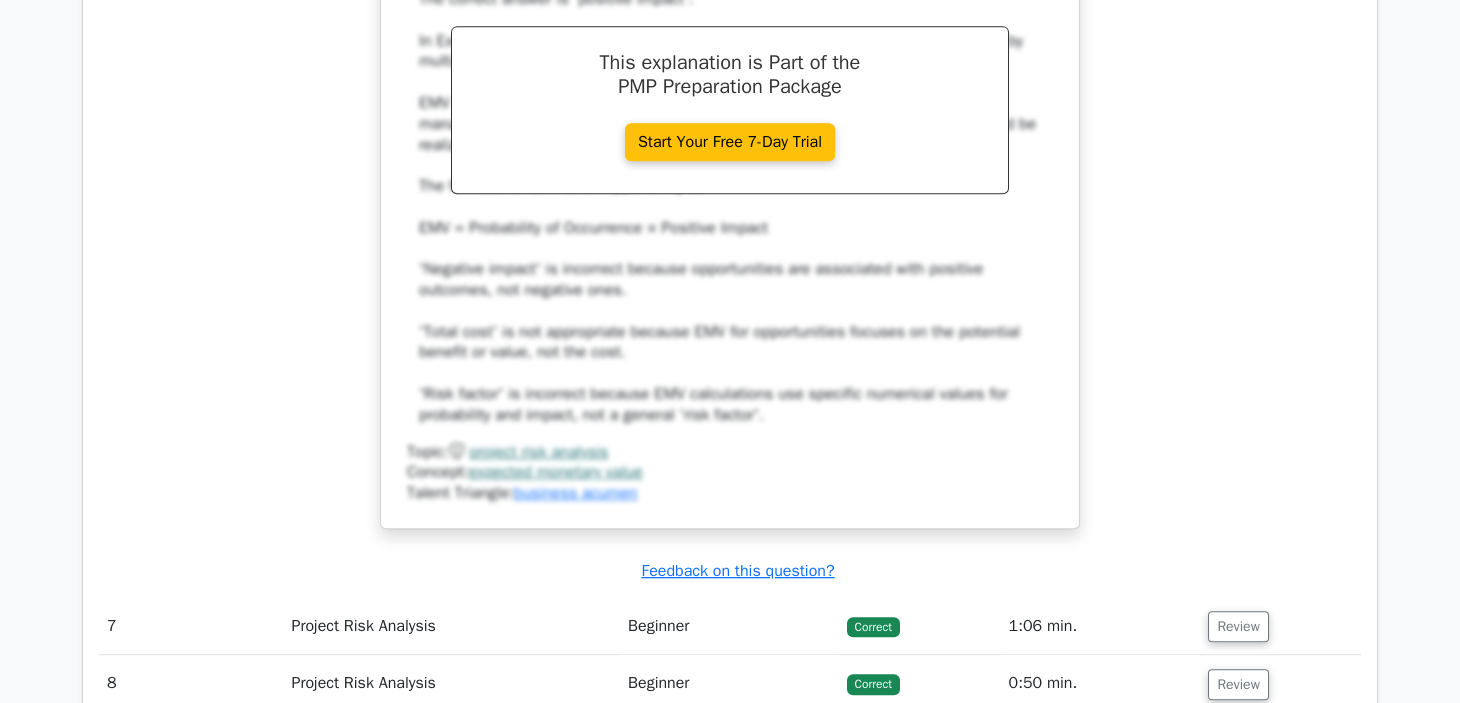scroll, scrollTop: 7352, scrollLeft: 0, axis: vertical 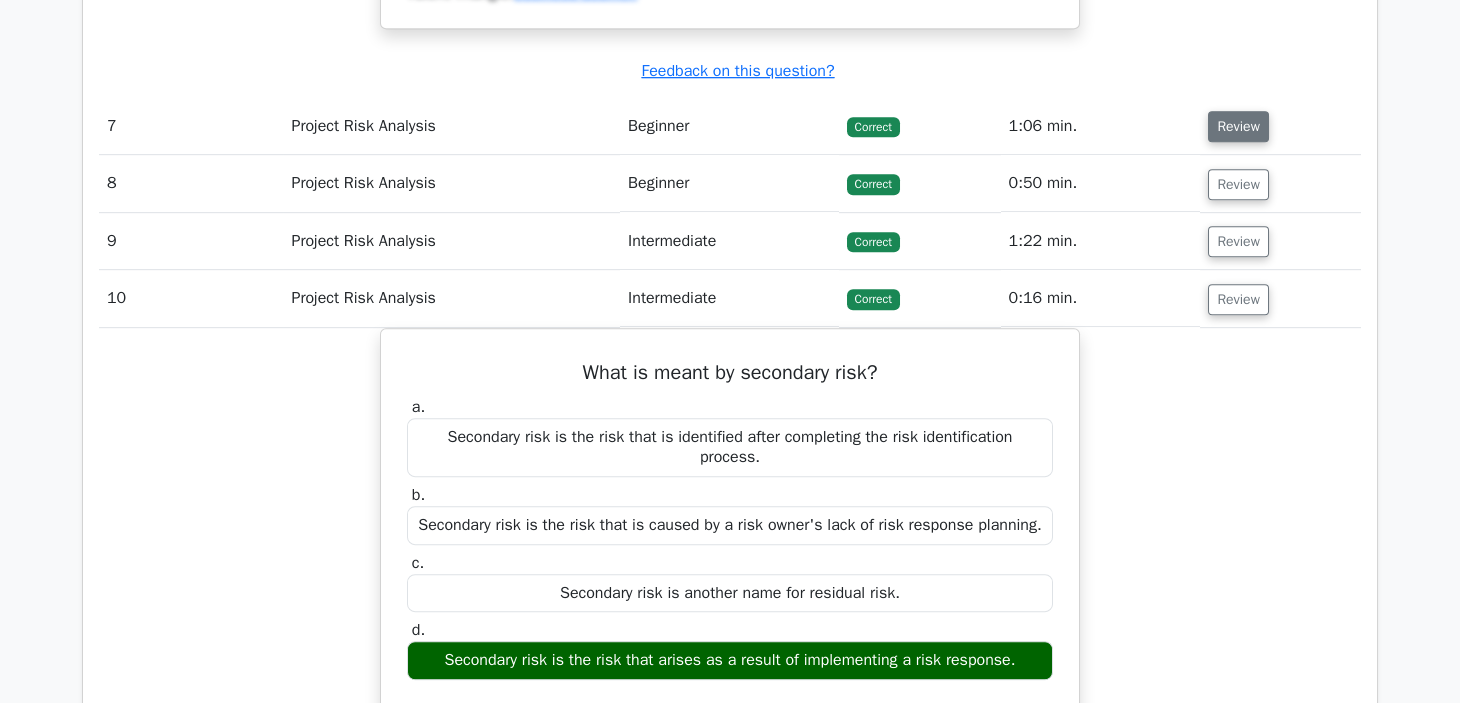 click on "Review" at bounding box center [1238, 126] 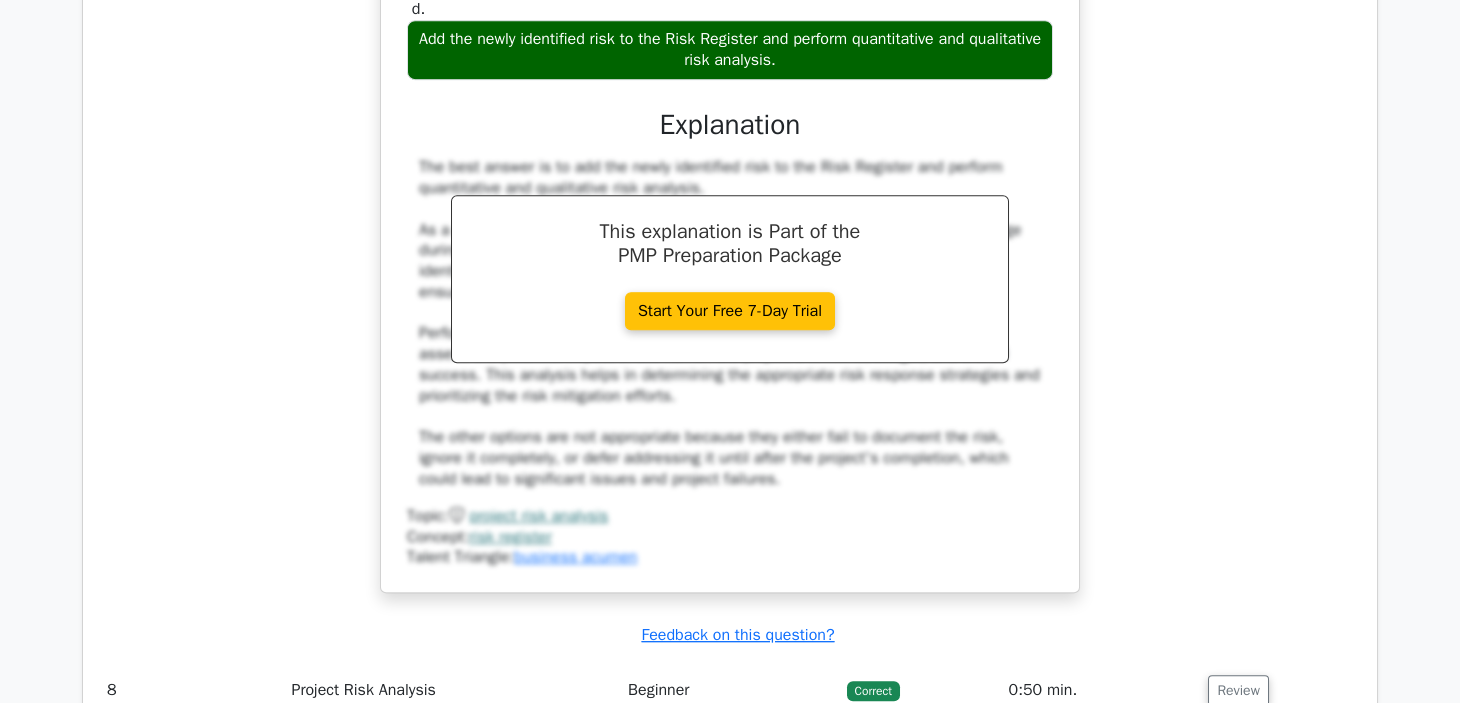 scroll, scrollTop: 8352, scrollLeft: 0, axis: vertical 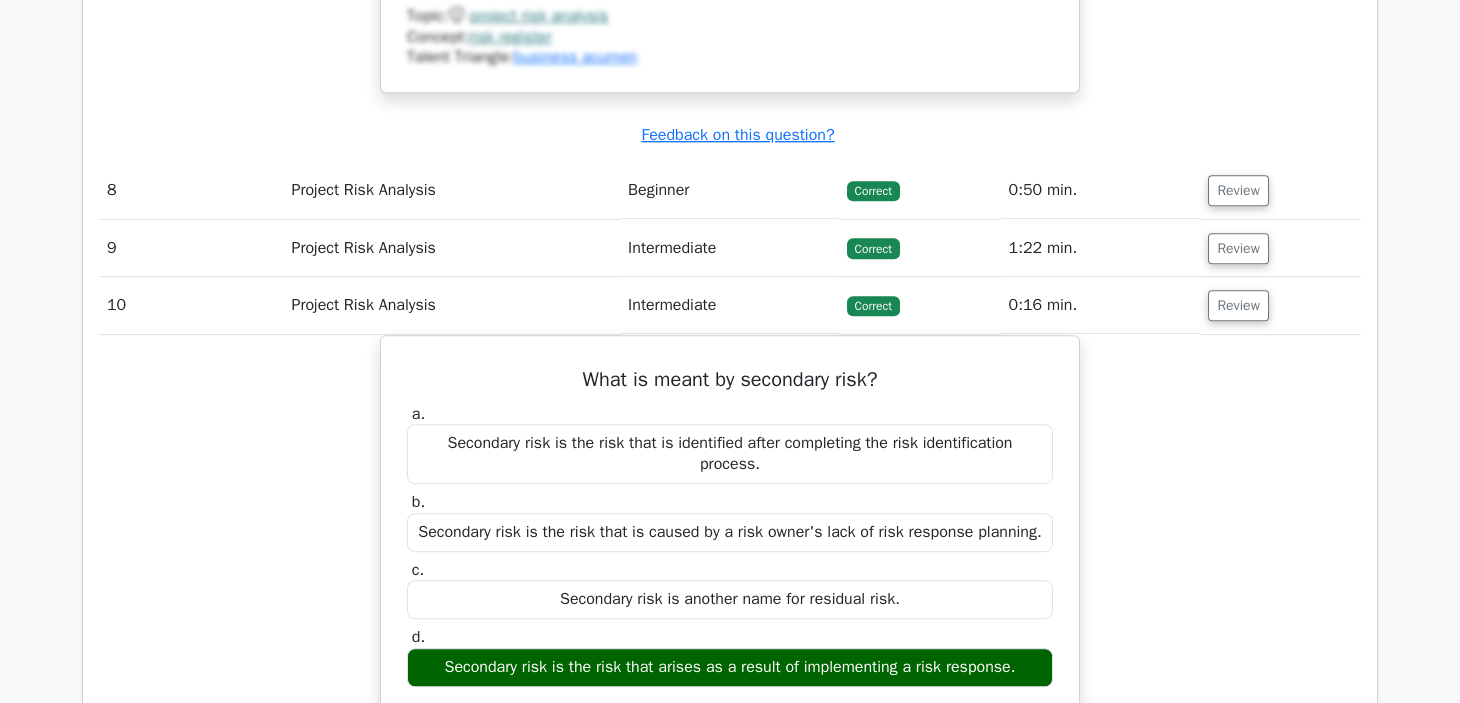 click on "Review" at bounding box center [1280, 190] 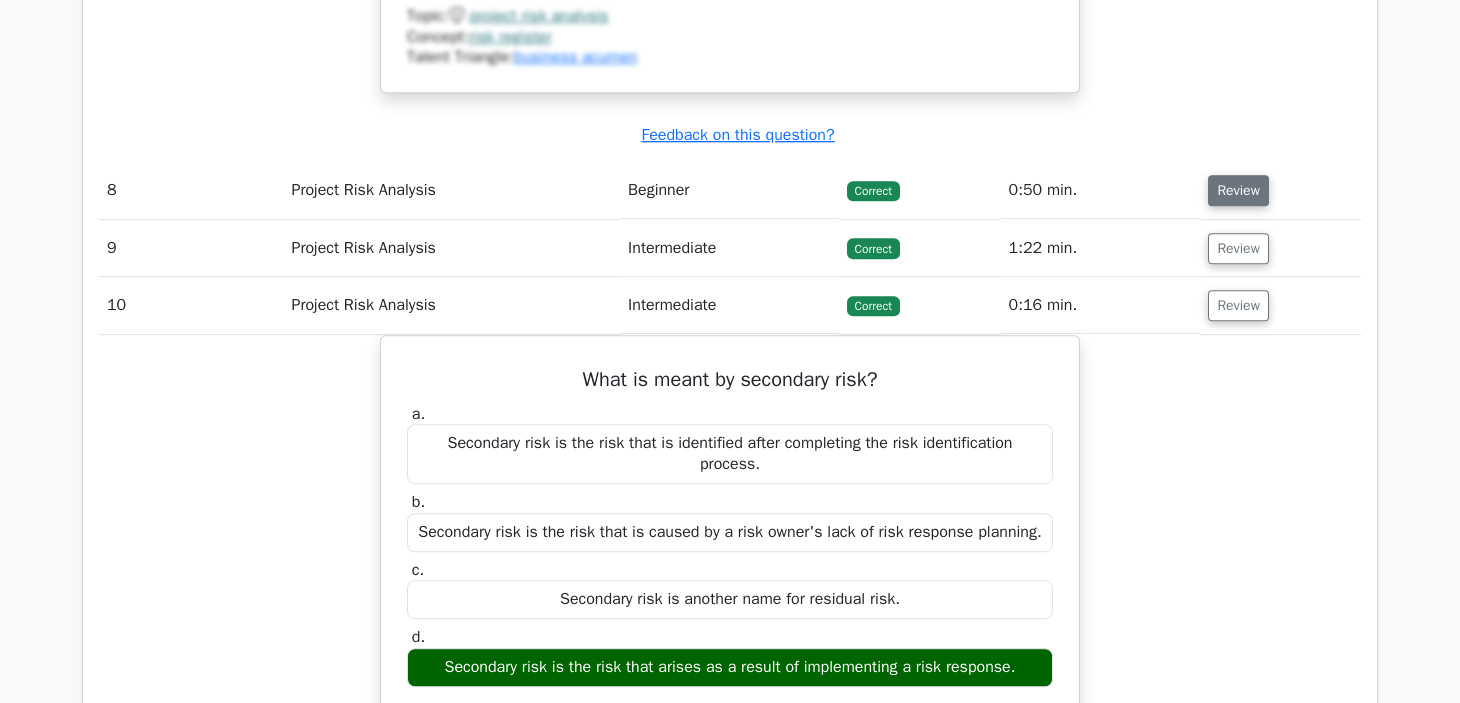 click on "Review" at bounding box center [1238, 190] 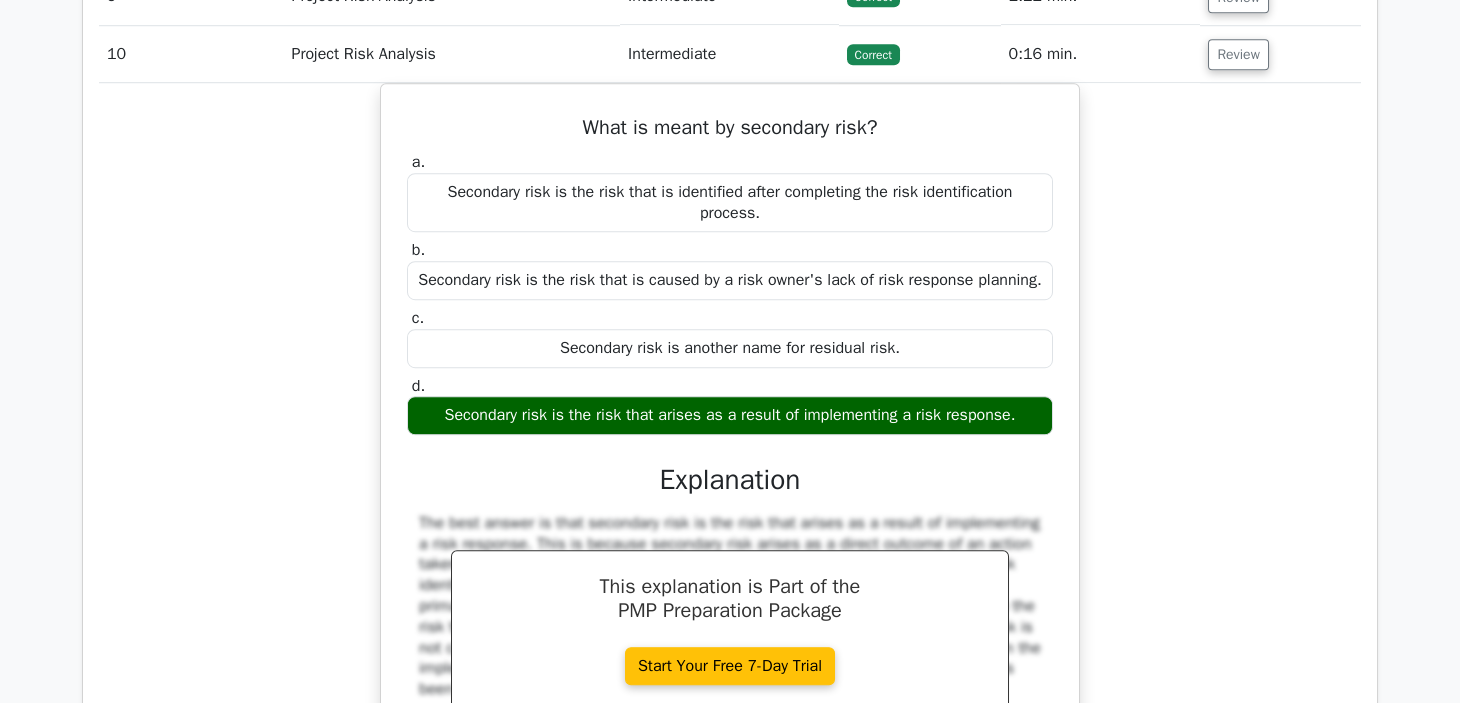 scroll, scrollTop: 8851, scrollLeft: 0, axis: vertical 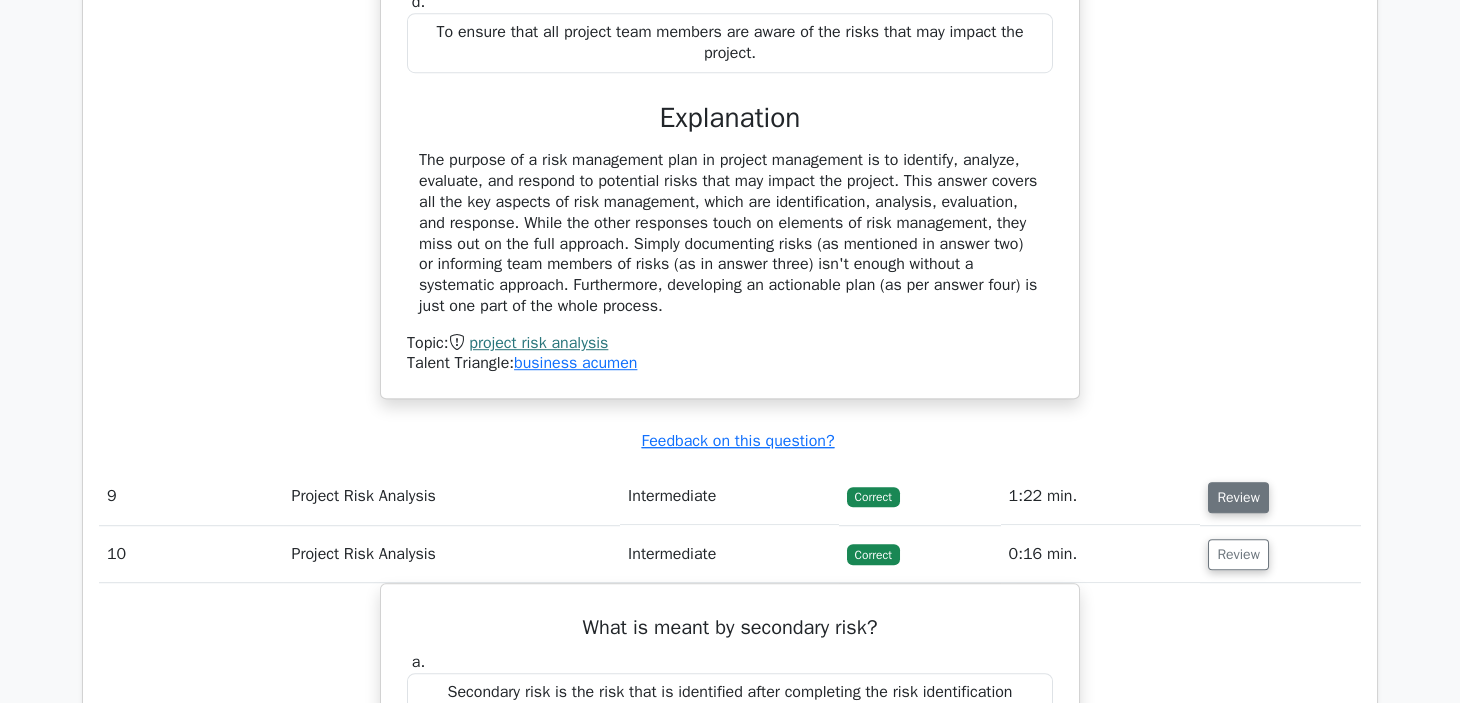 click on "Review" at bounding box center (1238, 497) 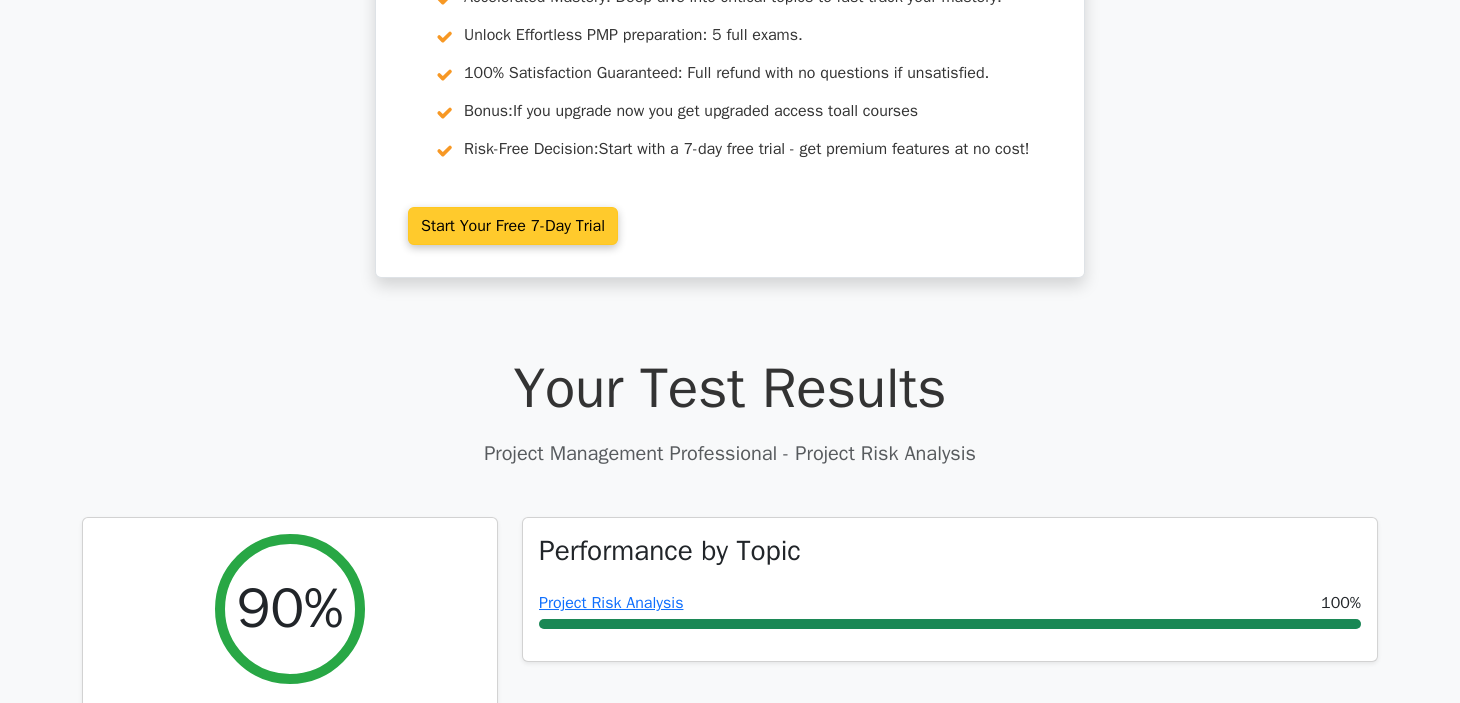 scroll, scrollTop: 0, scrollLeft: 0, axis: both 